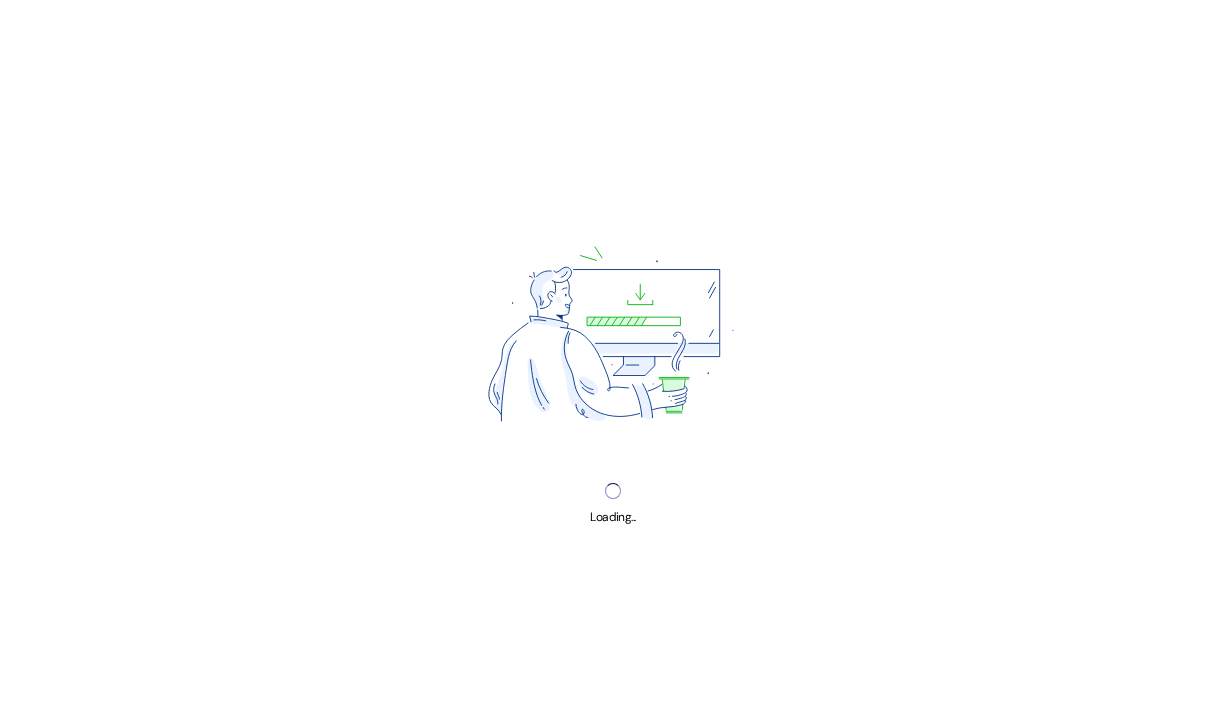 scroll, scrollTop: 0, scrollLeft: 0, axis: both 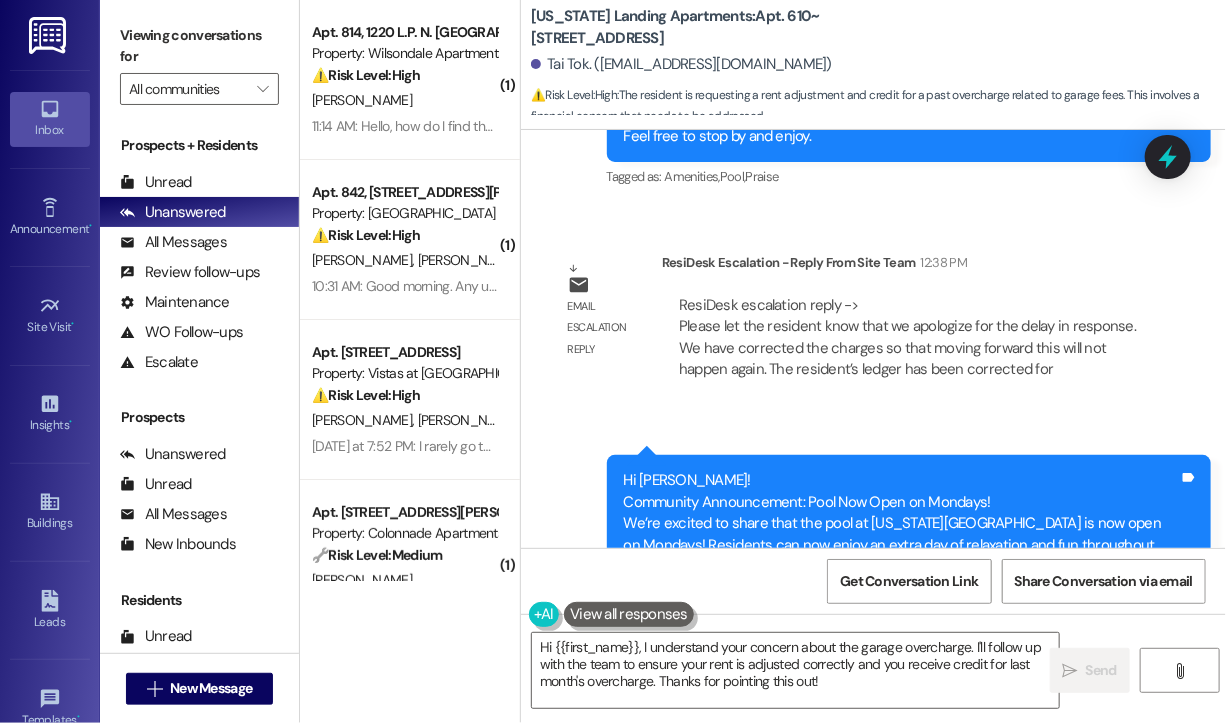 click on "Announcement, sent via SMS 12:38 PM Sarah   (ResiDesk) 12:38 PM Hi Tai!
Community Announcement: Pool Now Open on Mondays!
We’re excited to share that the pool at Washington Landing is now open on Mondays! Residents can now enjoy an extra day of relaxation and fun throughout the week.
If you have any questions, feel free to contact the leasing office Tags and notes Tagged as:   Amenities ,  Click to highlight conversations about Amenities Pool ,  Click to highlight conversations about Pool Praise Click to highlight conversations about Praise" at bounding box center [873, 534] 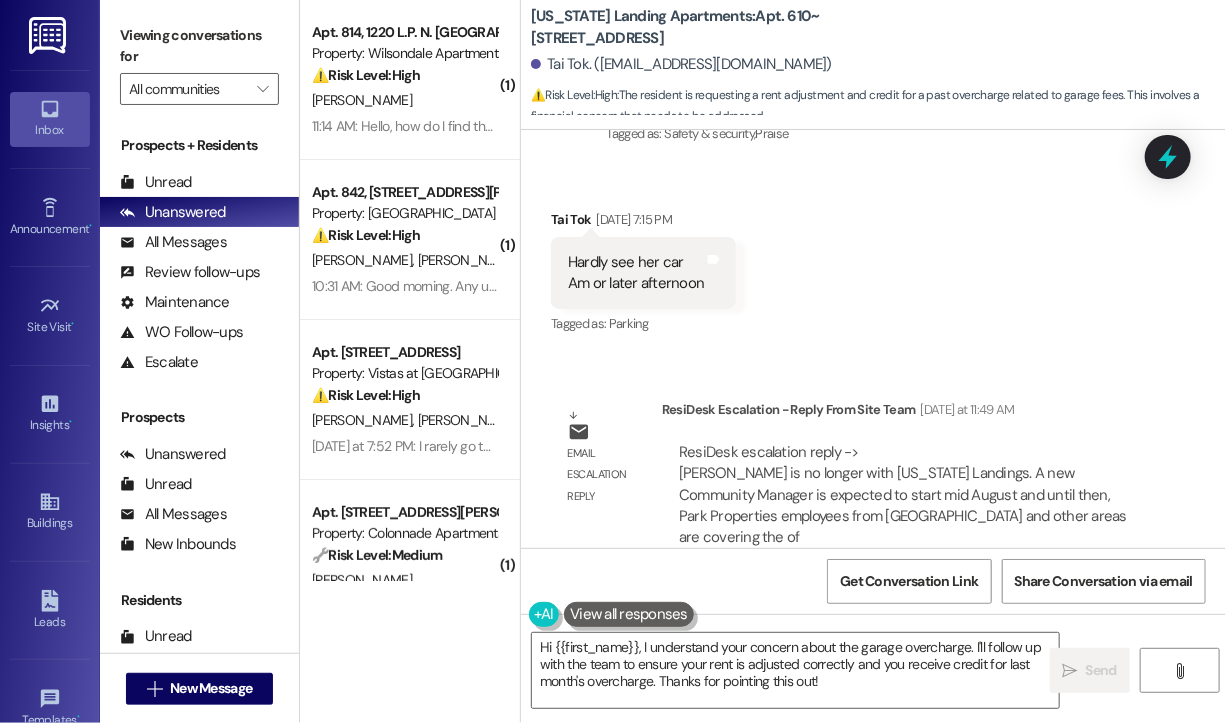 scroll, scrollTop: 14936, scrollLeft: 0, axis: vertical 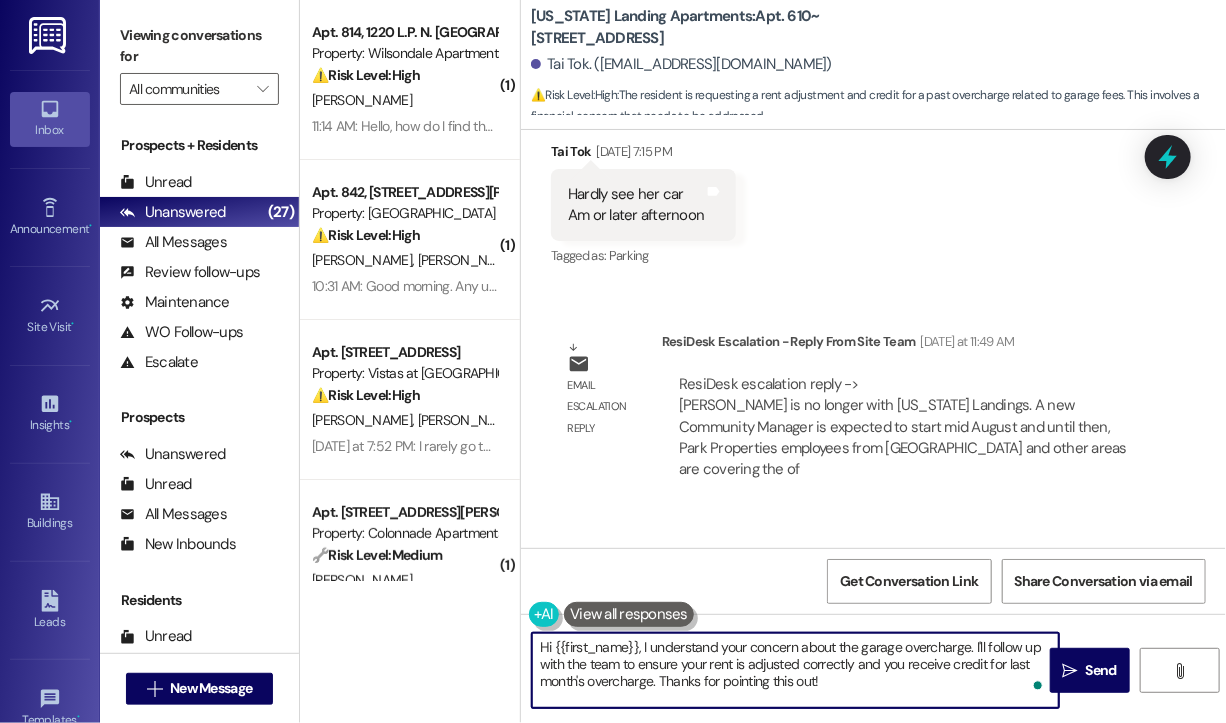 drag, startPoint x: 882, startPoint y: 692, endPoint x: 636, endPoint y: 640, distance: 251.43588 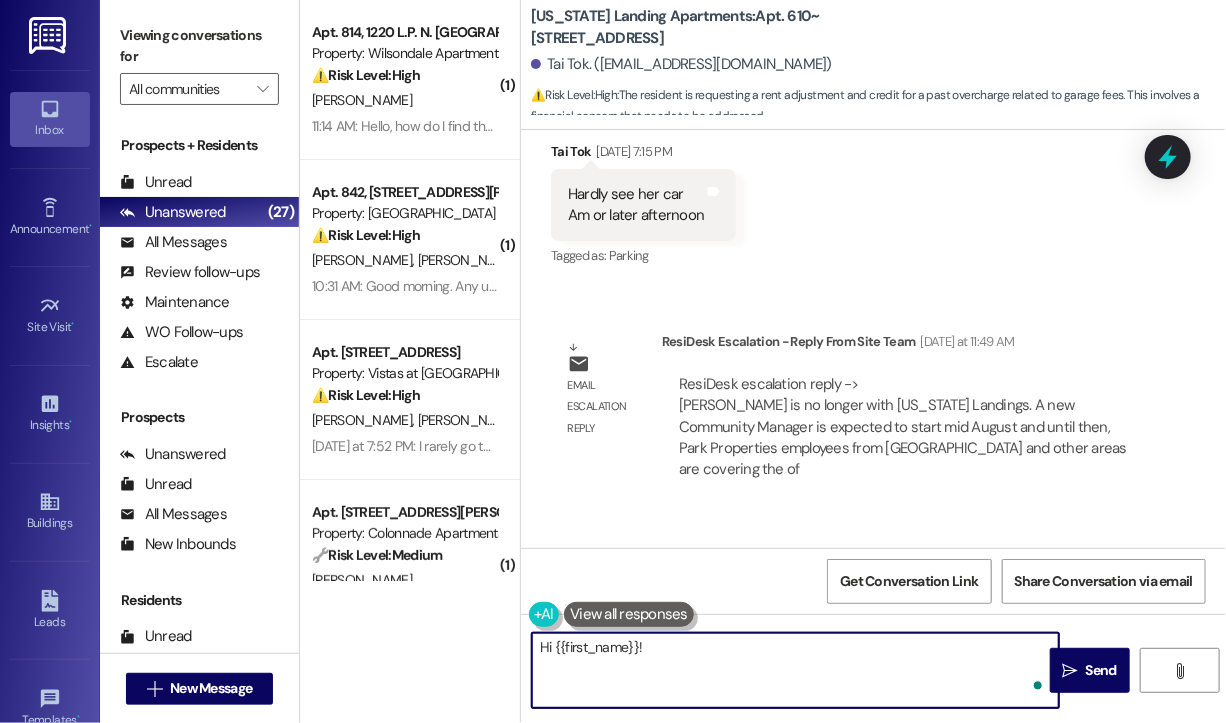 paste on "The site team asked me to let you know they apologize for the delayed response. The charges have been corrected to ensure this doesn’t happen again moving forward, and your ledger has been updated to reflect the correction for the double charge on July’s garage fee.
Also, Hollee is no longer with Washington Landings. The team is currently working to staff the office with support from other Park Properties employees. For now, office hours are limited to 11 AM to 4 PM, Monday through Friday." 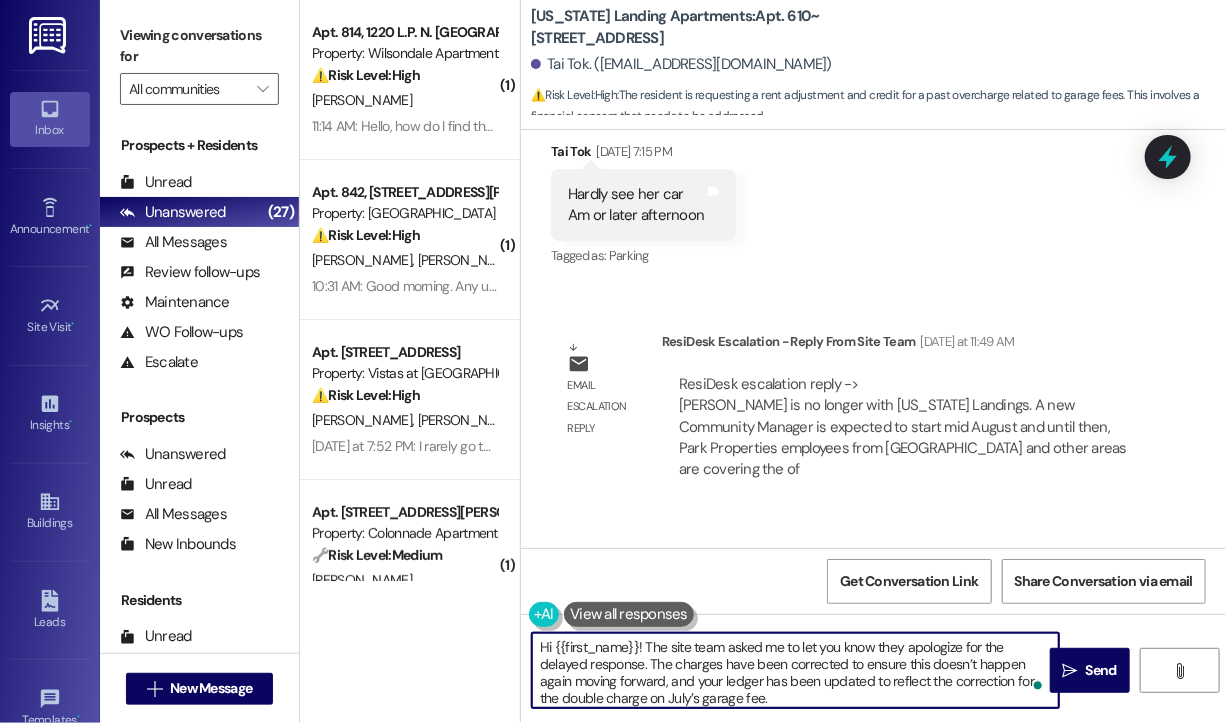 scroll, scrollTop: 67, scrollLeft: 0, axis: vertical 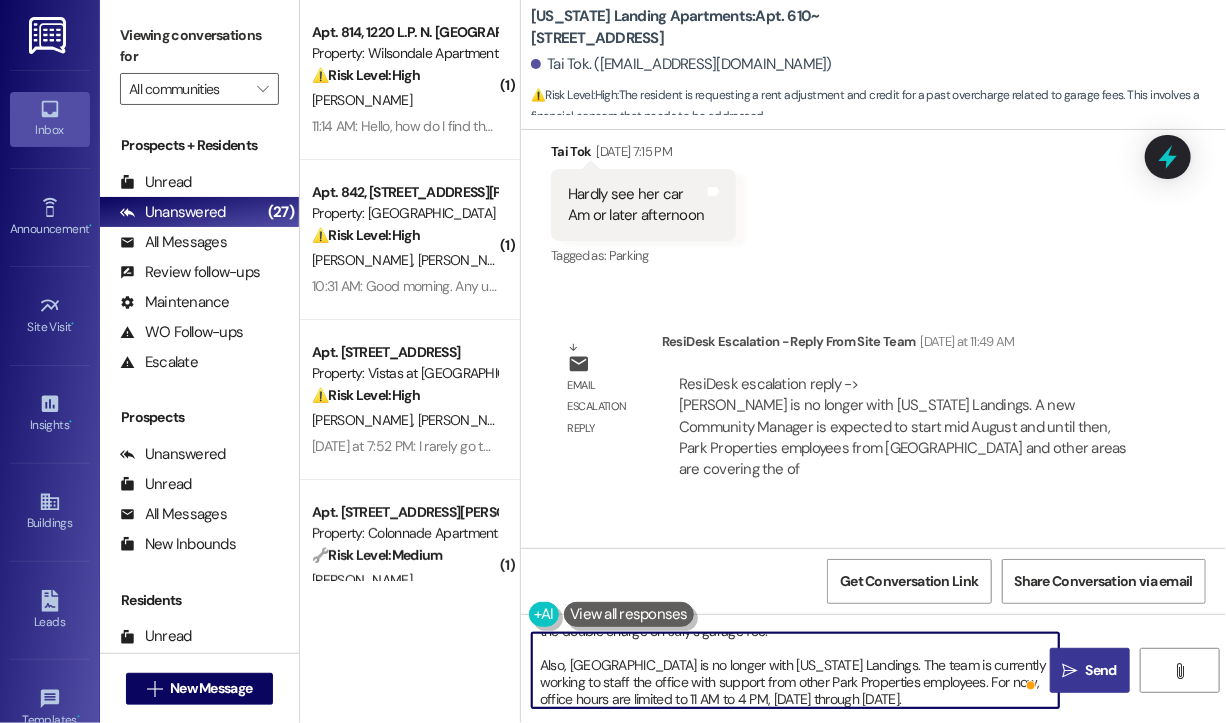 type on "Hi {{first_name}}! The site team asked me to let you know they apologize for the delayed response. The charges have been corrected to ensure this doesn’t happen again moving forward, and your ledger has been updated to reflect the correction for the double charge on July’s garage fee.
Also, Hollee is no longer with Washington Landings. The team is currently working to staff the office with support from other Park Properties employees. For now, office hours are limited to 11 AM to 4 PM, Monday through Friday." 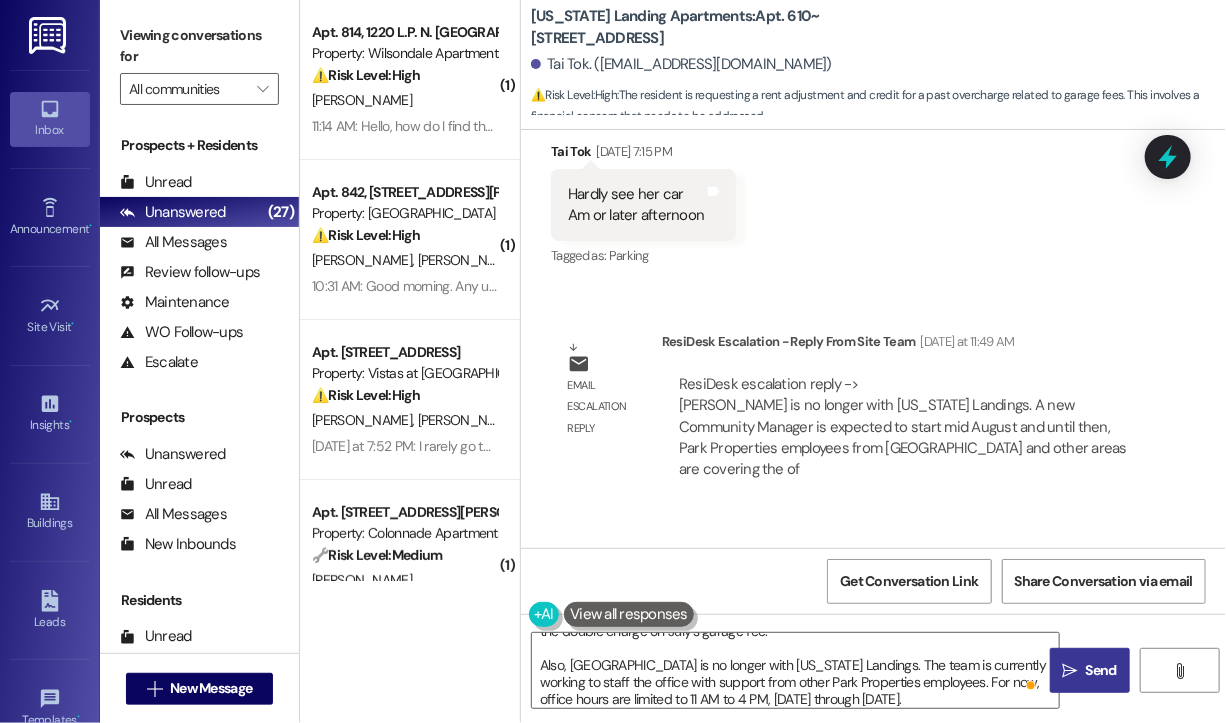 click on "Send" at bounding box center [1101, 670] 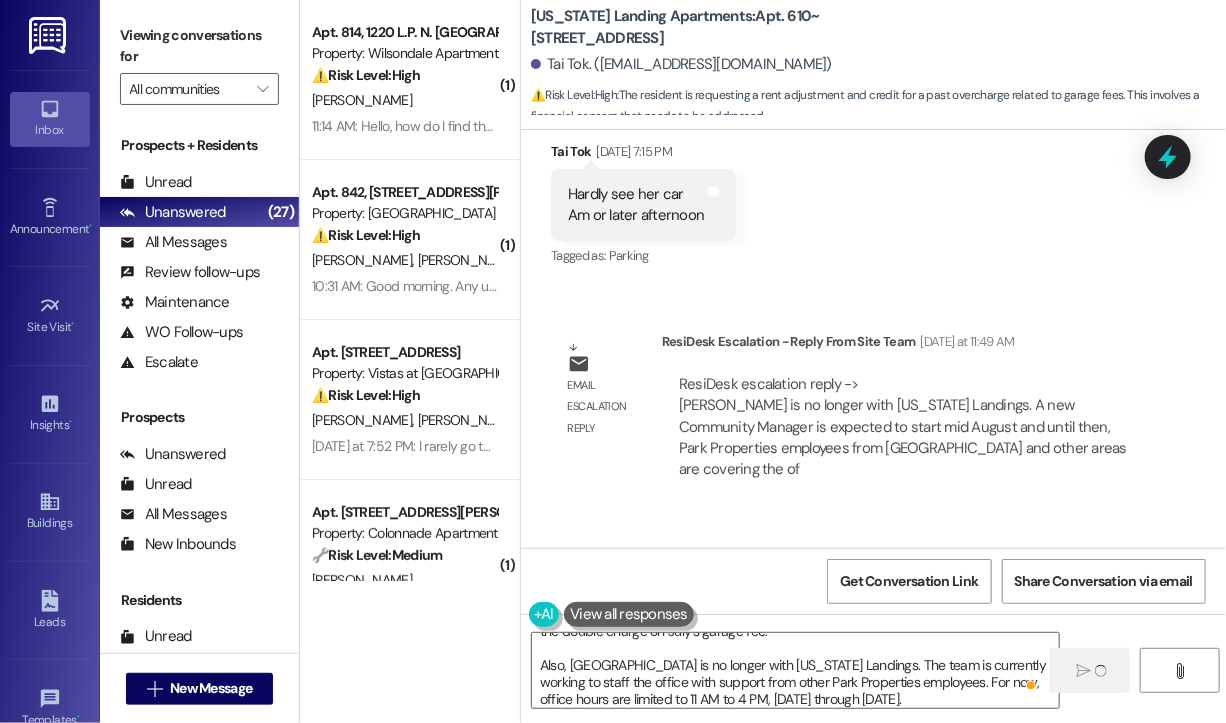 type 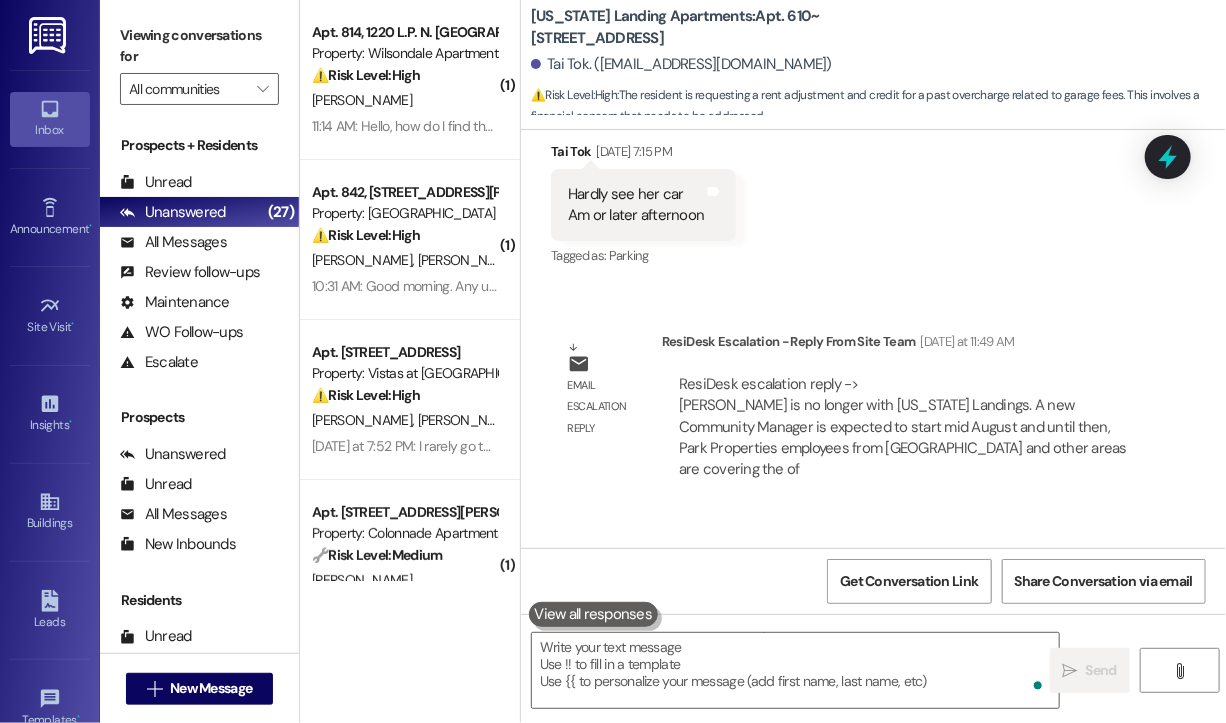 scroll, scrollTop: 0, scrollLeft: 0, axis: both 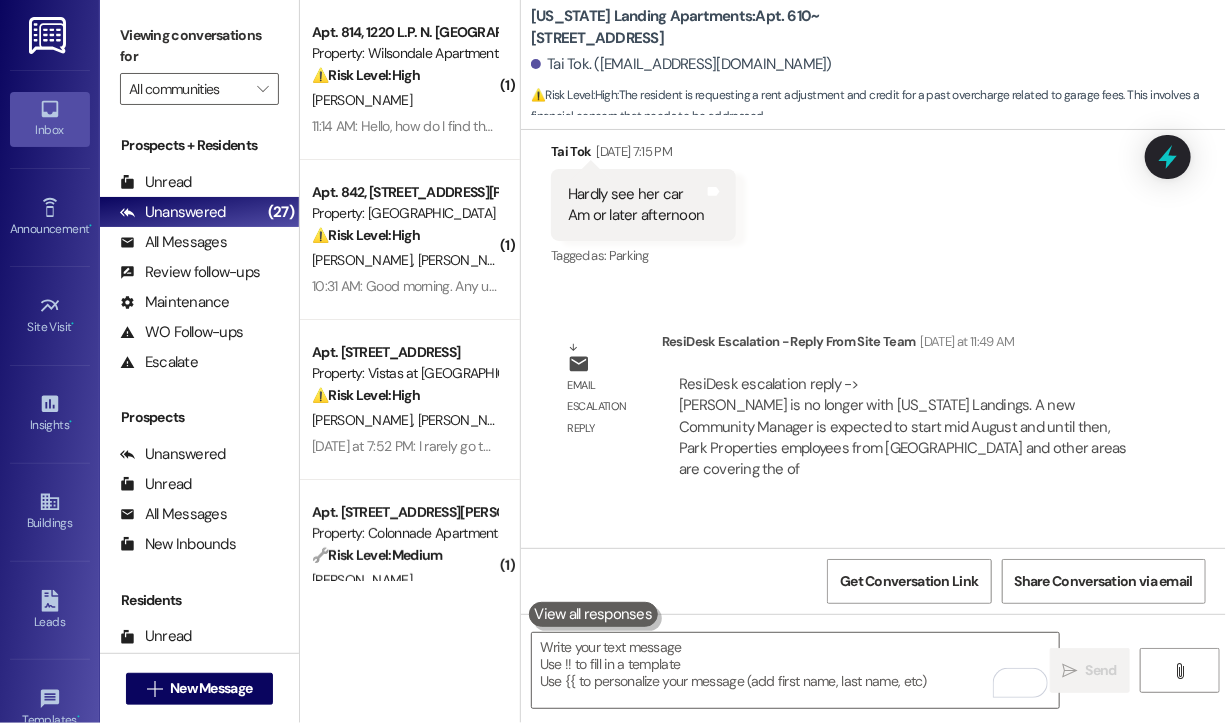 click on "Sent via SMS Sarah   (ResiDesk) Yesterday at 11:58 AM Hi Tai! The site team asked me to share that Hollee is no longer with Washington Landings. A new Community Manager is expected to start in mid-August. In the meantime, Park Properties team members from Charlottesville and nearby areas are helping cover the office.
Until the property is fully staffed, the office will operate with limited business hours from 11 AM to 4 PM, Monday through Friday, as availability allows.
Maintenance remains fully available—residents can submit work orders through the portal as usual. For any maintenance emergencies, you can call the office at 304-930-5120 and select option #3. Tags and notes Tagged as:   Maintenance ,  Click to highlight conversations about Maintenance Staff change ,  Click to highlight conversations about Staff change Limited hours ,  Click to highlight conversations about Limited hours Maintenance request Click to highlight conversations about Maintenance request" at bounding box center (873, 702) 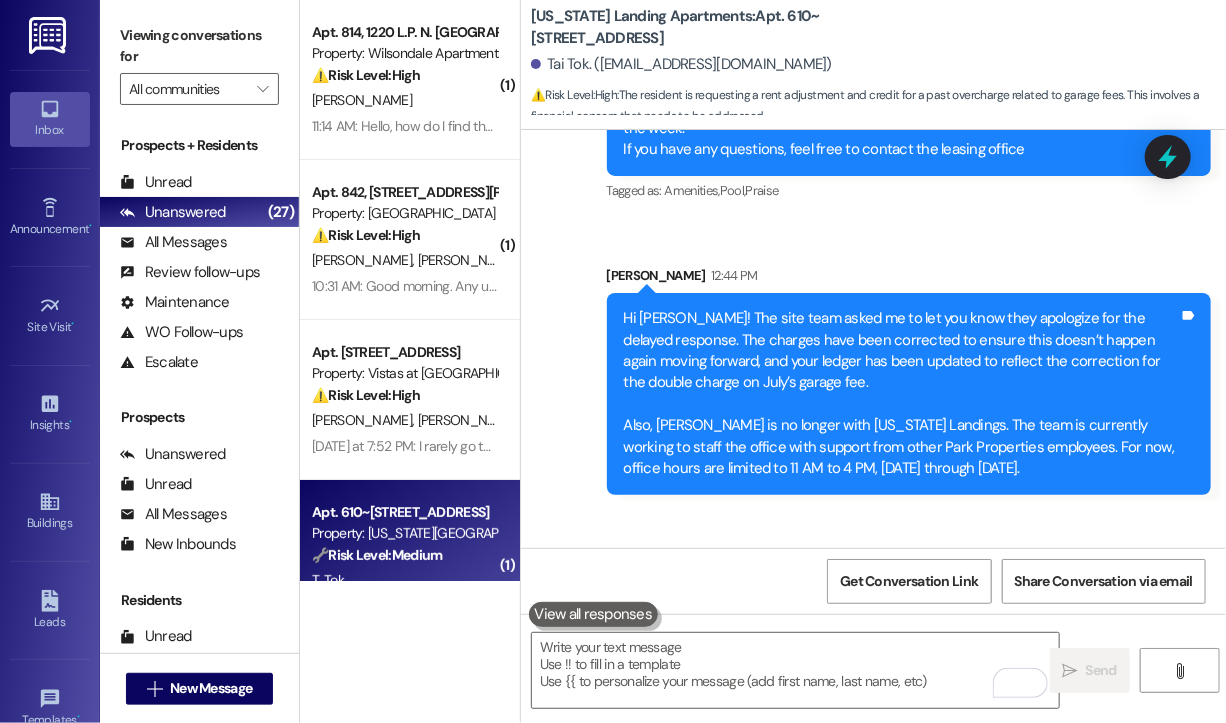 scroll, scrollTop: 17007, scrollLeft: 0, axis: vertical 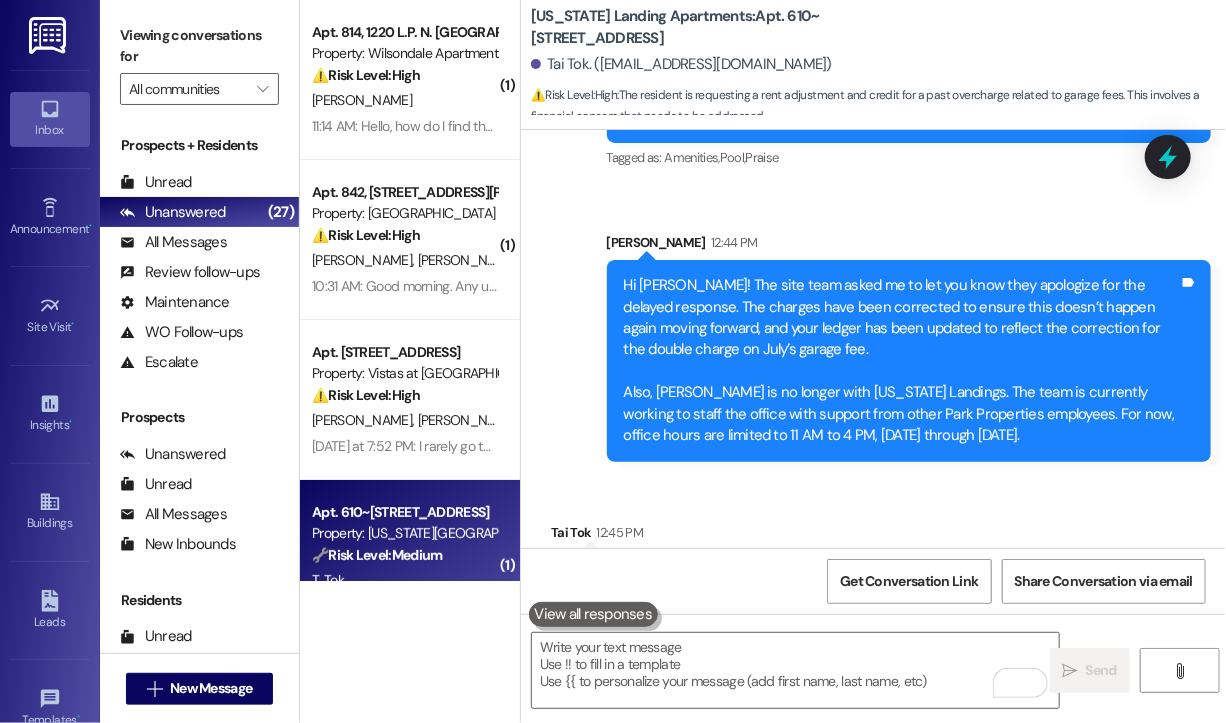 drag, startPoint x: 756, startPoint y: 510, endPoint x: 564, endPoint y: 510, distance: 192 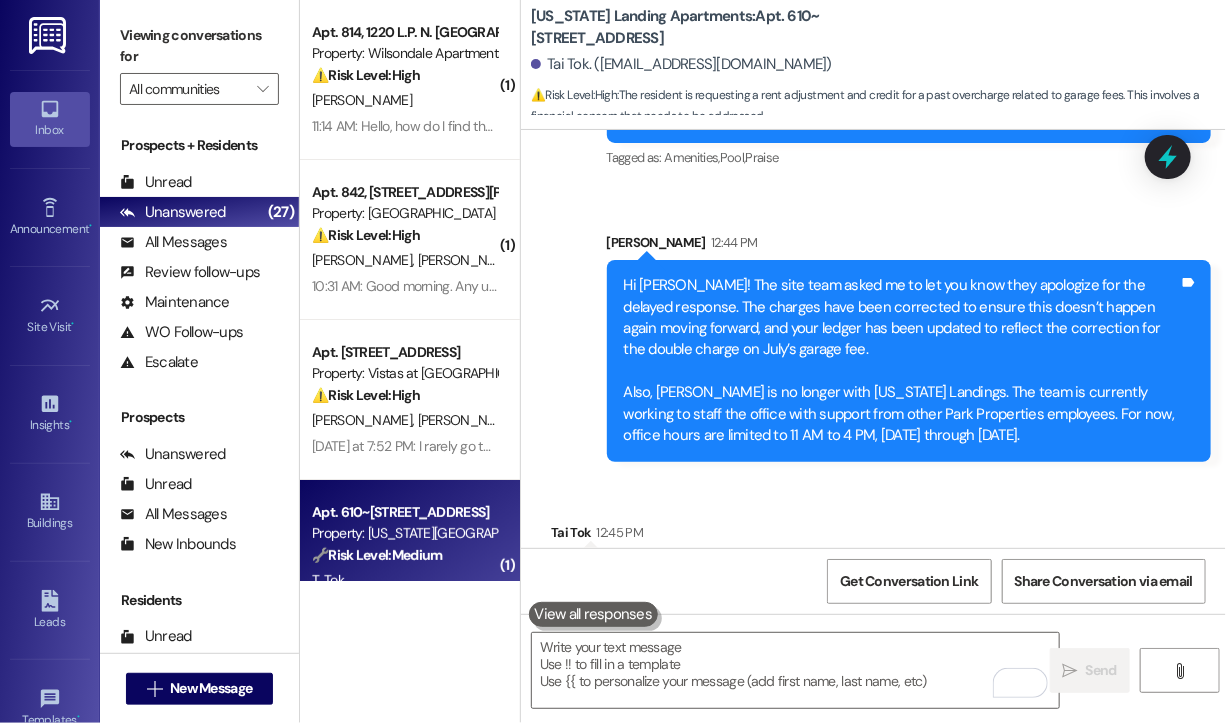 copy on "There will be a credit posted? Tags and notes" 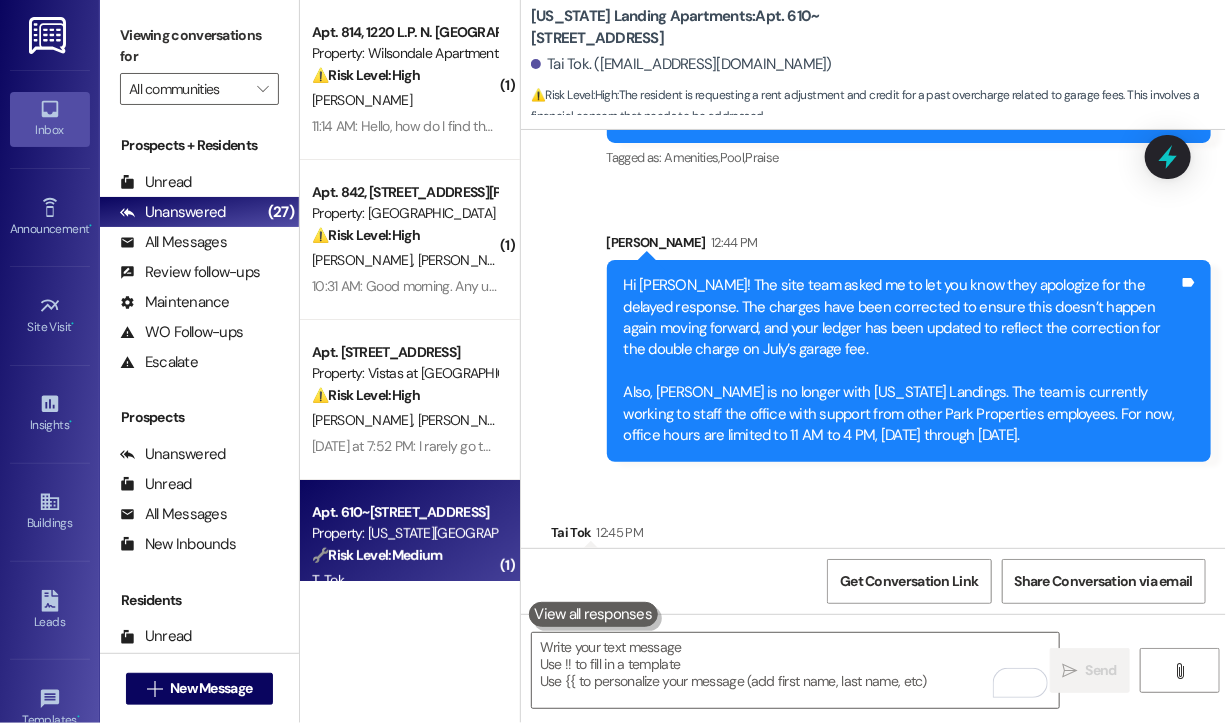 click on "Received via SMS Tai Tok 12:45 PM Thks
For all your help.
There will be a credit posted? Tags and notes" at bounding box center [873, 568] 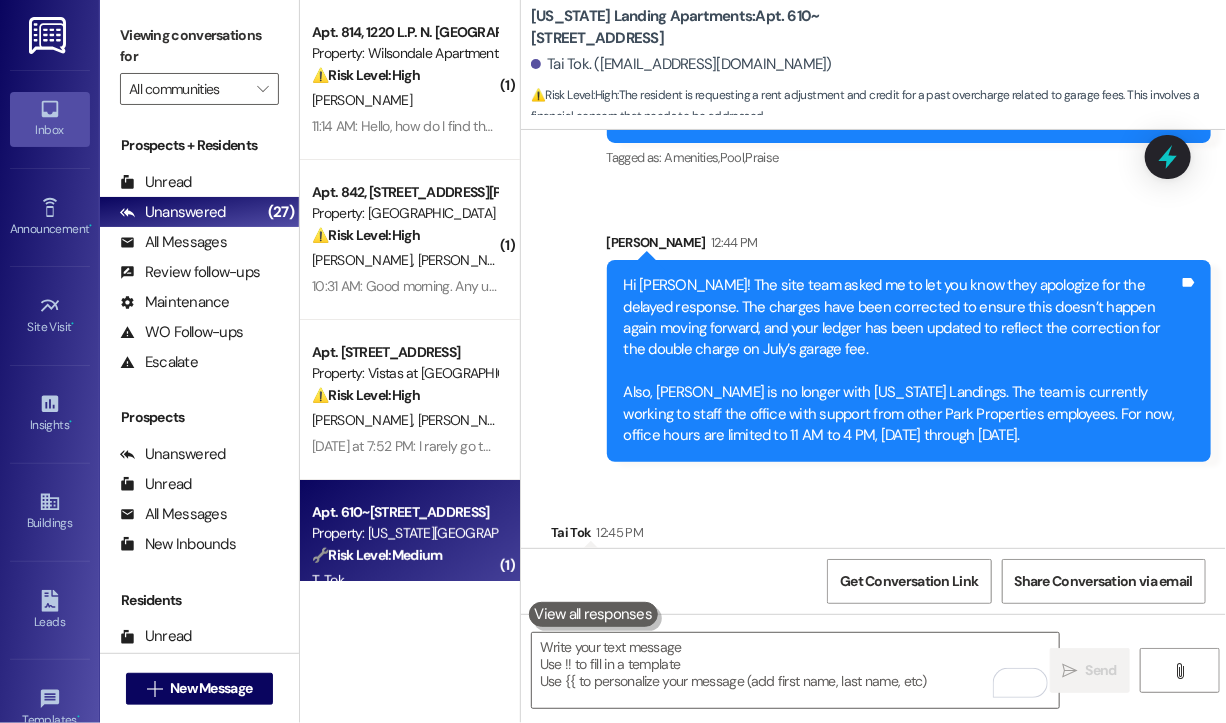 click on "Received via SMS Tai Tok 12:45 PM Thks
For all your help.
There will be a credit posted? Tags and notes" at bounding box center [873, 568] 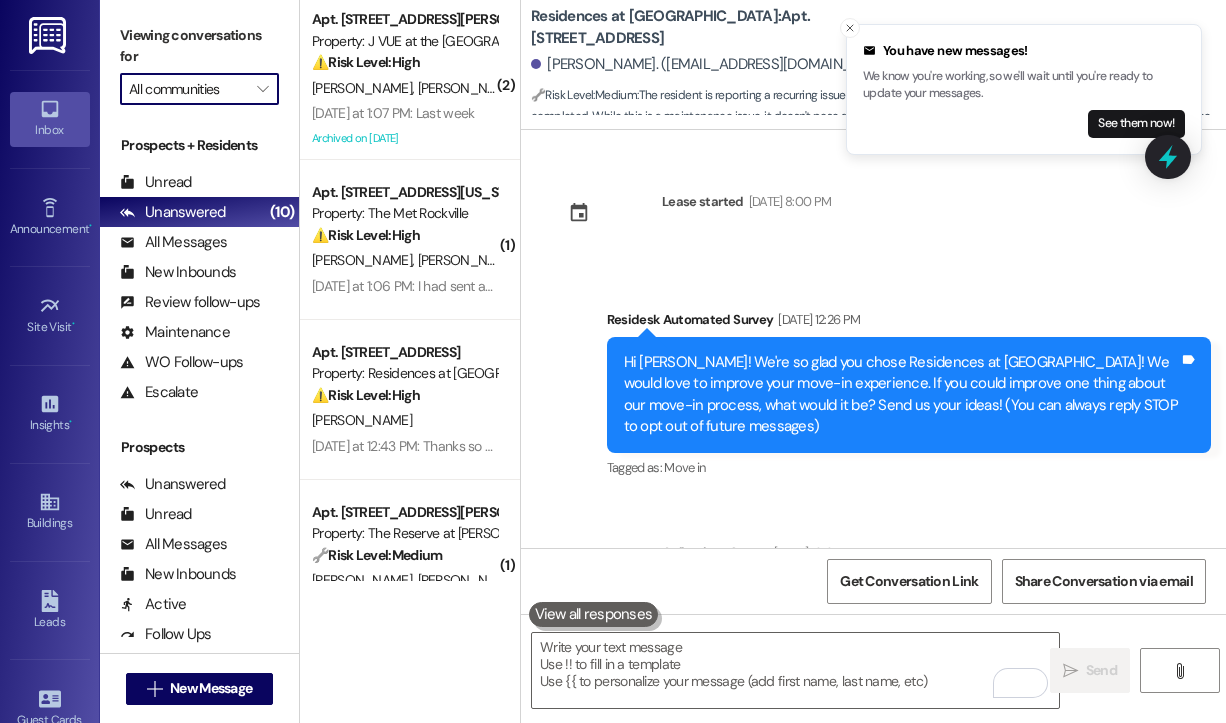click on "All communities" at bounding box center [188, 89] 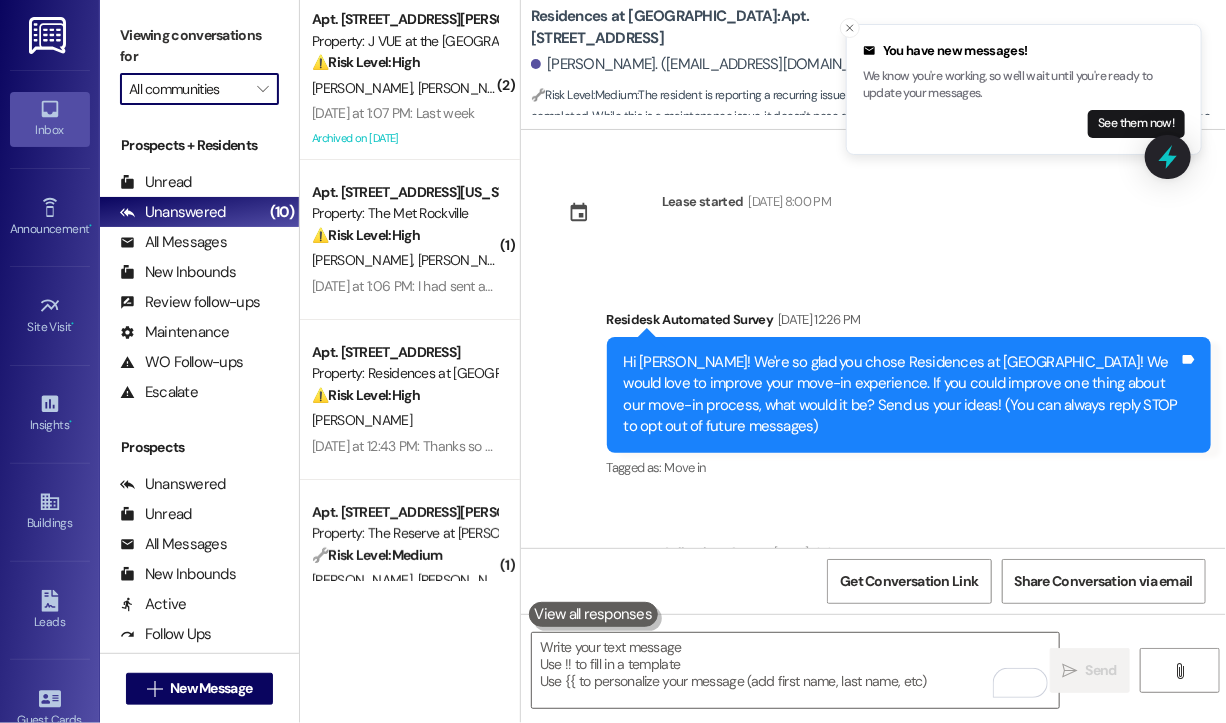 scroll, scrollTop: 200, scrollLeft: 0, axis: vertical 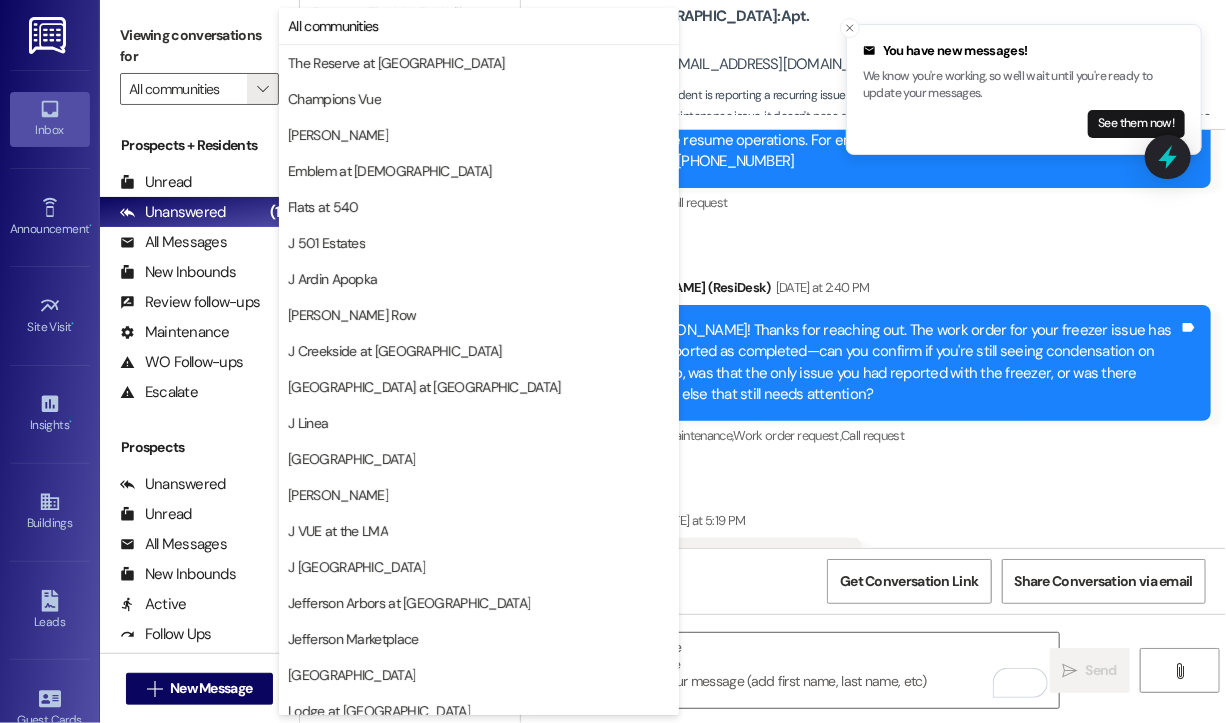 click on "Received via SMS [PERSON_NAME] [DATE] at 5:19 PM Just the condensation. It's still happening  Tags and notes Tagged as:   Maintenance request Click to highlight conversations about Maintenance request" at bounding box center [873, 549] 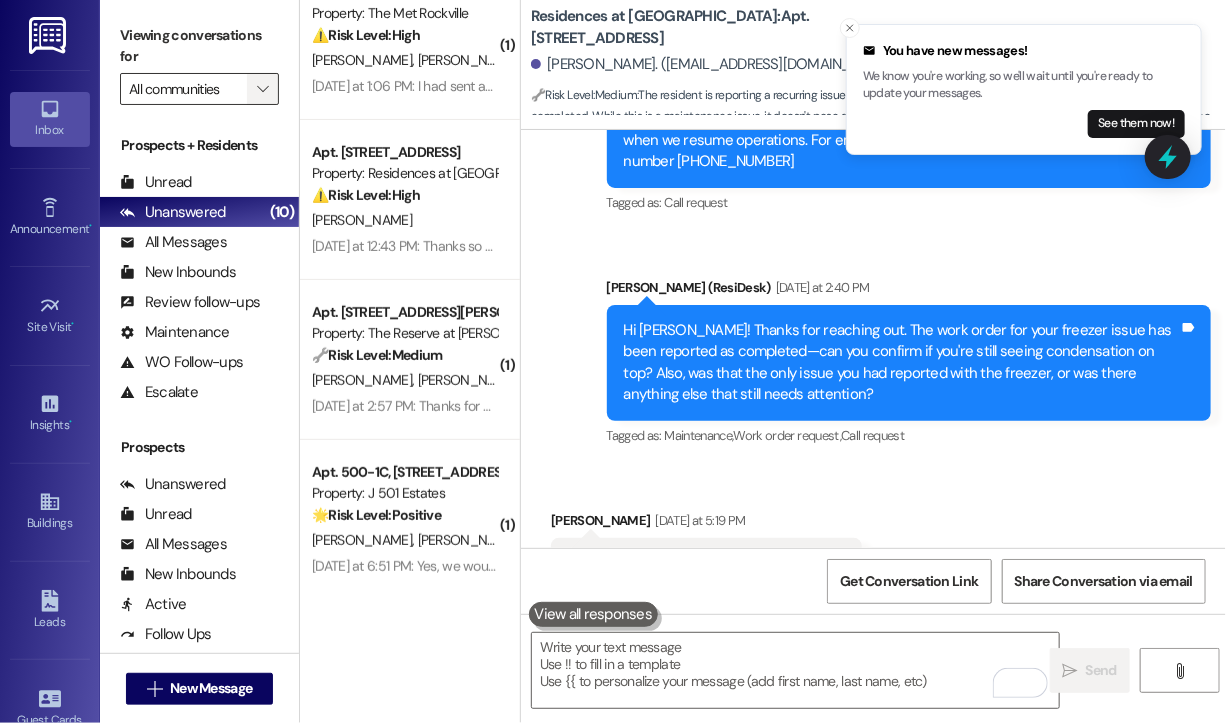 click on "" at bounding box center (262, 89) 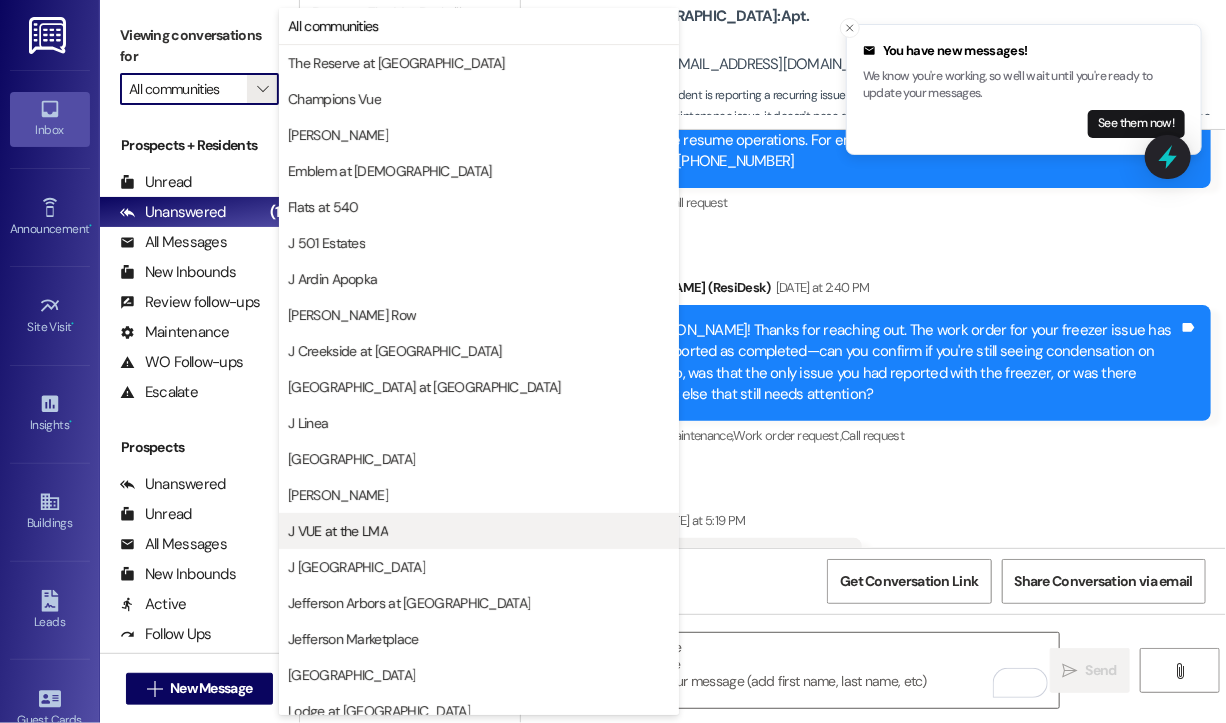 click on "J VUE at the LMA" at bounding box center (479, 531) 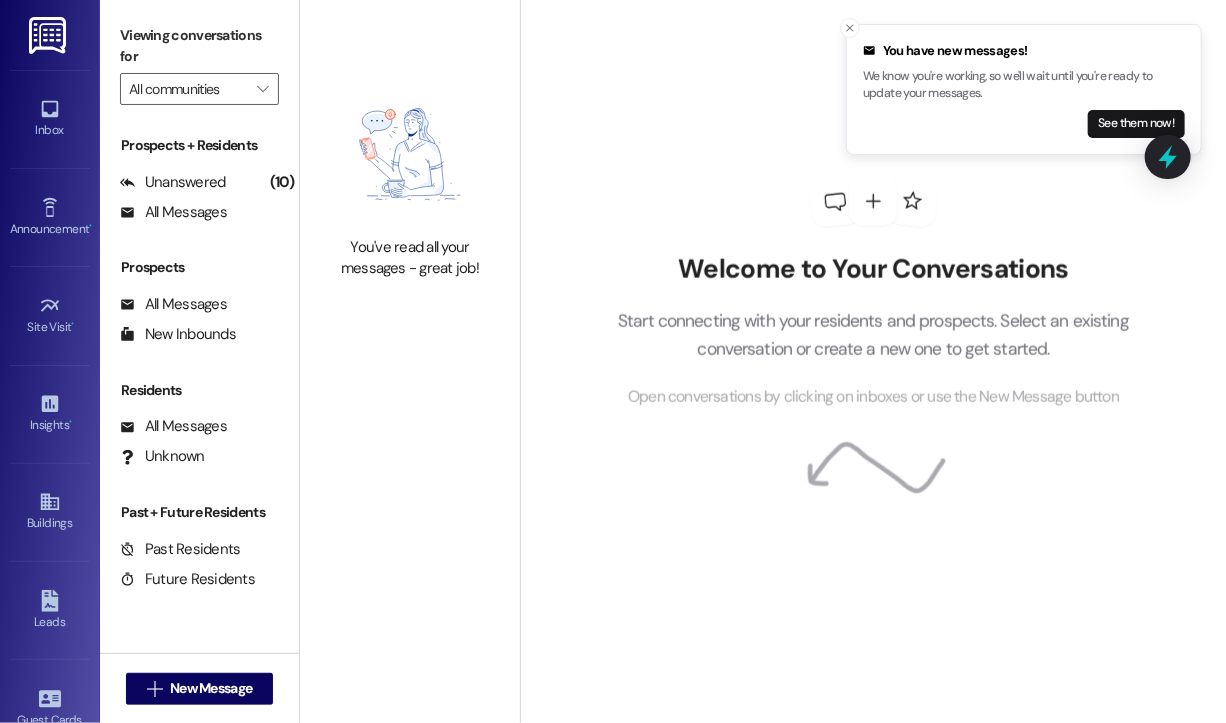 type on "J VUE at the LMA" 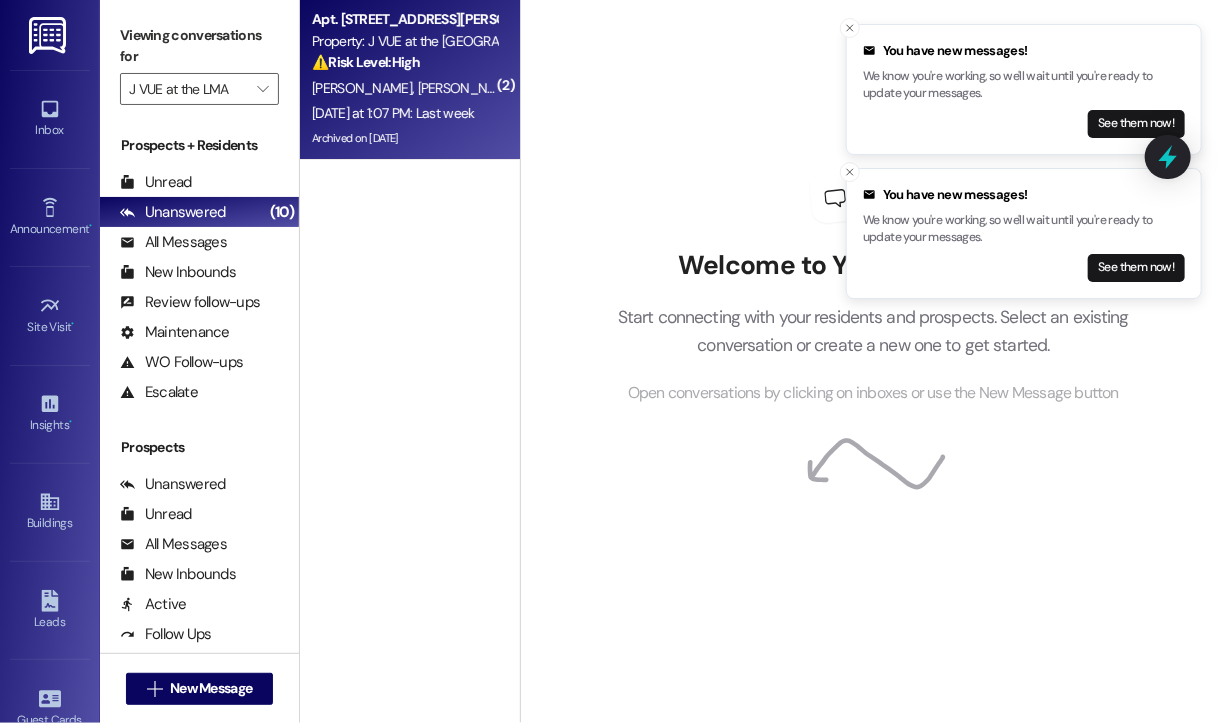 click on "[DATE] at 1:07 PM: Last week  [DATE] at 1:07 PM: Last week" at bounding box center (393, 113) 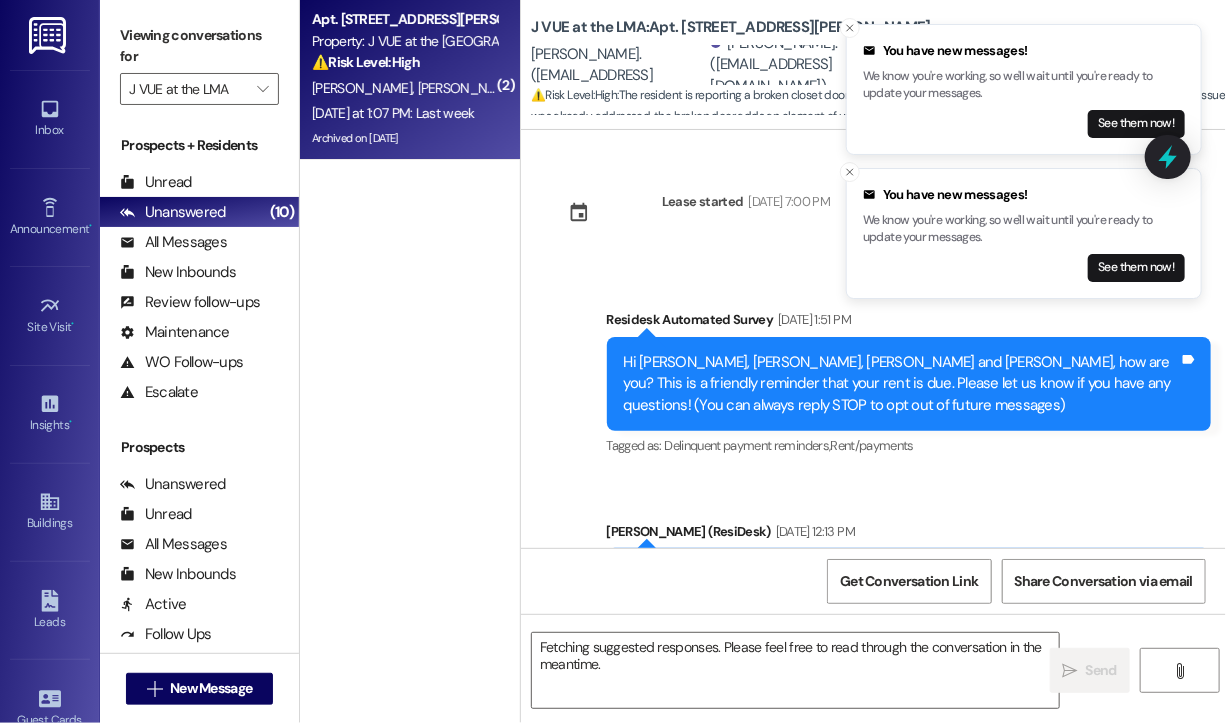 scroll, scrollTop: 17647, scrollLeft: 0, axis: vertical 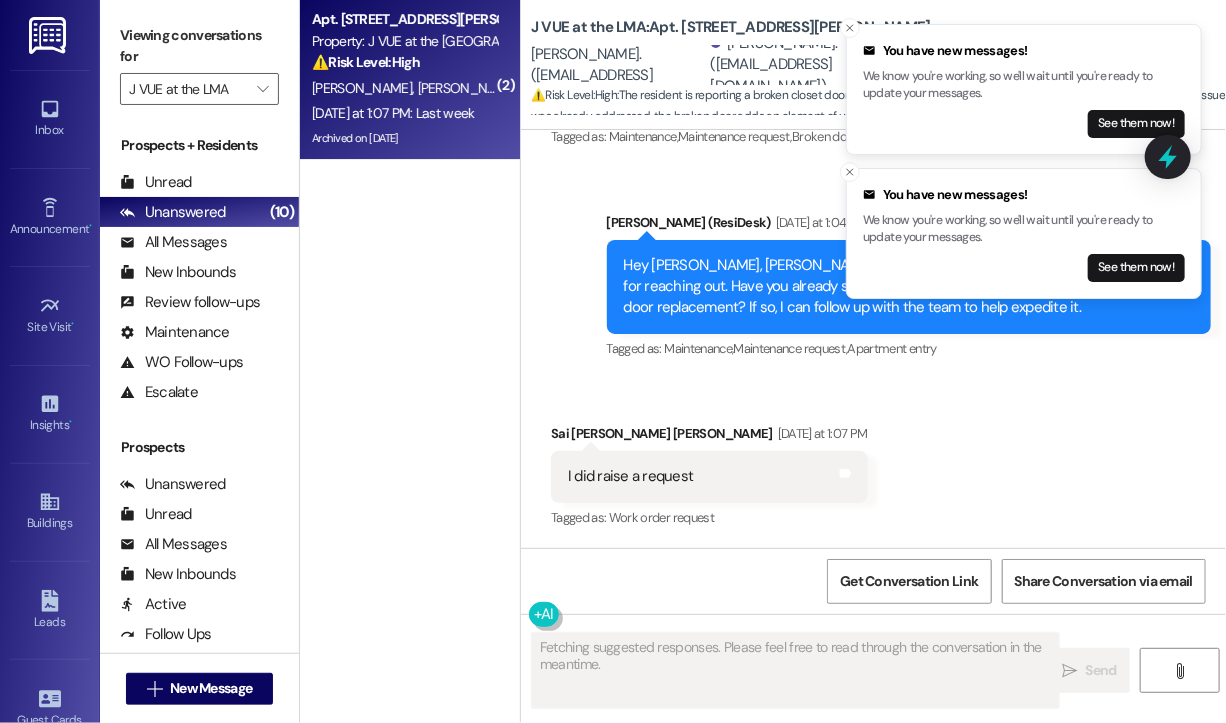 click on "Received via SMS Sai [PERSON_NAME] [PERSON_NAME] [DATE] at 1:07 PM I did raise a request  Tags and notes Tagged as:   Work order request Click to highlight conversations about Work order request Received via SMS 1:07 PM Sai [PERSON_NAME] [PERSON_NAME] [DATE] at 1:07 PM Last week  Tags and notes" at bounding box center [873, 518] 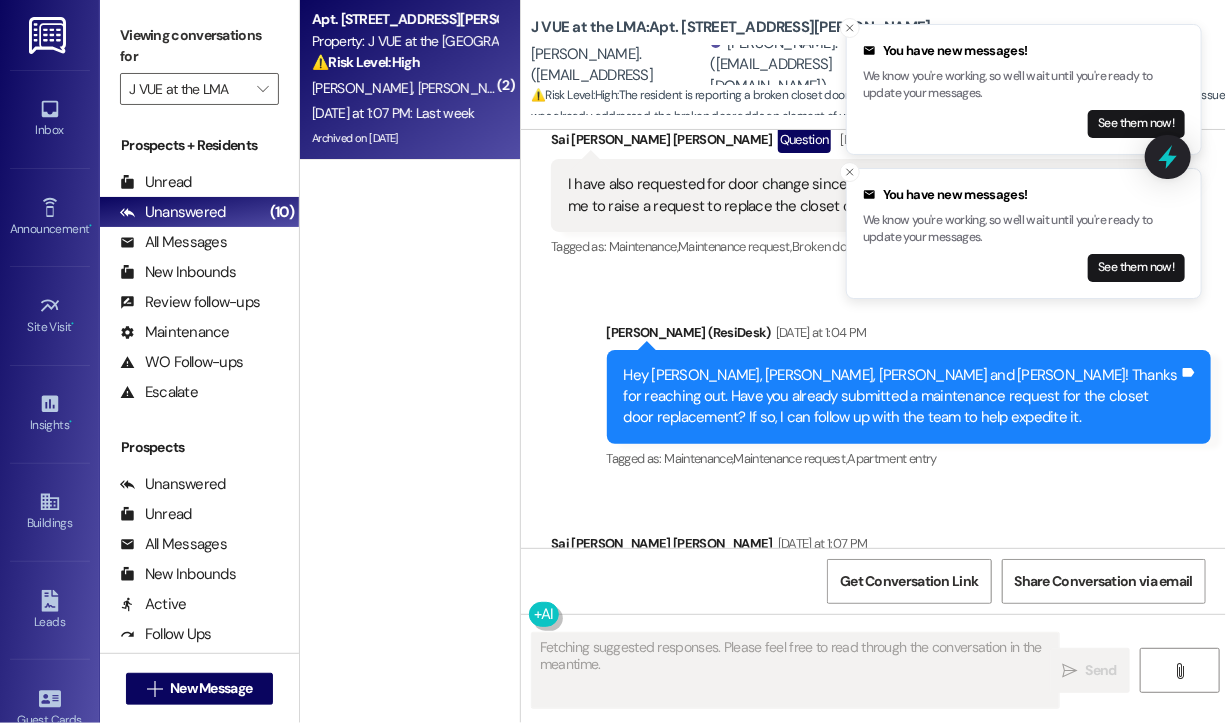 scroll, scrollTop: 17347, scrollLeft: 0, axis: vertical 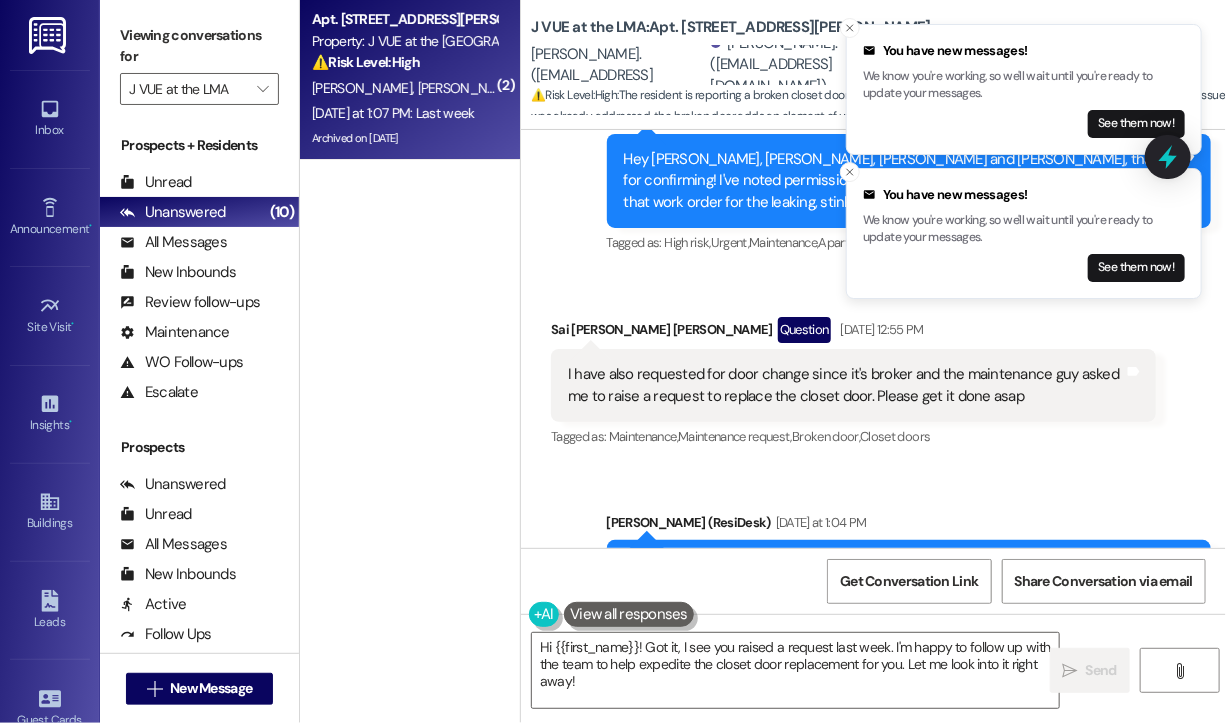 click on "Sent via SMS [PERSON_NAME]  (ResiDesk) [DATE] at 1:04 PM Hey [PERSON_NAME], [PERSON_NAME], [PERSON_NAME] and [PERSON_NAME]! Thanks for reaching out. Have you already submitted a maintenance request for the closet door replacement? If so, I can follow up with the team to help expedite it. Tags and notes Tagged as:   Maintenance ,  Click to highlight conversations about Maintenance Maintenance request ,  Click to highlight conversations about Maintenance request Apartment entry Click to highlight conversations about Apartment entry" at bounding box center [909, 588] 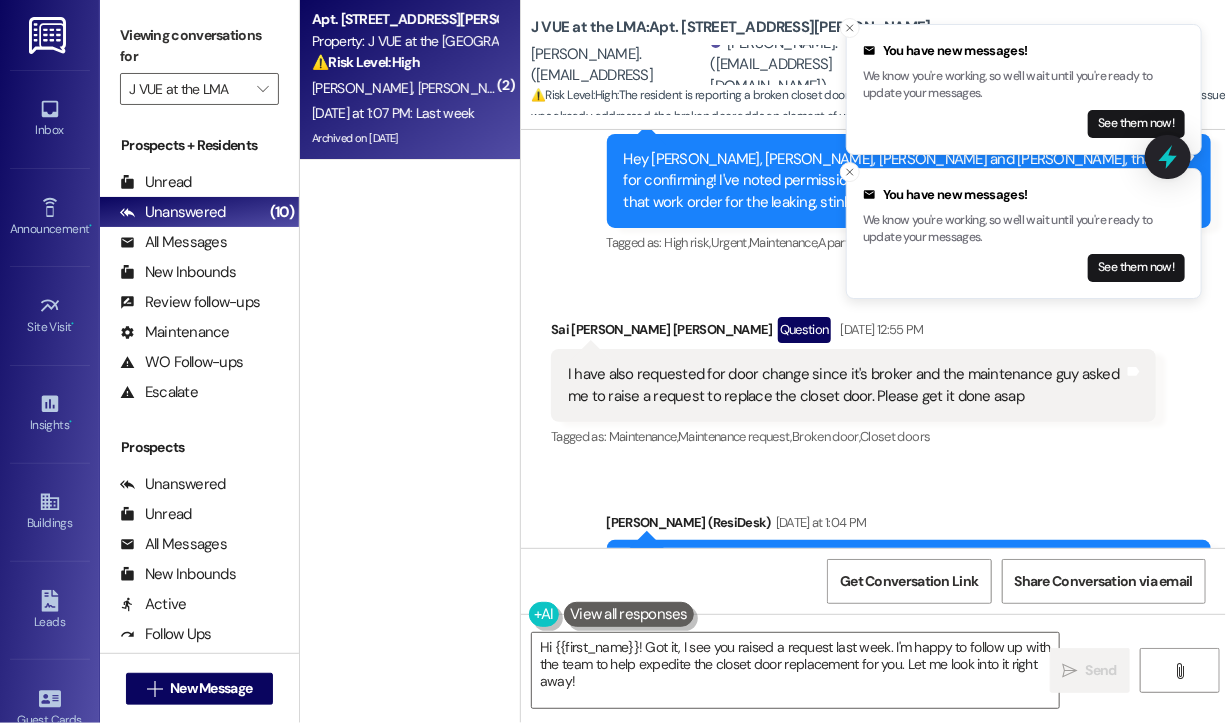 drag, startPoint x: 846, startPoint y: 29, endPoint x: 851, endPoint y: 62, distance: 33.37664 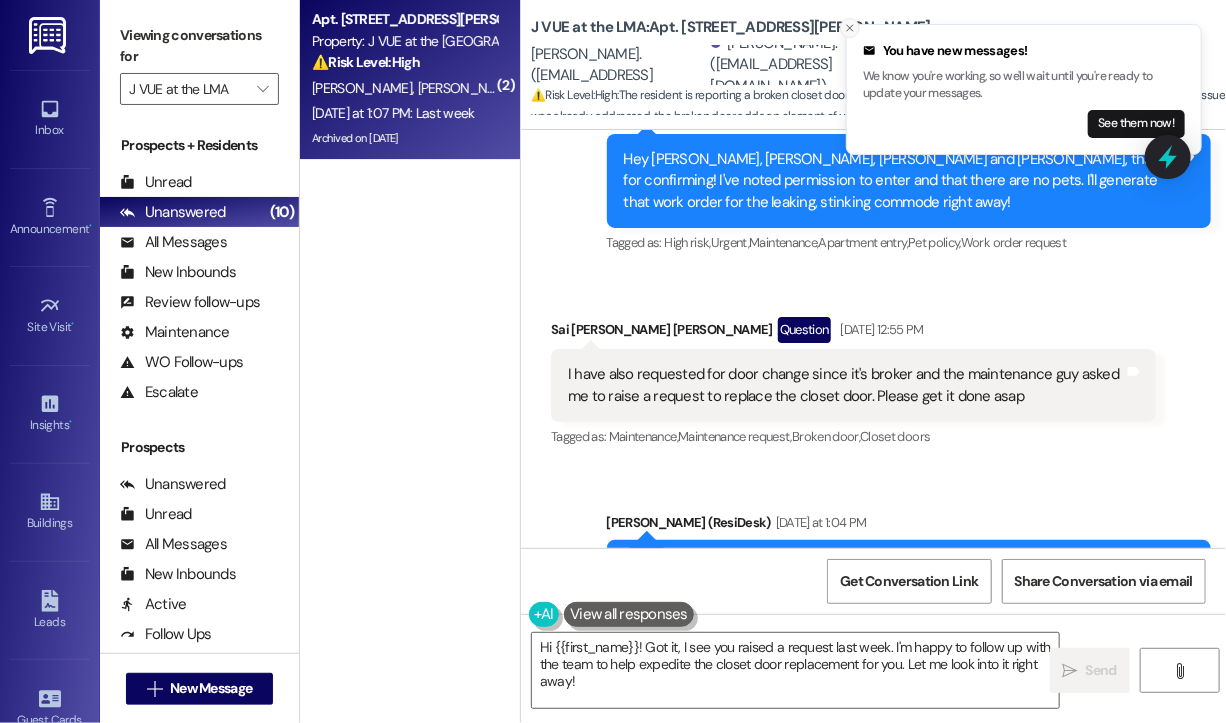 click 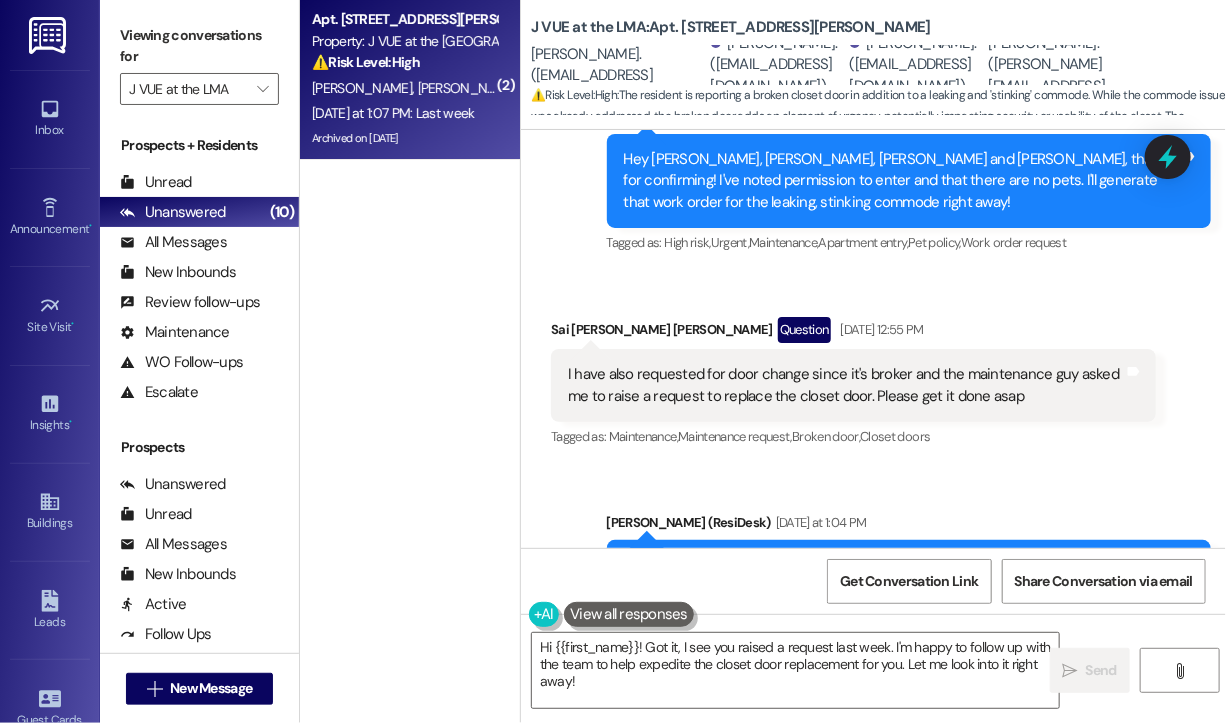 drag, startPoint x: 984, startPoint y: 343, endPoint x: 1048, endPoint y: 165, distance: 189.15602 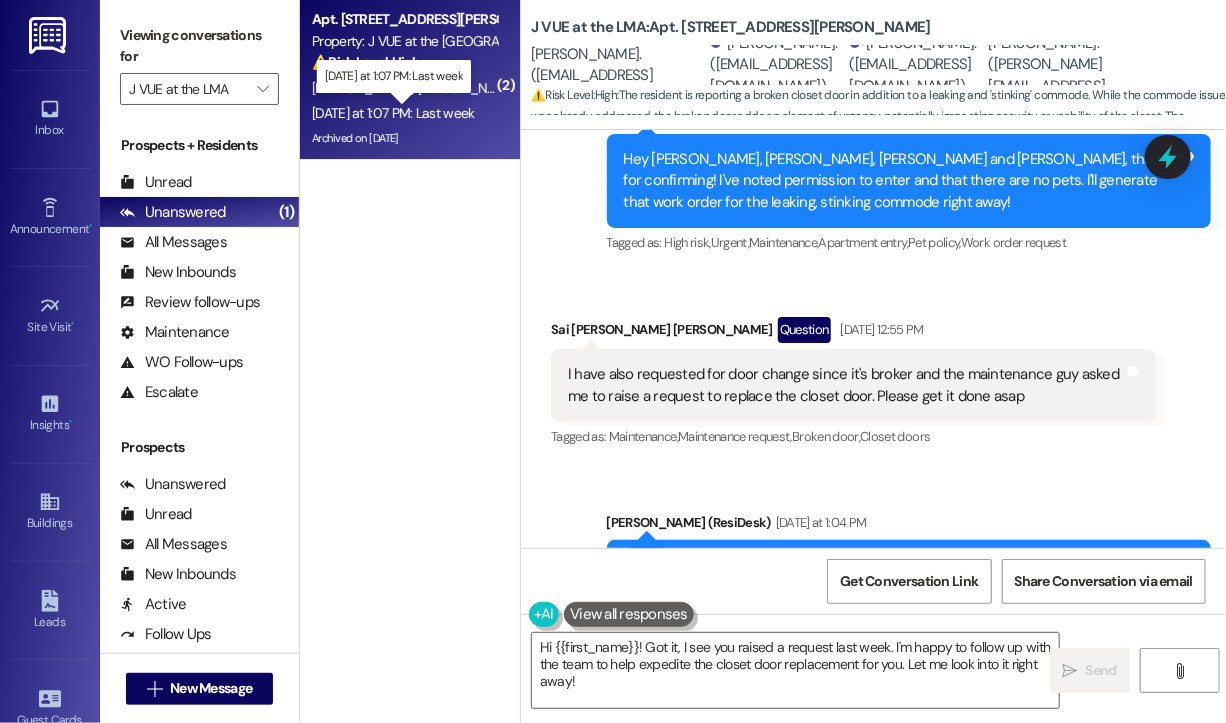 click on "[DATE] at 1:07 PM: Last week  [DATE] at 1:07 PM: Last week" at bounding box center (393, 113) 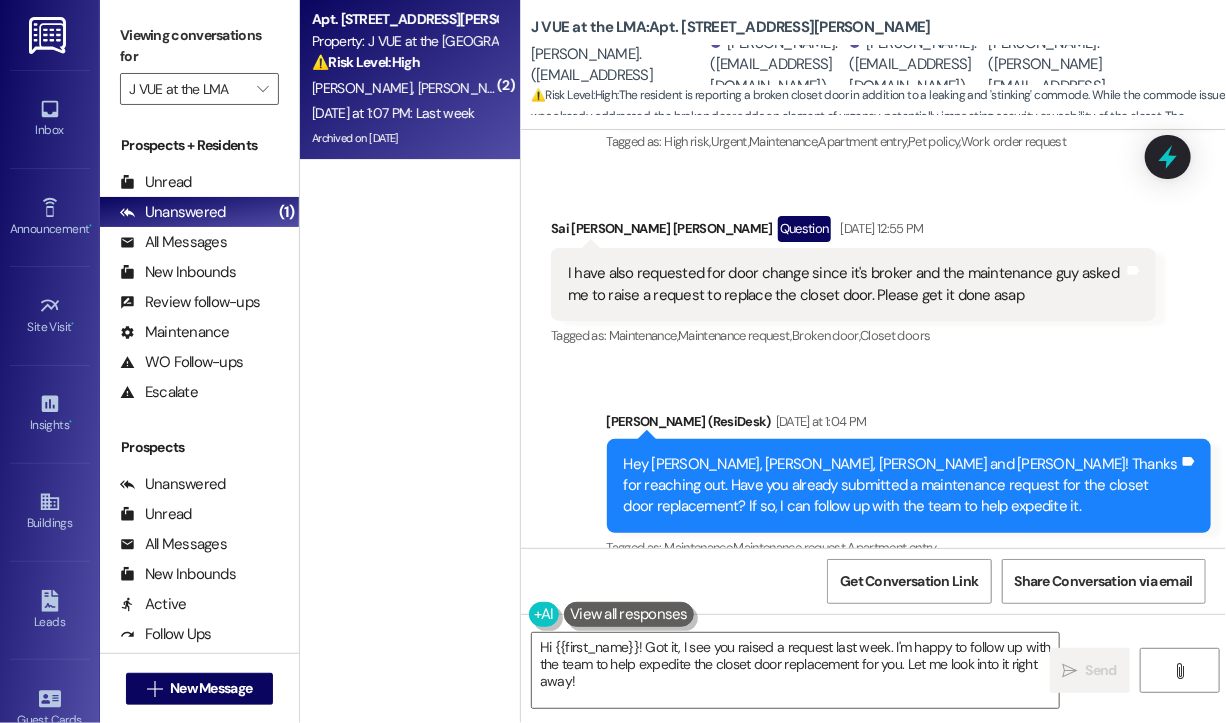 scroll, scrollTop: 17447, scrollLeft: 0, axis: vertical 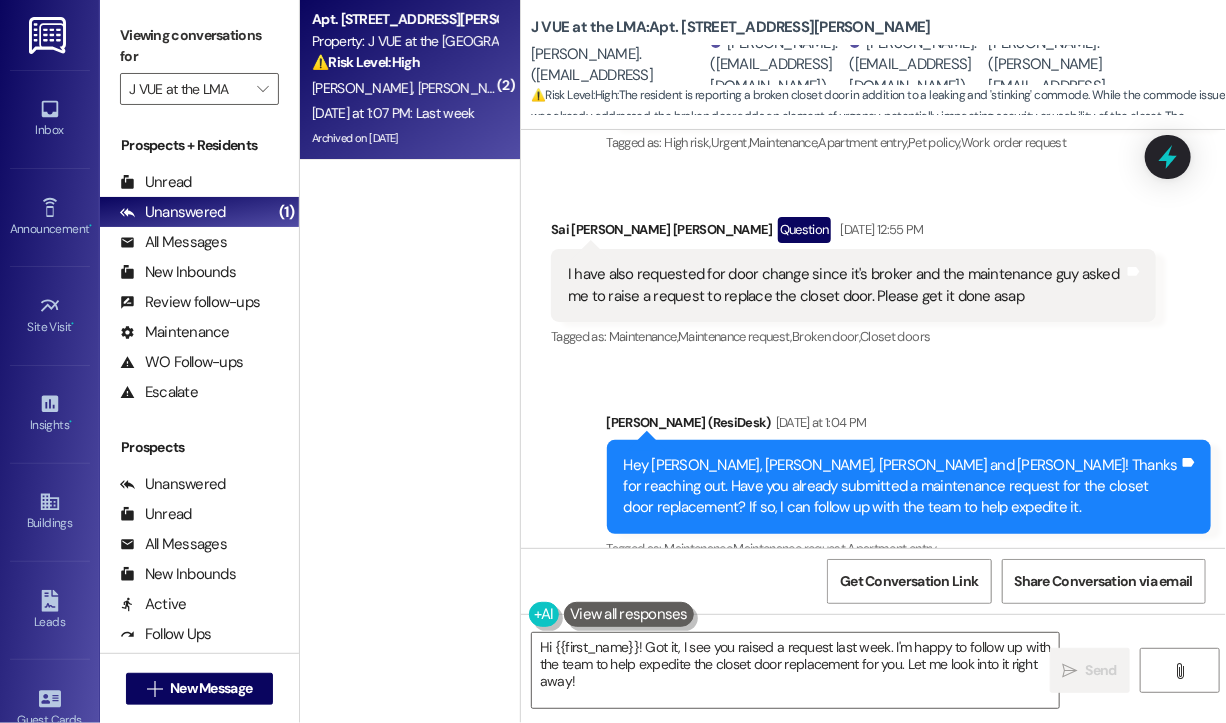 click on "Received via SMS Sai [PERSON_NAME] [PERSON_NAME] [DATE] at 1:07 PM I did raise a request  Tags and notes Tagged as:   Work order request Click to highlight conversations about Work order request Received via SMS 1:07 PM Sai [PERSON_NAME] [PERSON_NAME] [DATE] at 1:07 PM Last week  Tags and notes" at bounding box center (873, 718) 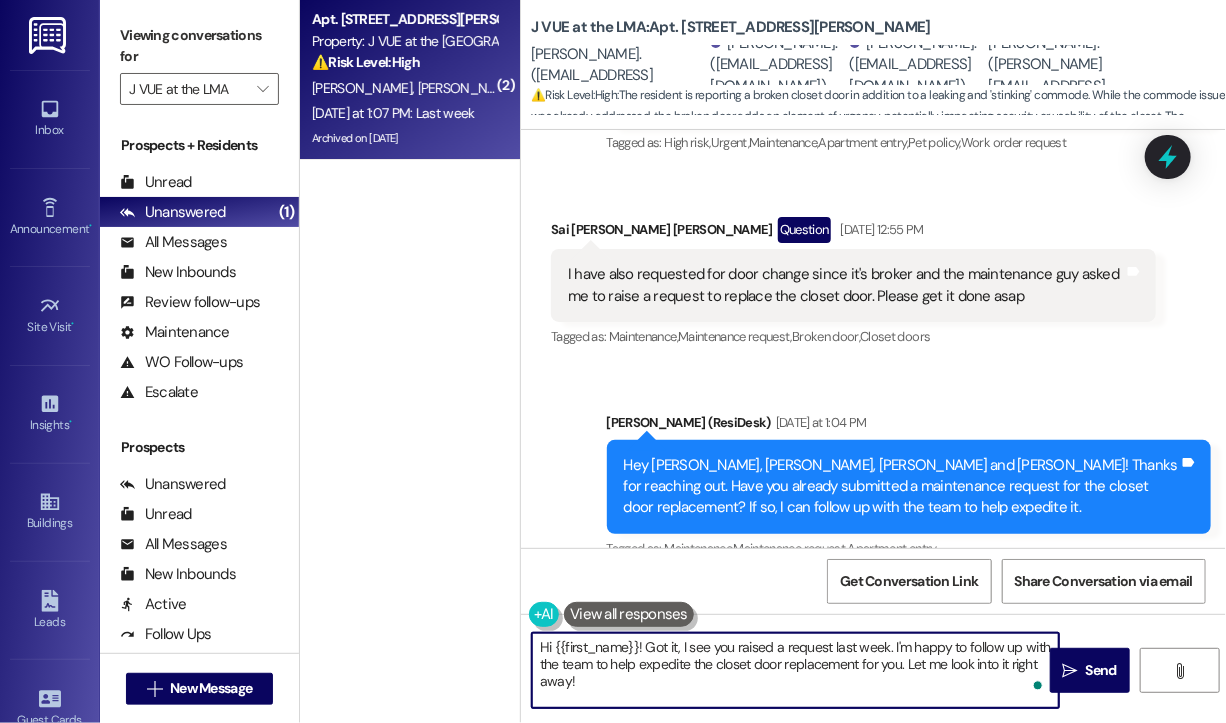 drag, startPoint x: 693, startPoint y: 692, endPoint x: 643, endPoint y: 649, distance: 65.946945 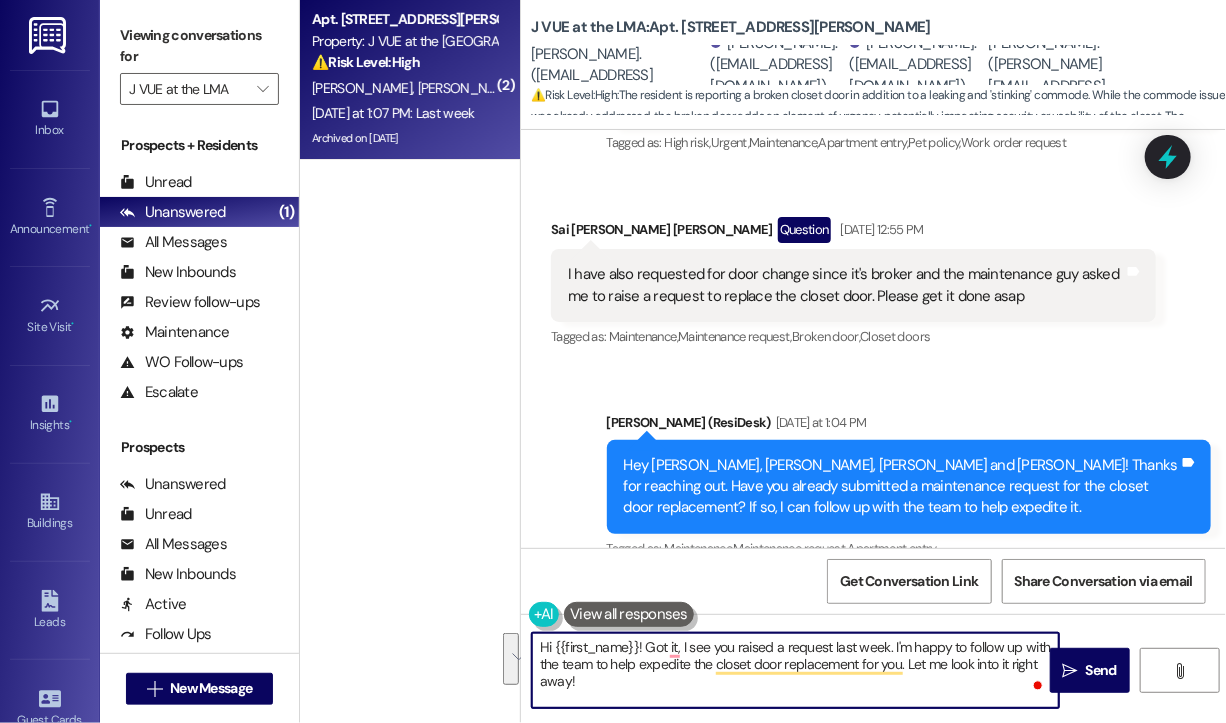 paste on "I checked our system and didn’t see any work order for the closet door, and all other submitted work orders are currently marked as completed. Do you happen to have the work order number so I can look into it further for you?" 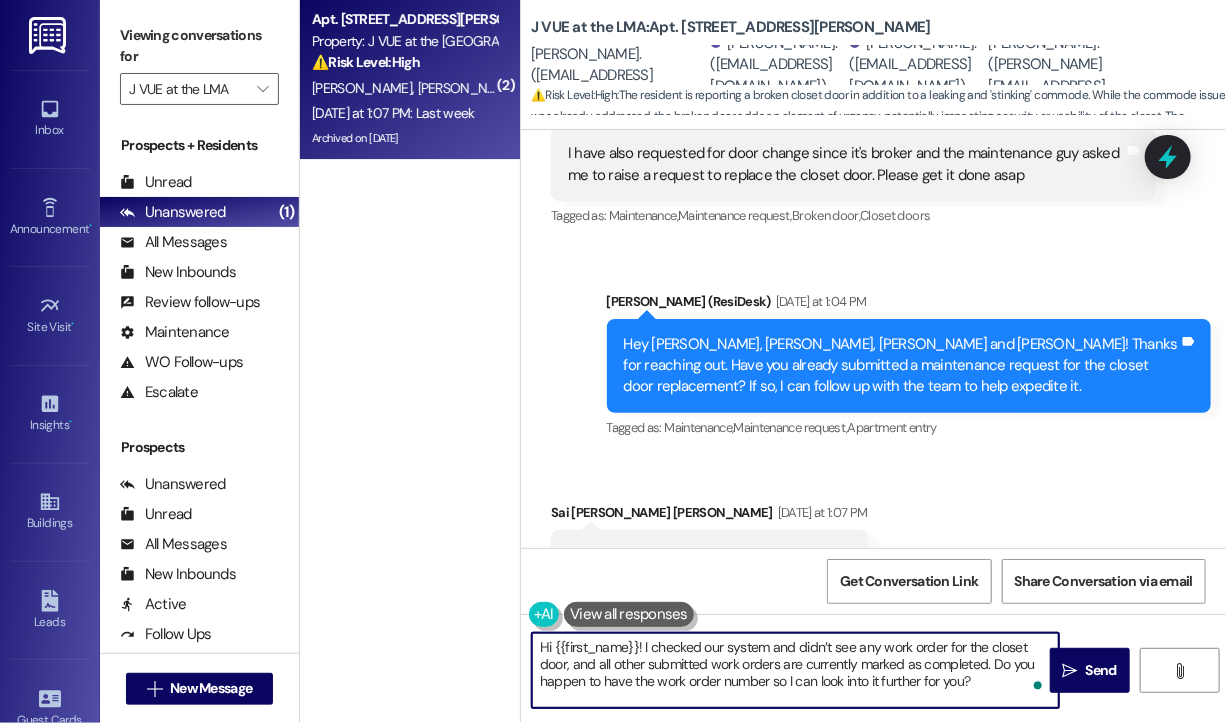 scroll, scrollTop: 17647, scrollLeft: 0, axis: vertical 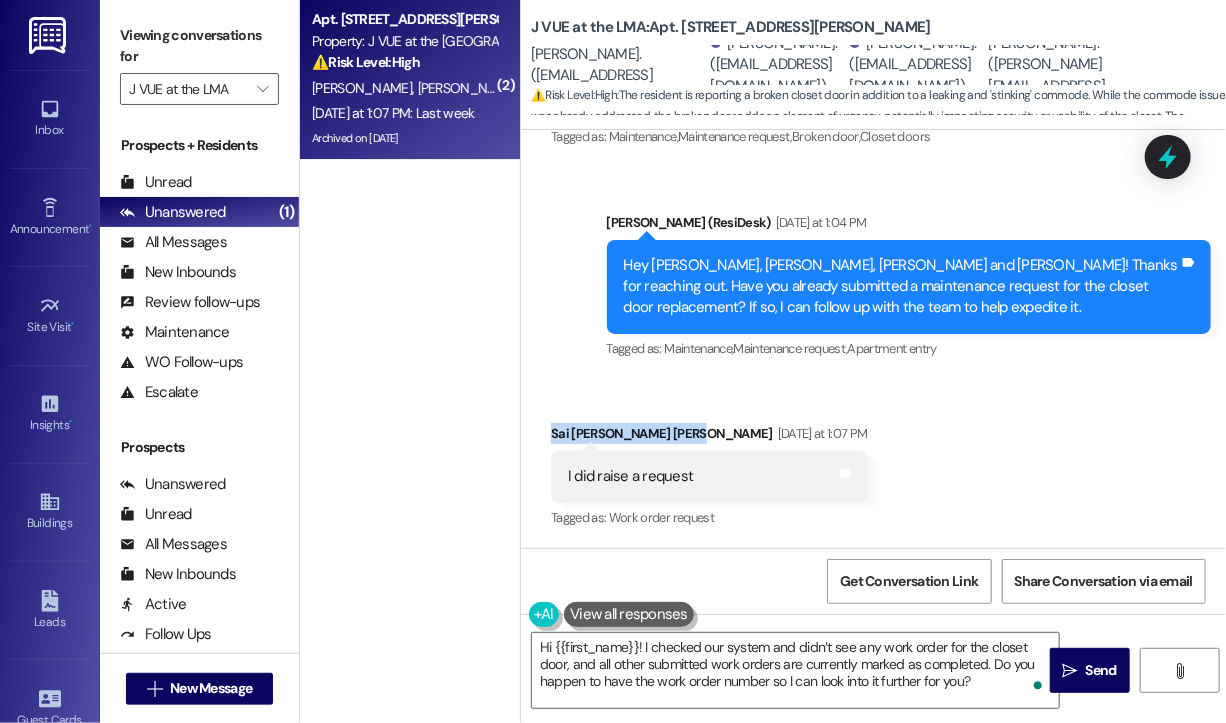drag, startPoint x: 703, startPoint y: 321, endPoint x: 552, endPoint y: 322, distance: 151.00331 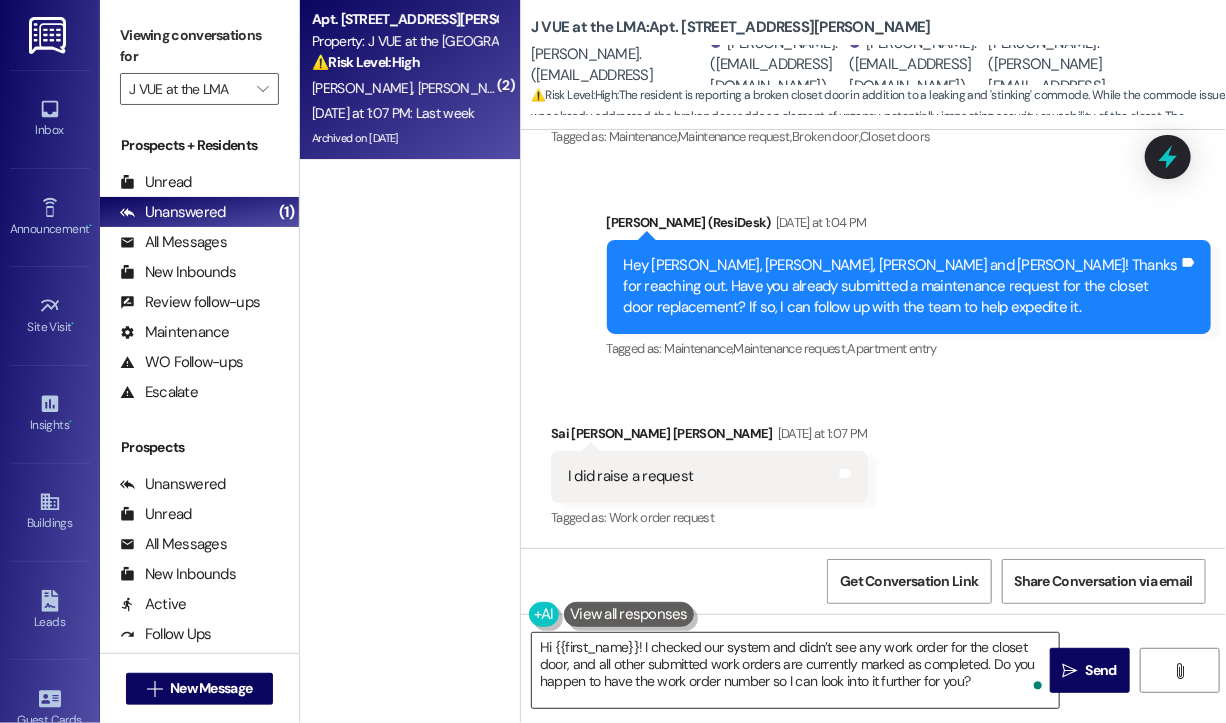 drag, startPoint x: 636, startPoint y: 653, endPoint x: 633, endPoint y: 666, distance: 13.341664 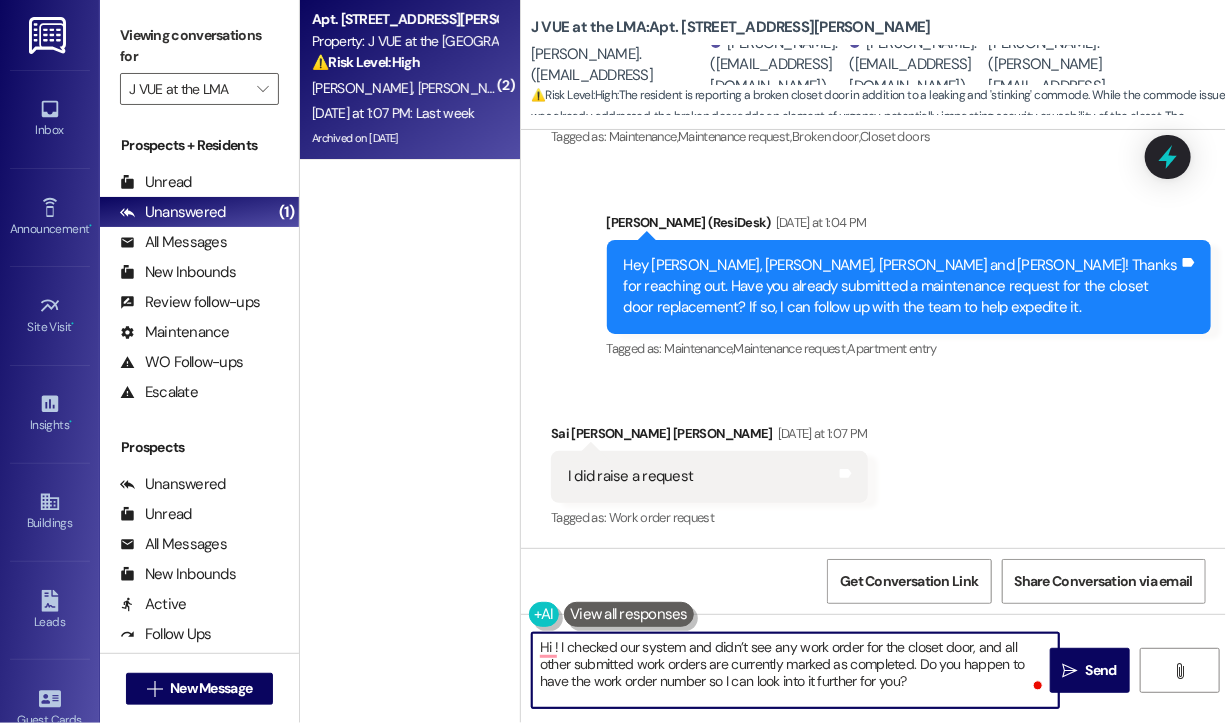 paste on "[PERSON_NAME]" 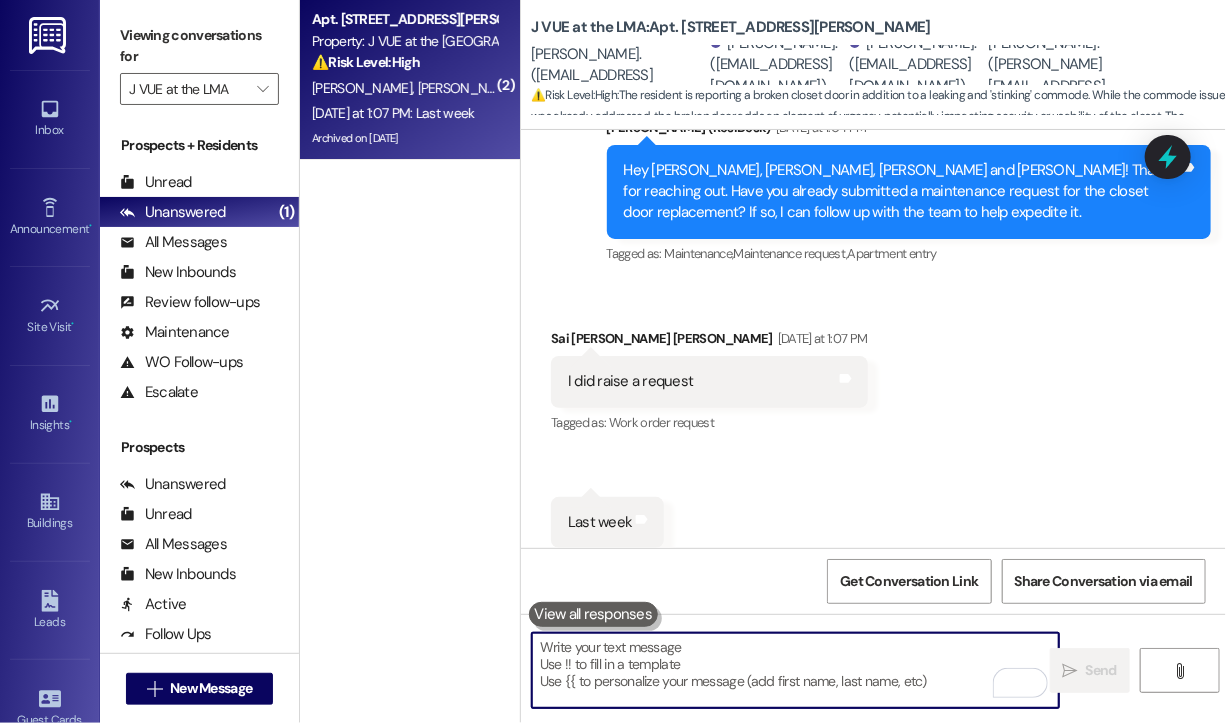 scroll, scrollTop: 17829, scrollLeft: 0, axis: vertical 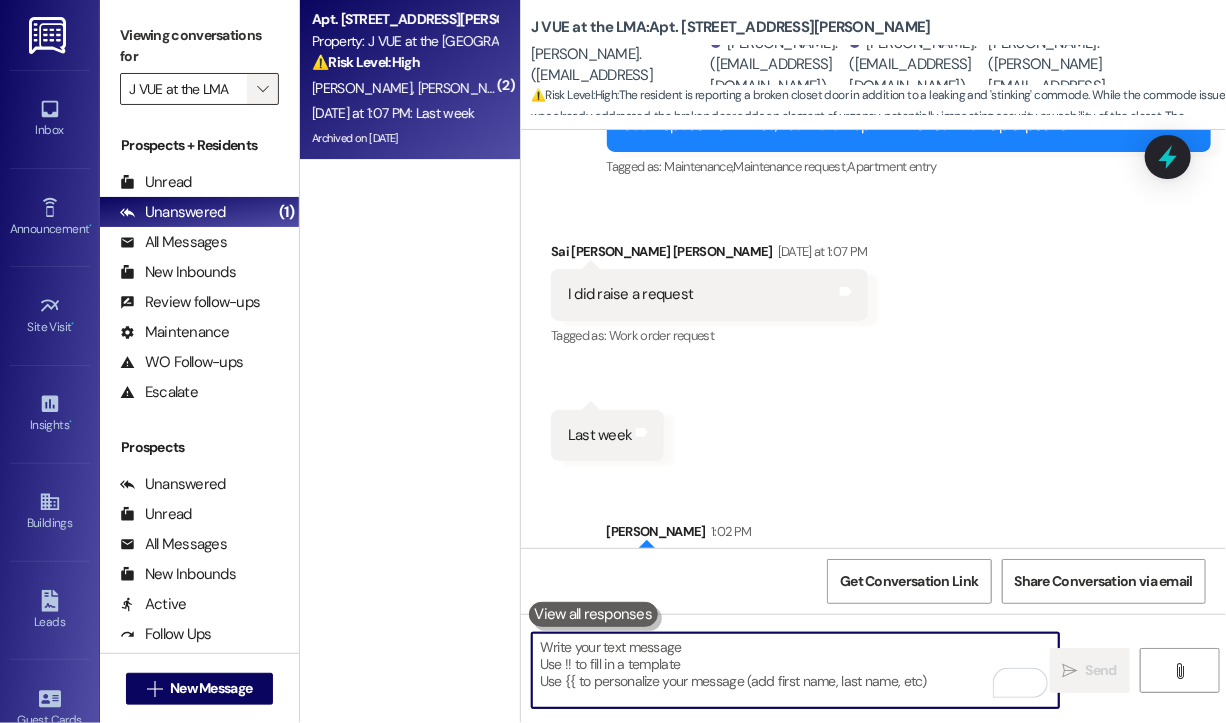 type 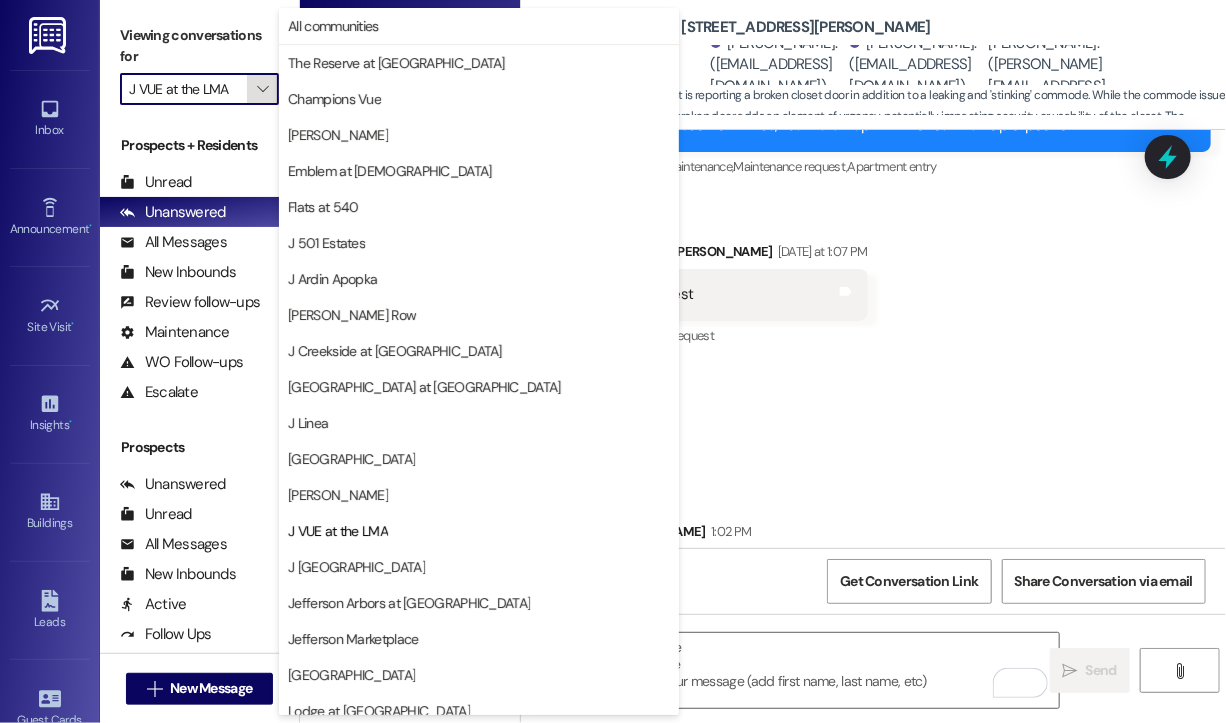 scroll, scrollTop: 301, scrollLeft: 0, axis: vertical 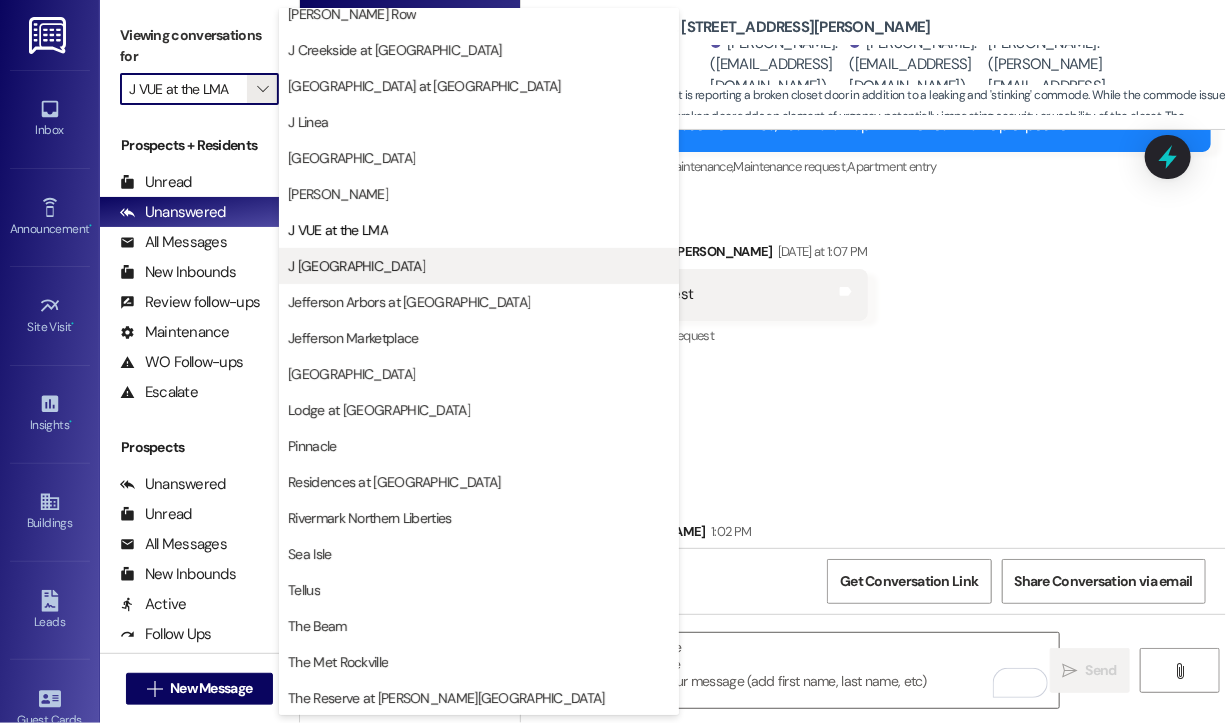 click on "J [GEOGRAPHIC_DATA]" at bounding box center [356, 266] 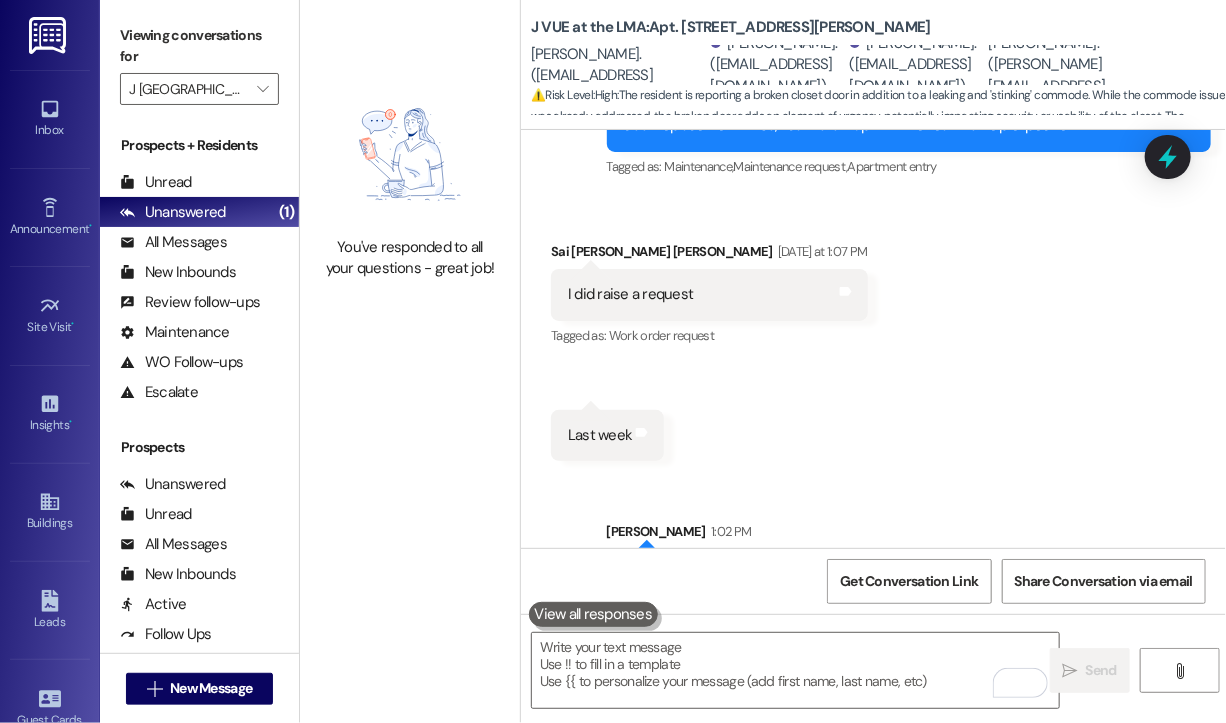click on "Received via SMS Sai [PERSON_NAME] [PERSON_NAME] [DATE] at 1:07 PM I did raise a request  Tags and notes Tagged as:   Work order request Click to highlight conversations about Work order request Received via SMS 1:07 PM Sai [PERSON_NAME] [PERSON_NAME] [DATE] at 1:07 PM Last week  Tags and notes" at bounding box center (873, 336) 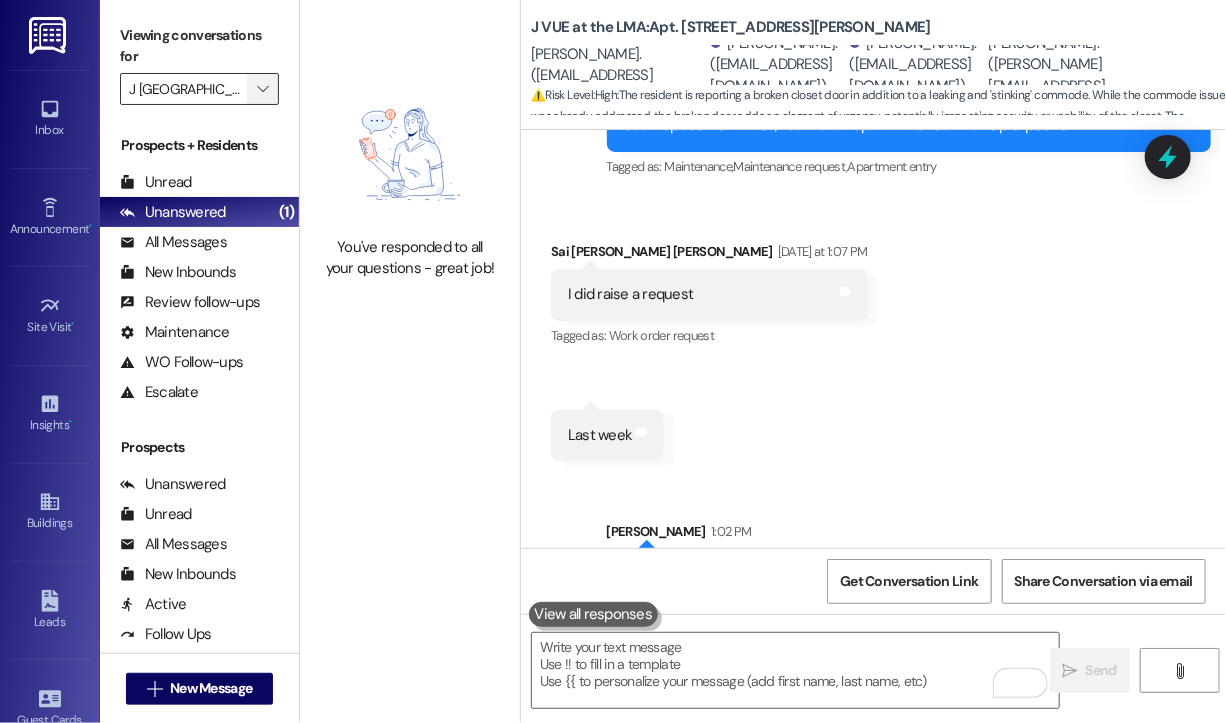 click on "" at bounding box center [262, 89] 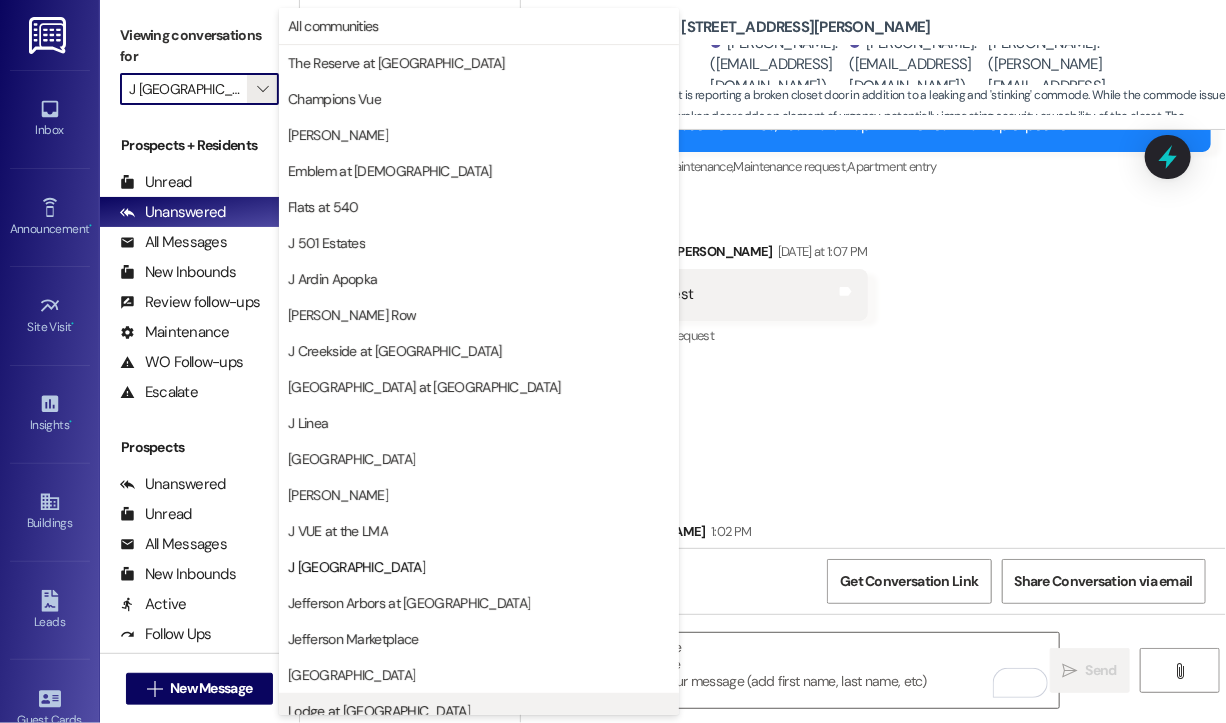 scroll, scrollTop: 301, scrollLeft: 0, axis: vertical 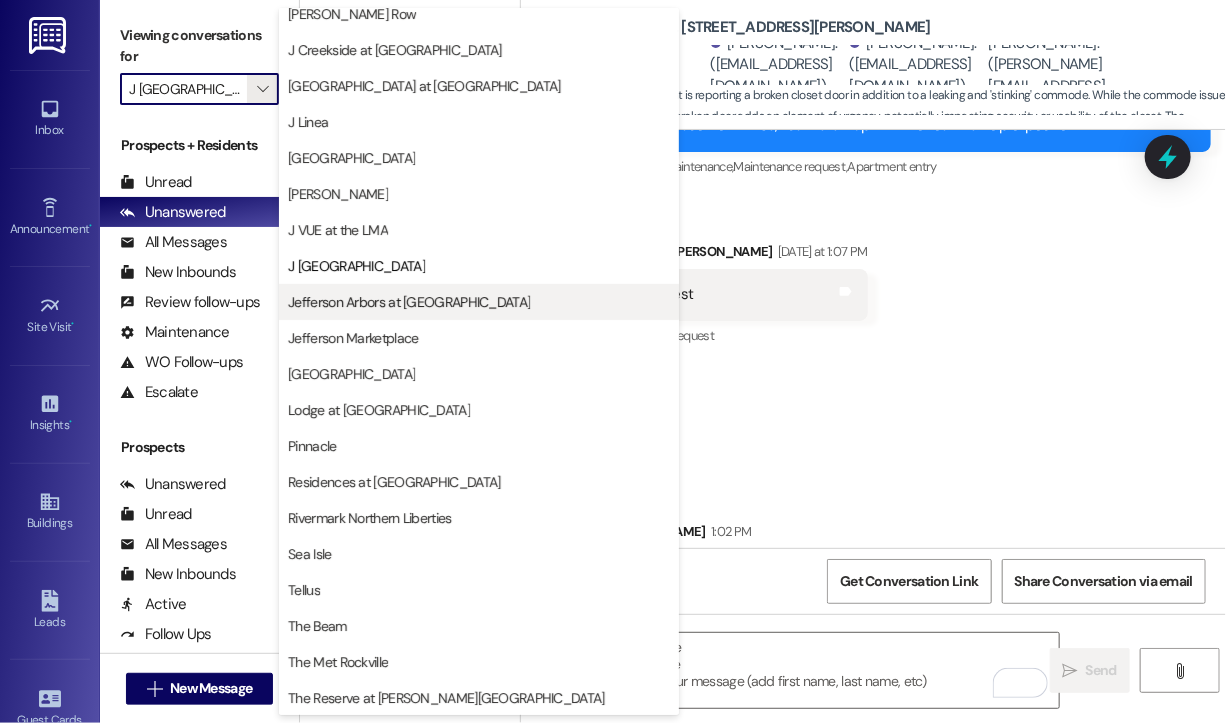 click on "Jefferson Arbors at [GEOGRAPHIC_DATA]" at bounding box center (409, 302) 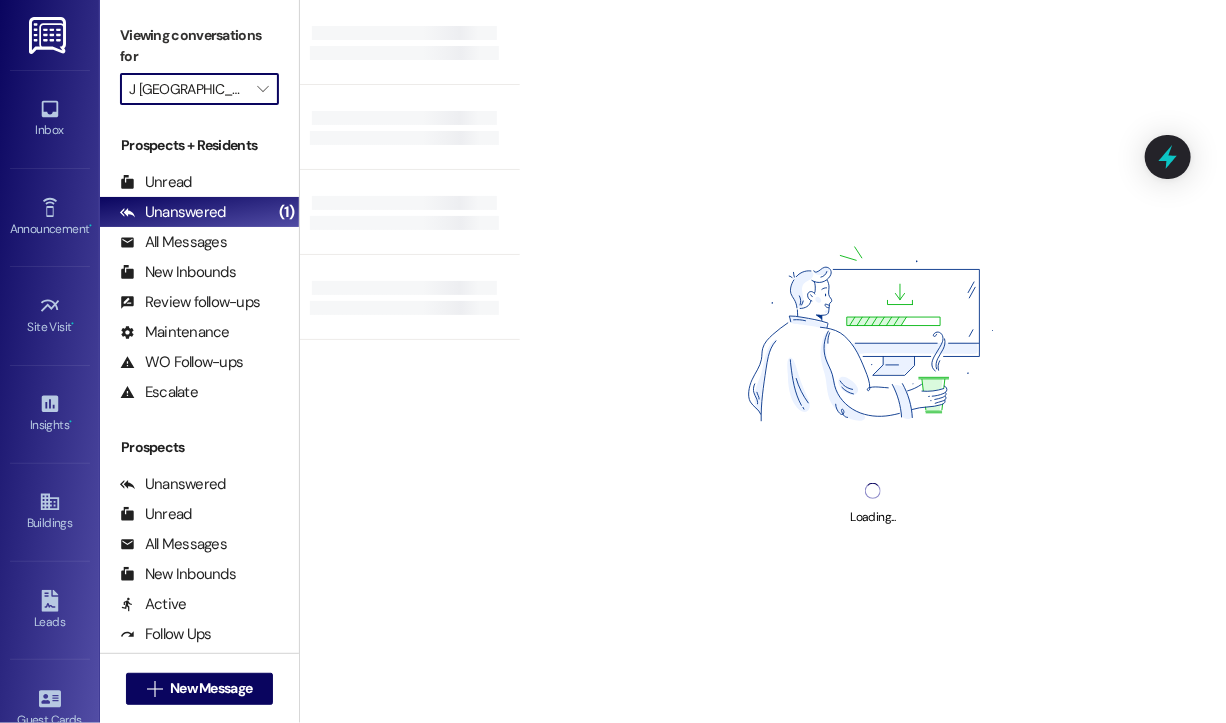 type on "Jefferson Arbors at [GEOGRAPHIC_DATA]" 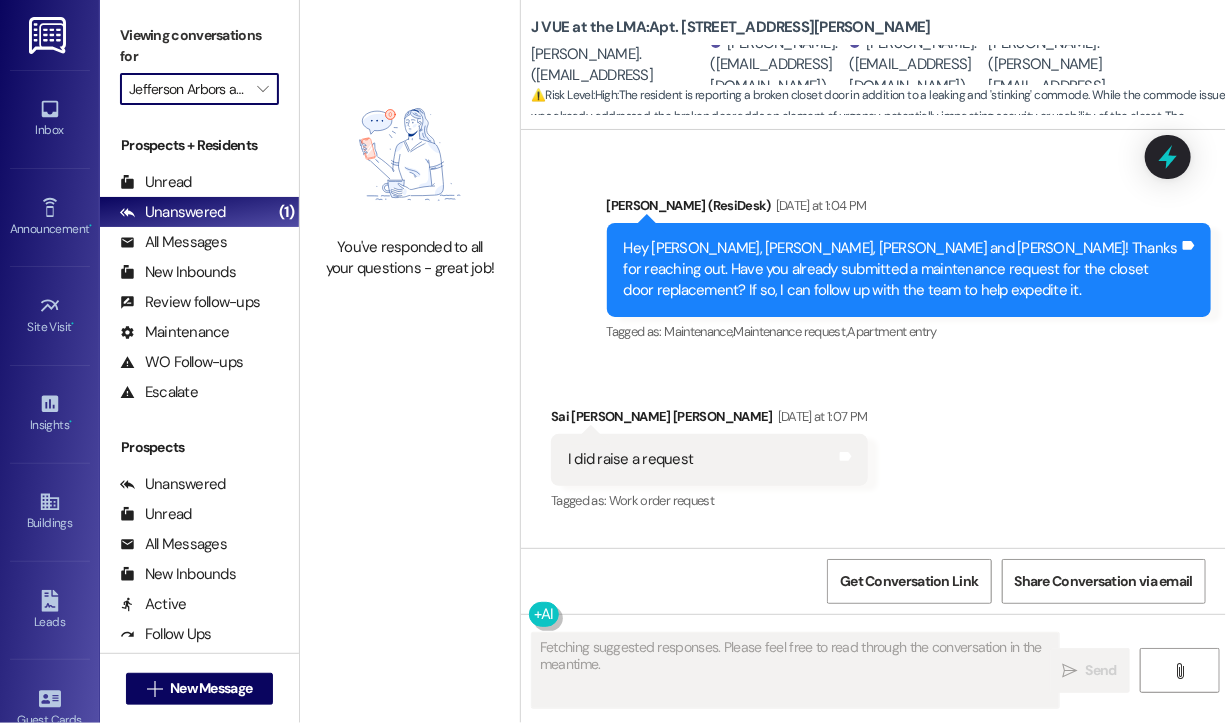 scroll, scrollTop: 17646, scrollLeft: 0, axis: vertical 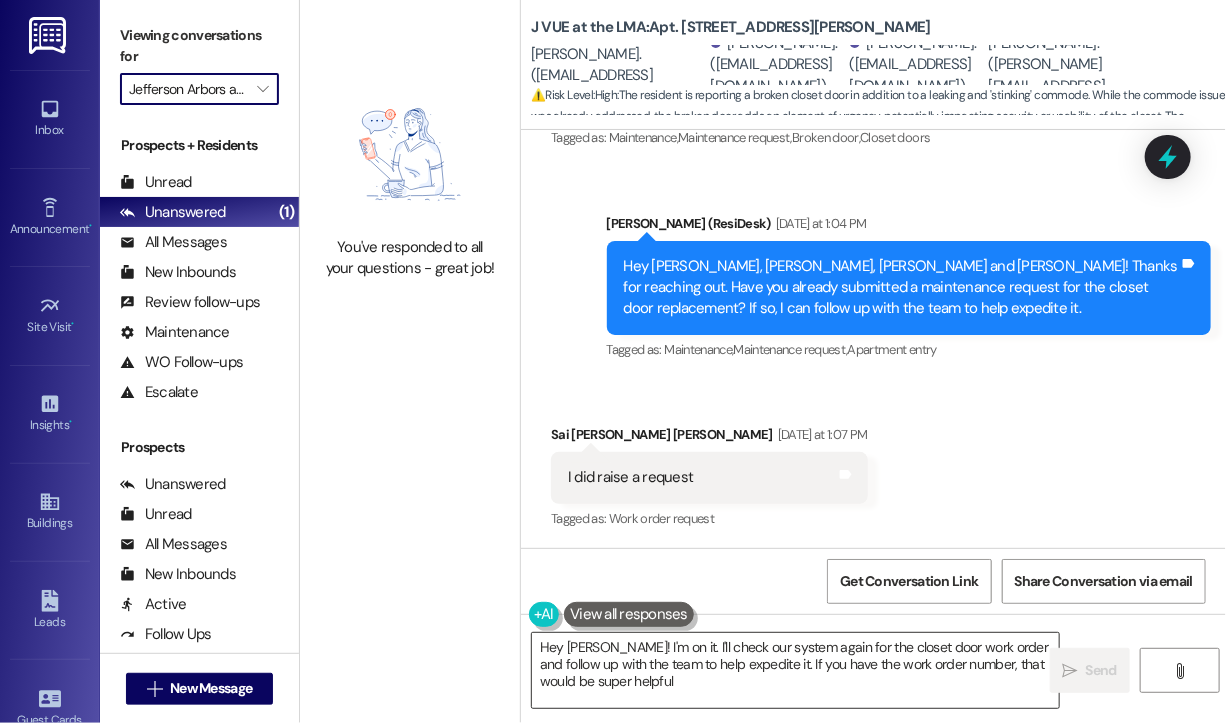 type on "Hey [PERSON_NAME]! I'm on it. I'll check our system again for the closet door work order and follow up with the team to help expedite it. If you have the work order number, that would be super helpful!" 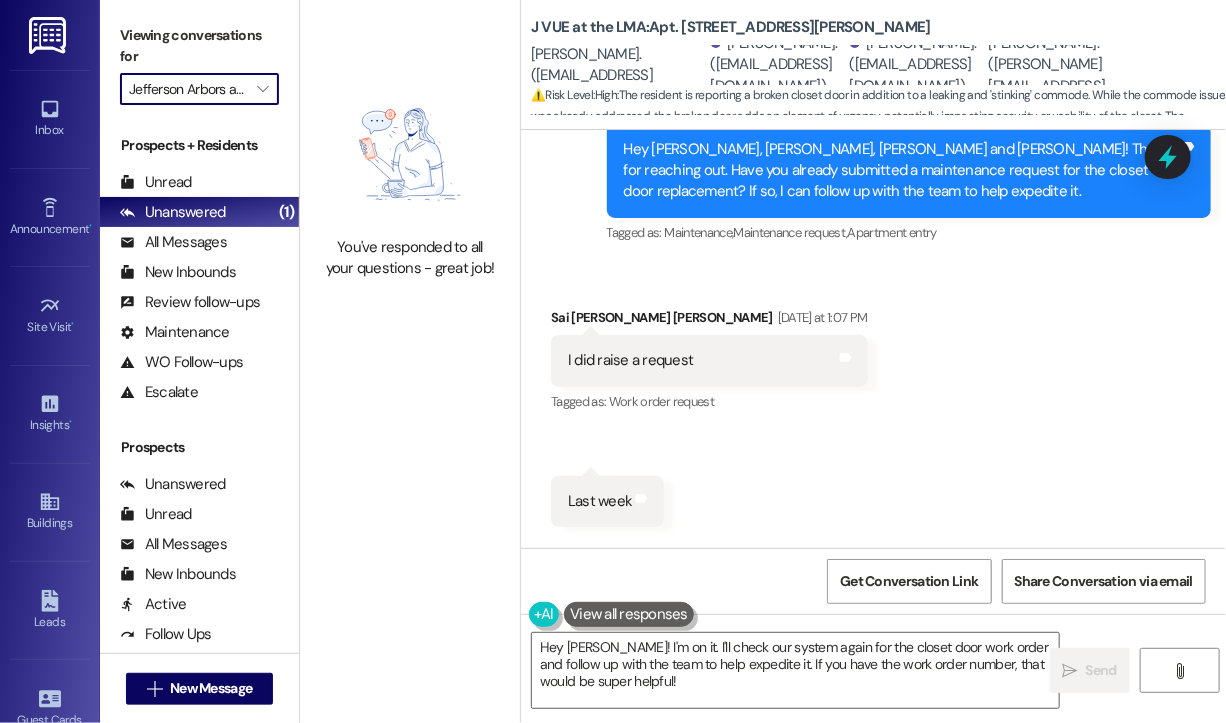 scroll, scrollTop: 17858, scrollLeft: 0, axis: vertical 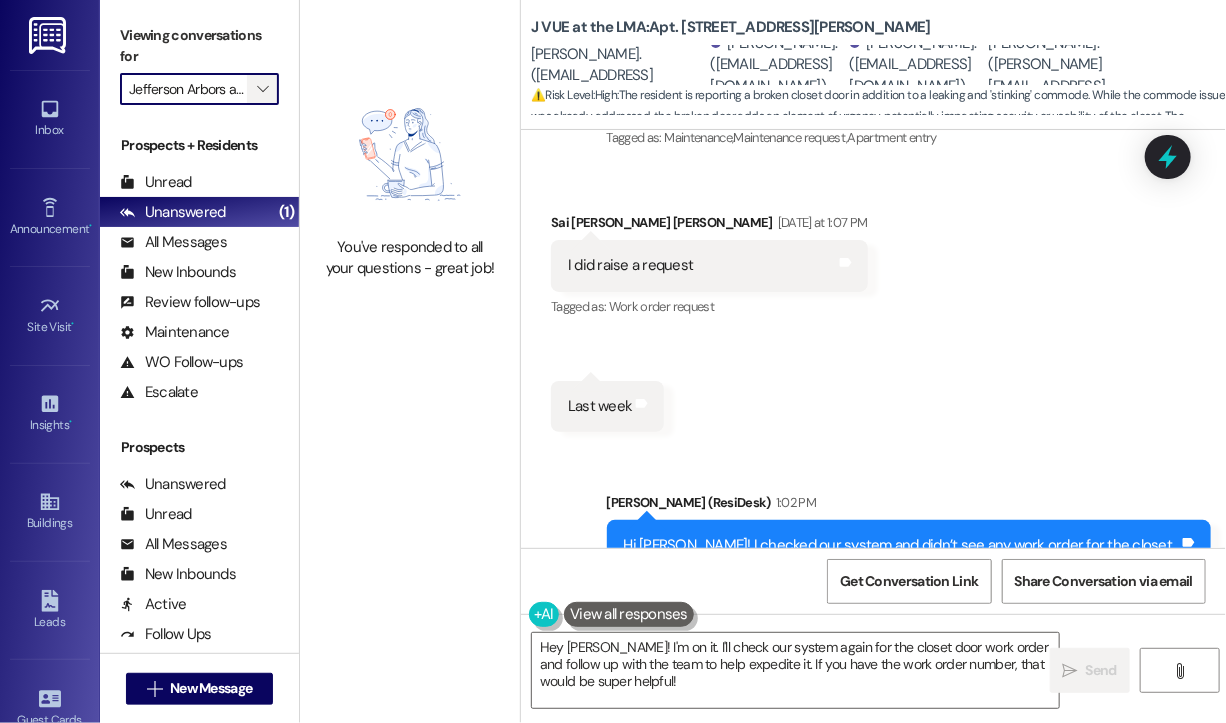 click on "" at bounding box center [262, 89] 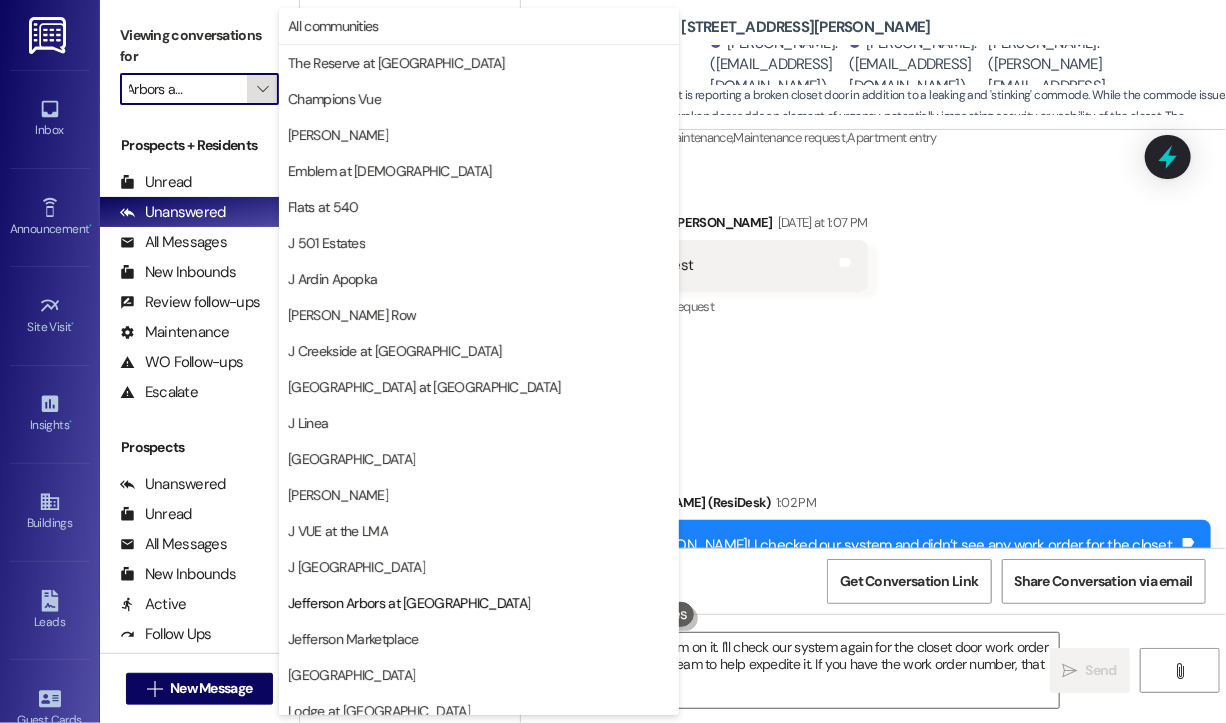 scroll, scrollTop: 301, scrollLeft: 0, axis: vertical 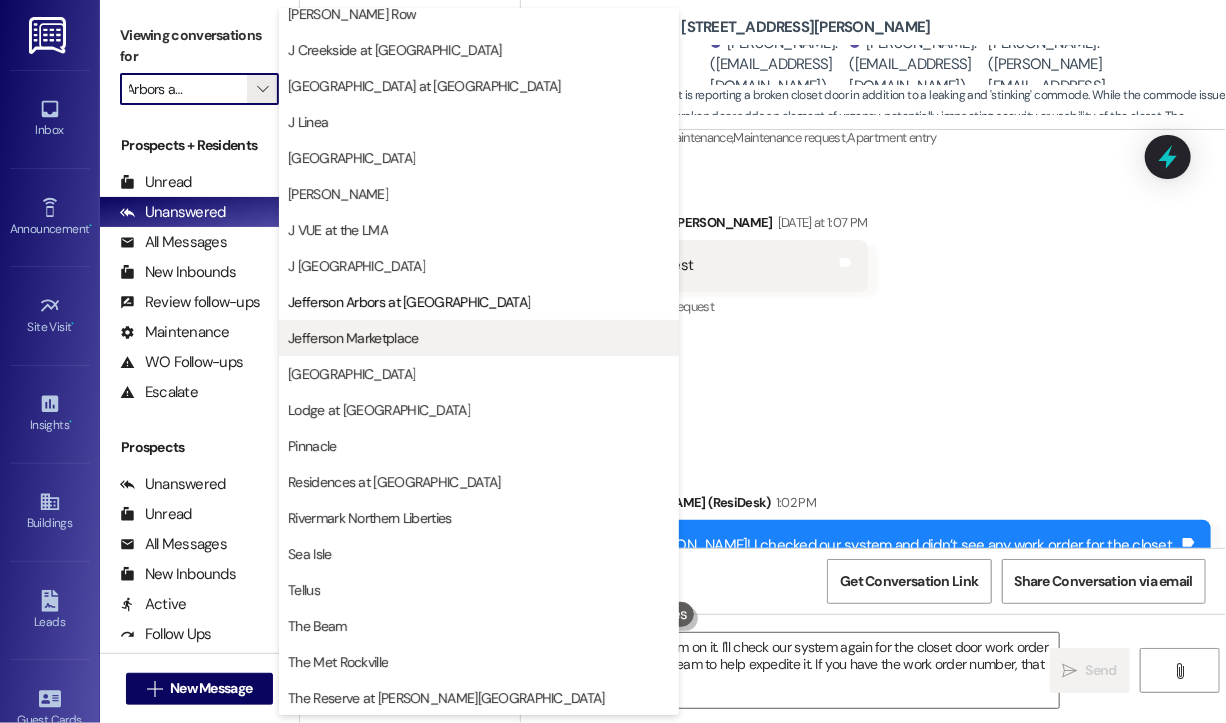 click on "Jefferson Marketplace" at bounding box center (353, 338) 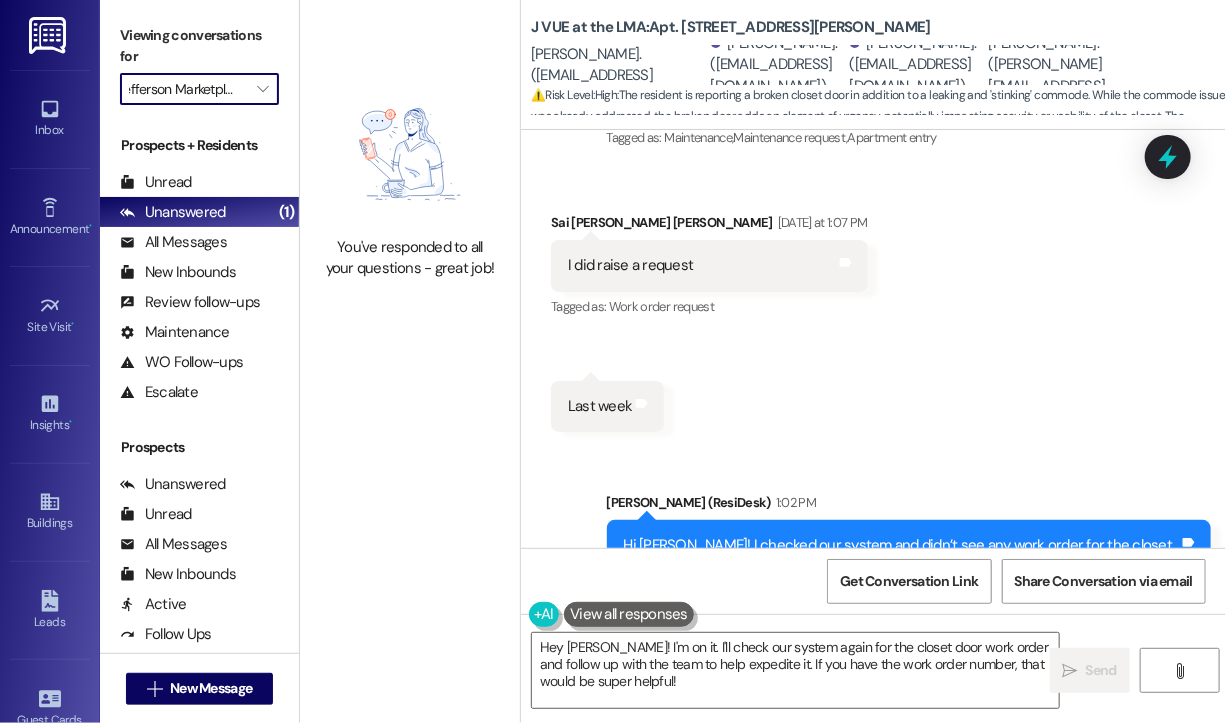 scroll, scrollTop: 0, scrollLeft: 11, axis: horizontal 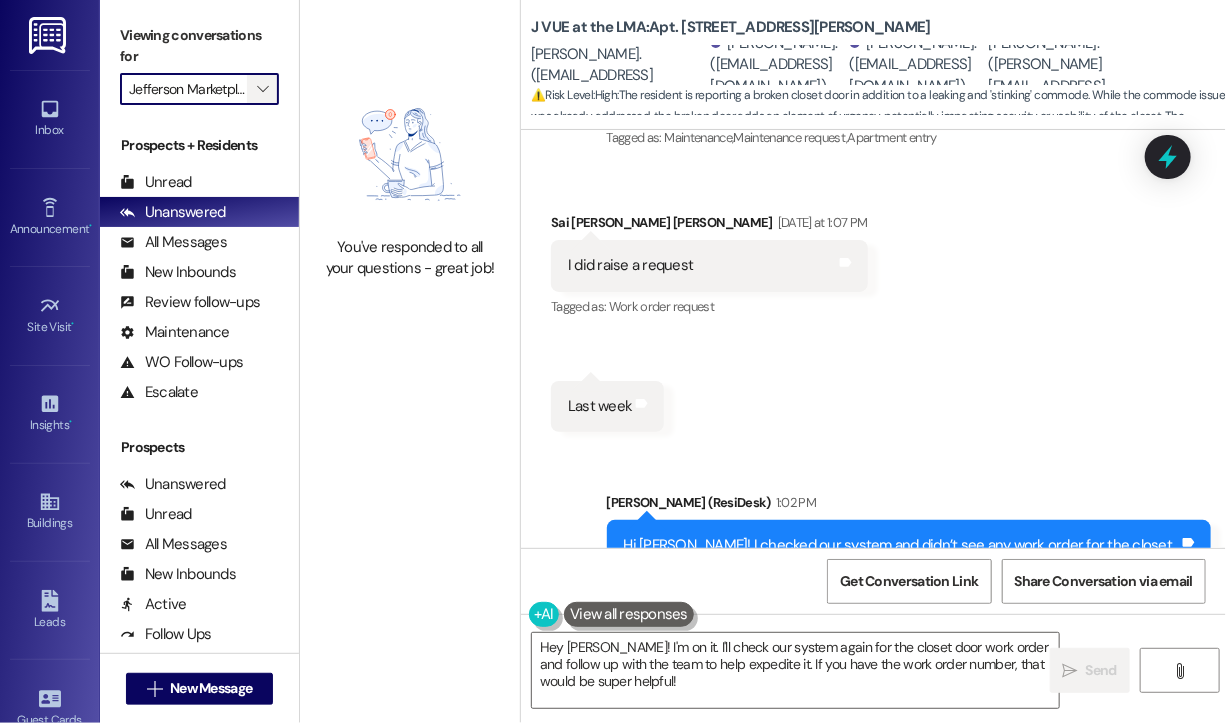 click on "" at bounding box center [262, 89] 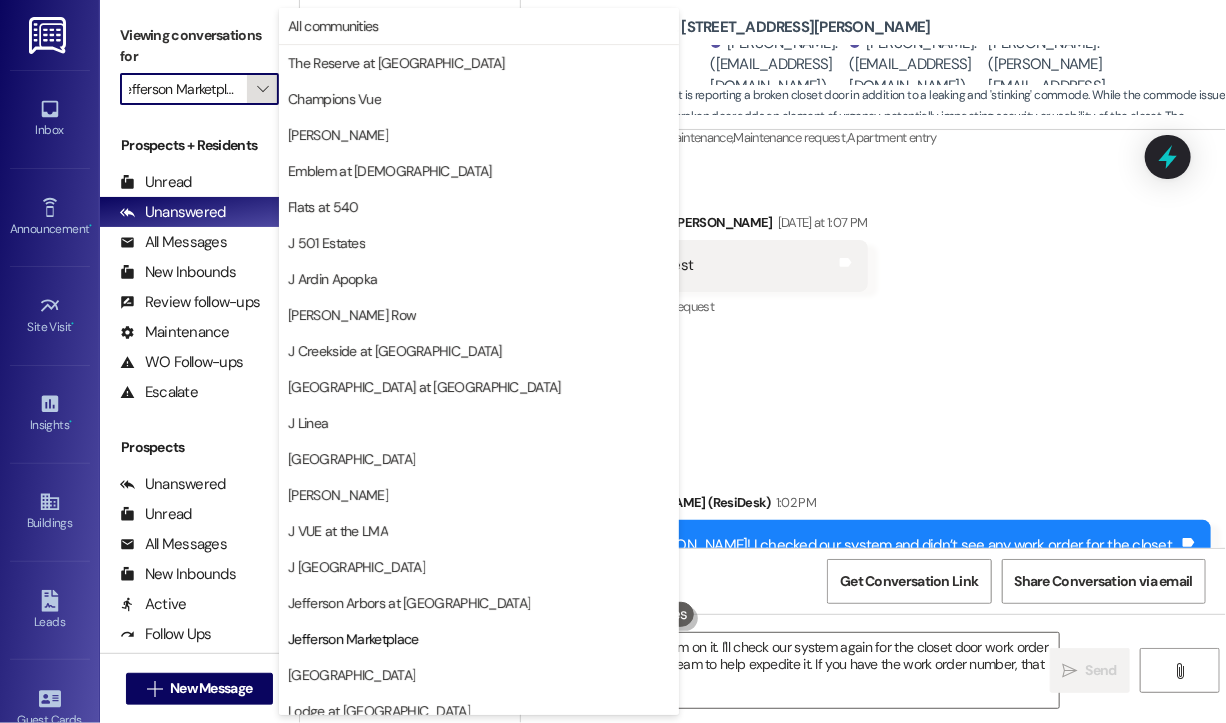 scroll, scrollTop: 301, scrollLeft: 0, axis: vertical 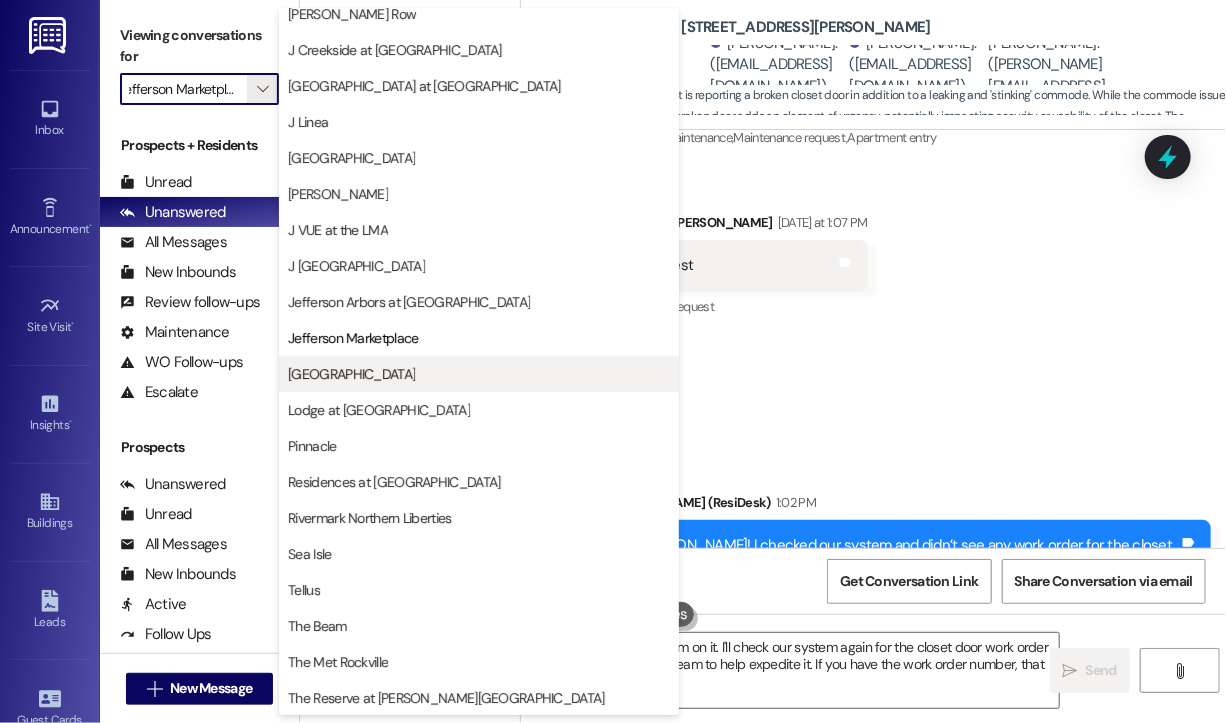 click on "[GEOGRAPHIC_DATA]" at bounding box center (351, 374) 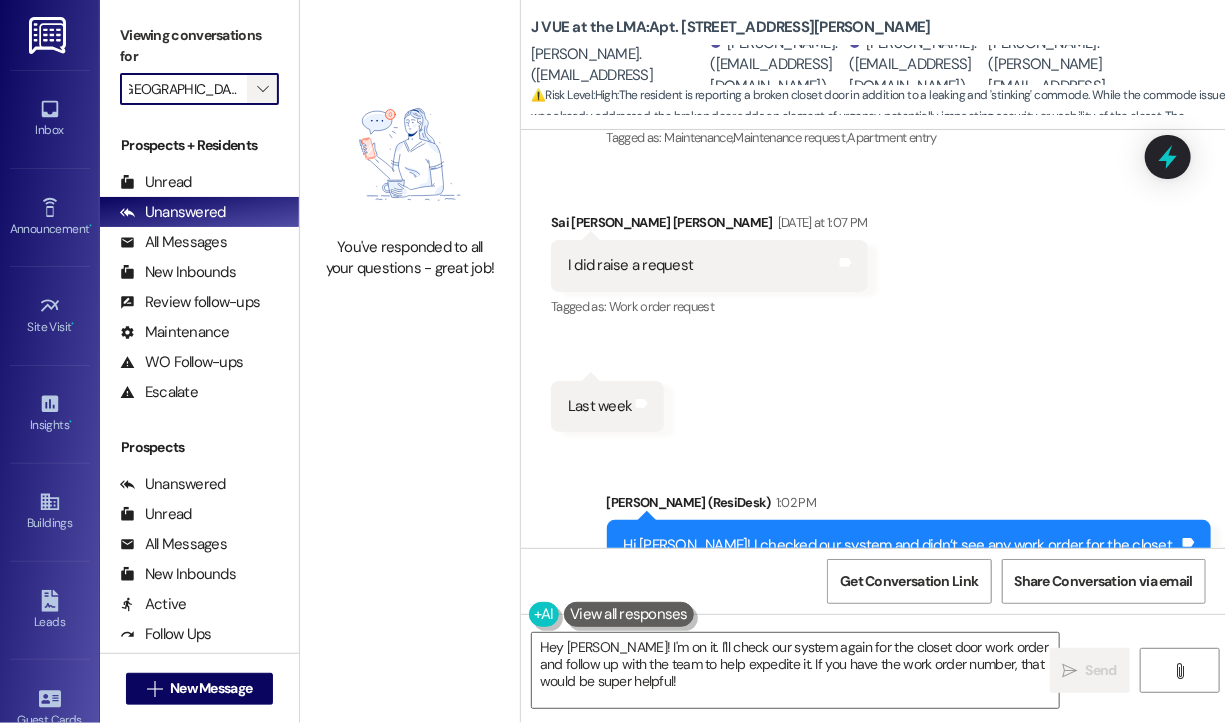 scroll, scrollTop: 0, scrollLeft: 0, axis: both 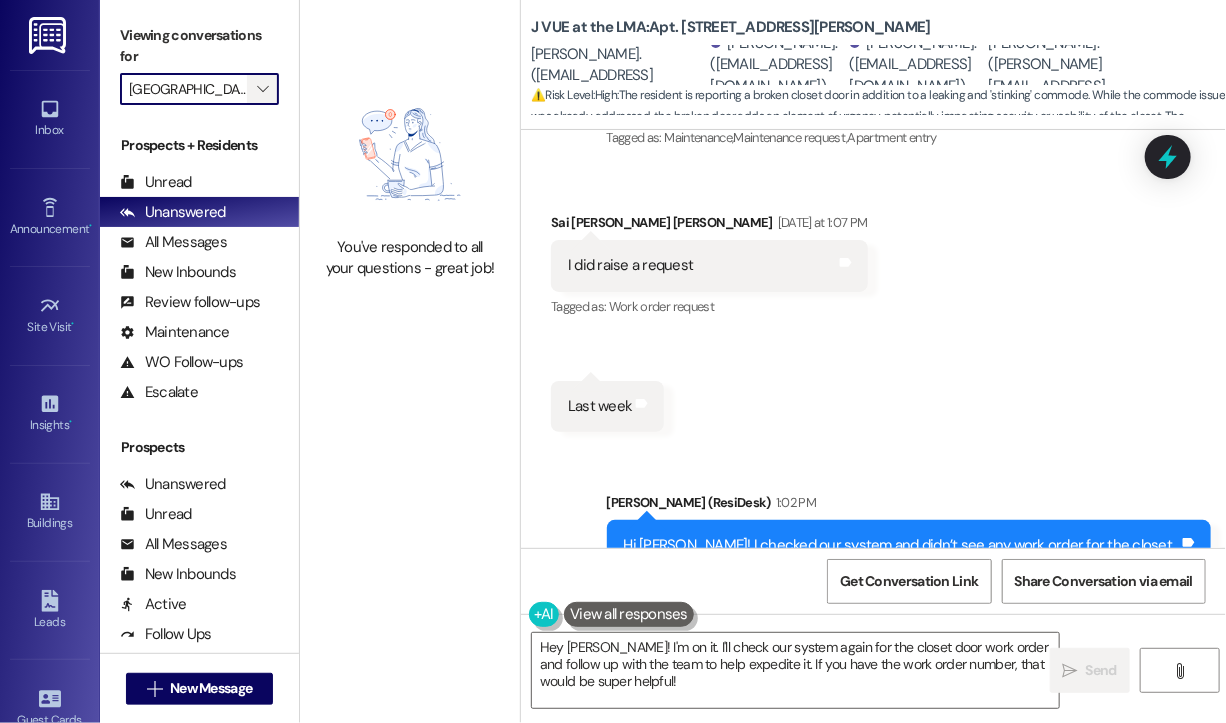 click on "" at bounding box center (262, 89) 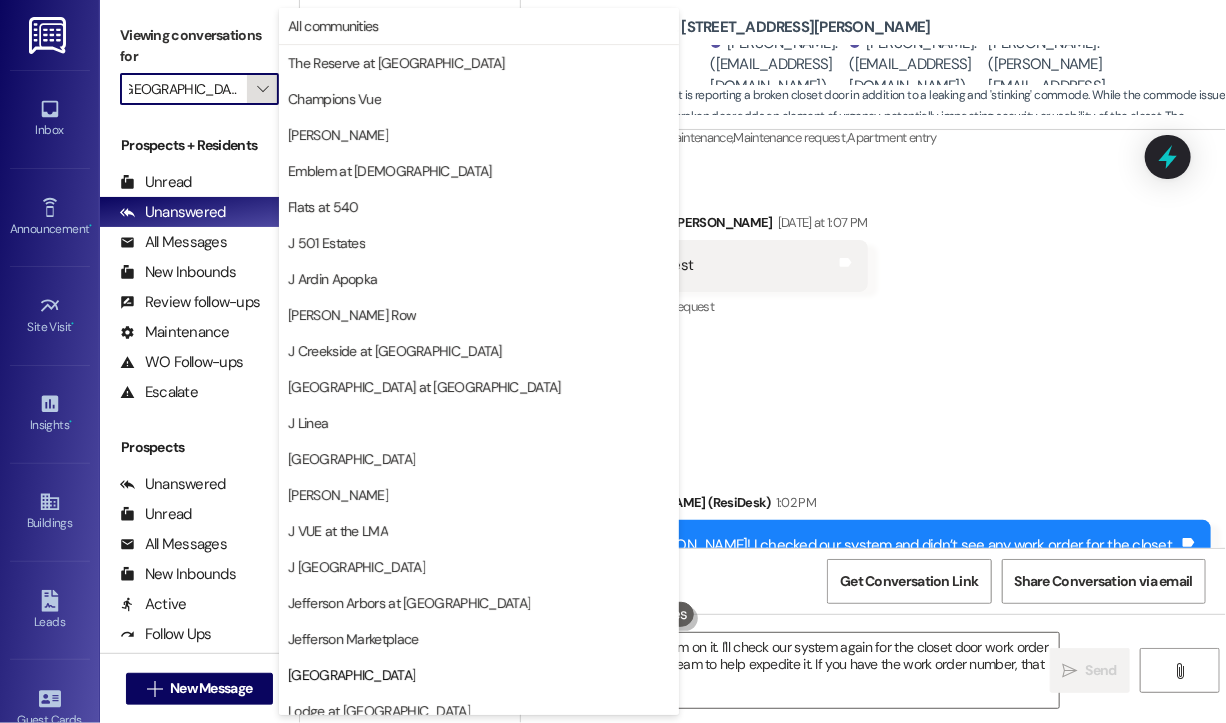 scroll, scrollTop: 301, scrollLeft: 0, axis: vertical 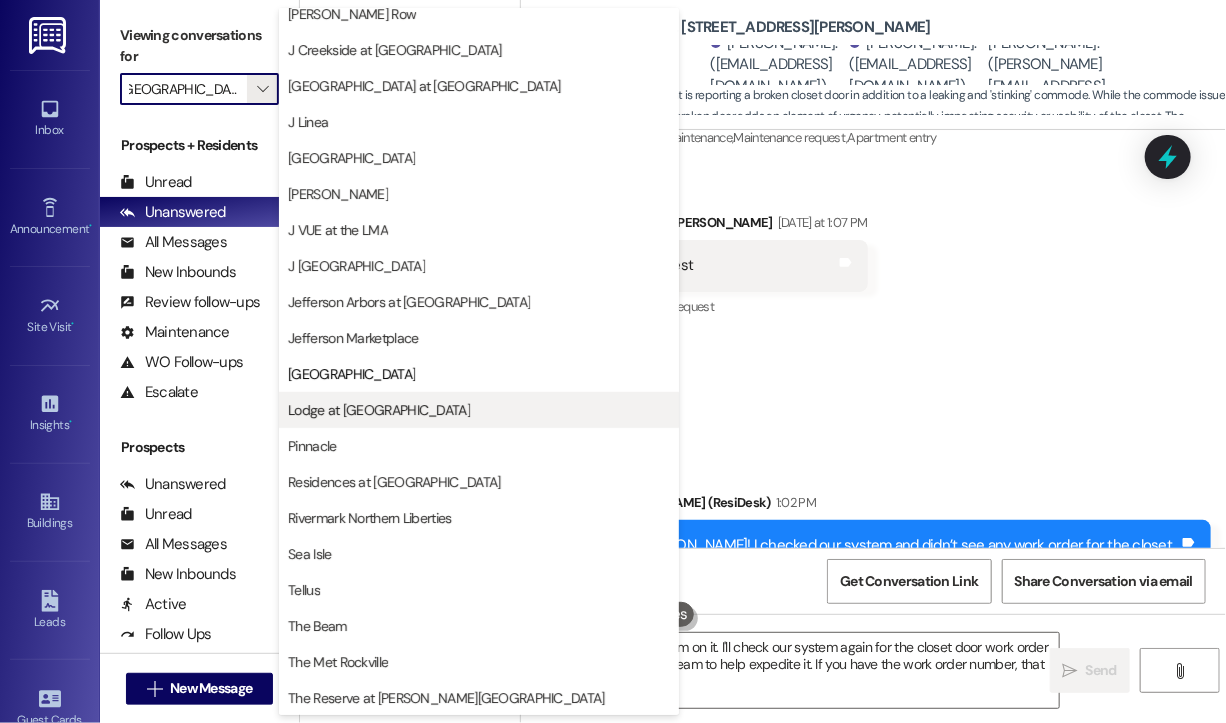 click on "Lodge at [GEOGRAPHIC_DATA]" at bounding box center (379, 410) 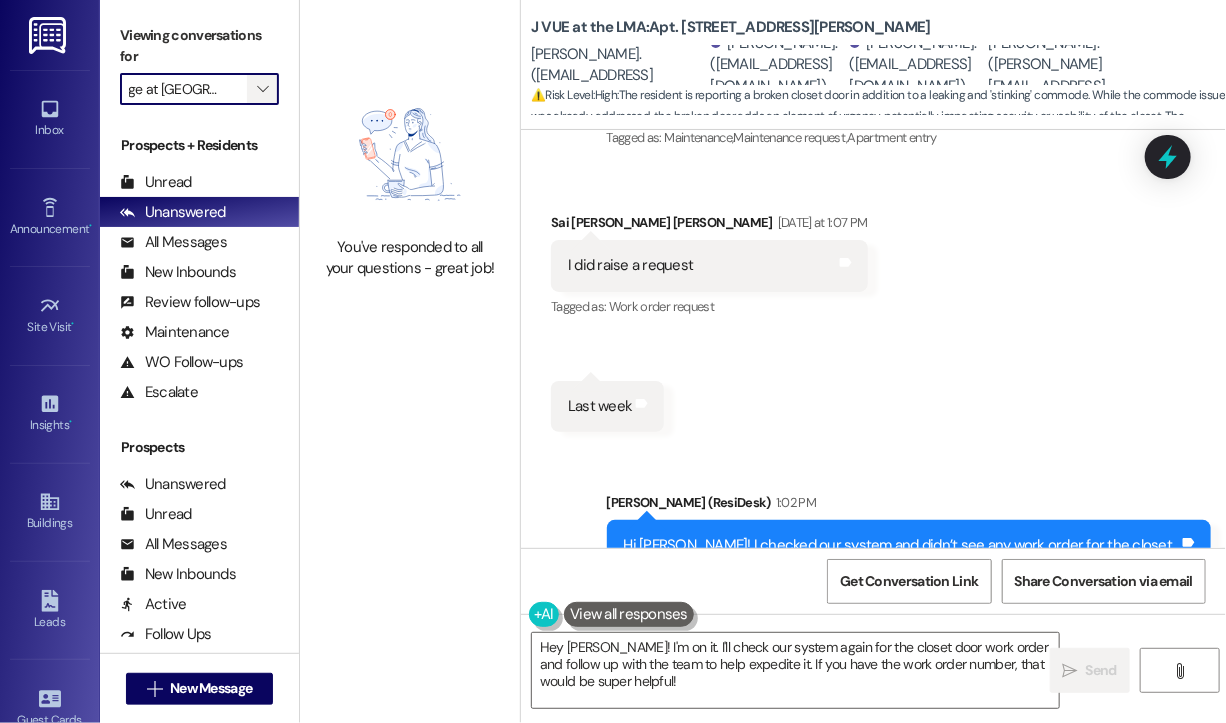 scroll, scrollTop: 0, scrollLeft: 0, axis: both 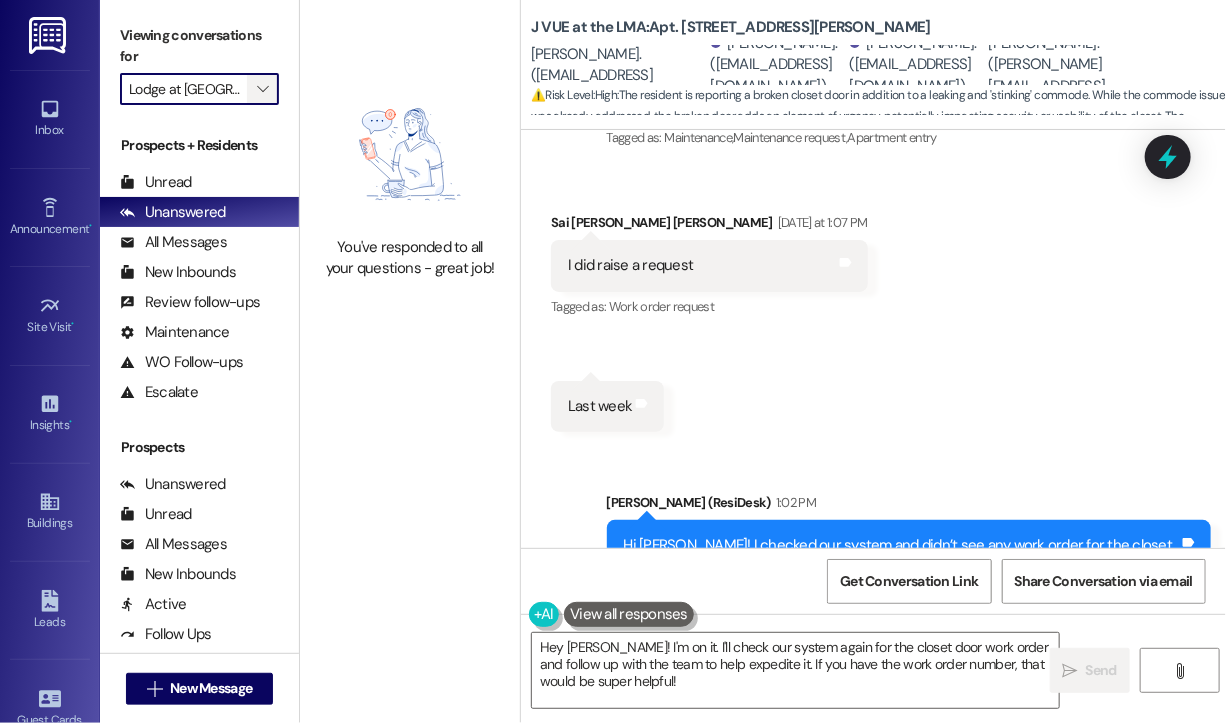 click on "" at bounding box center [262, 89] 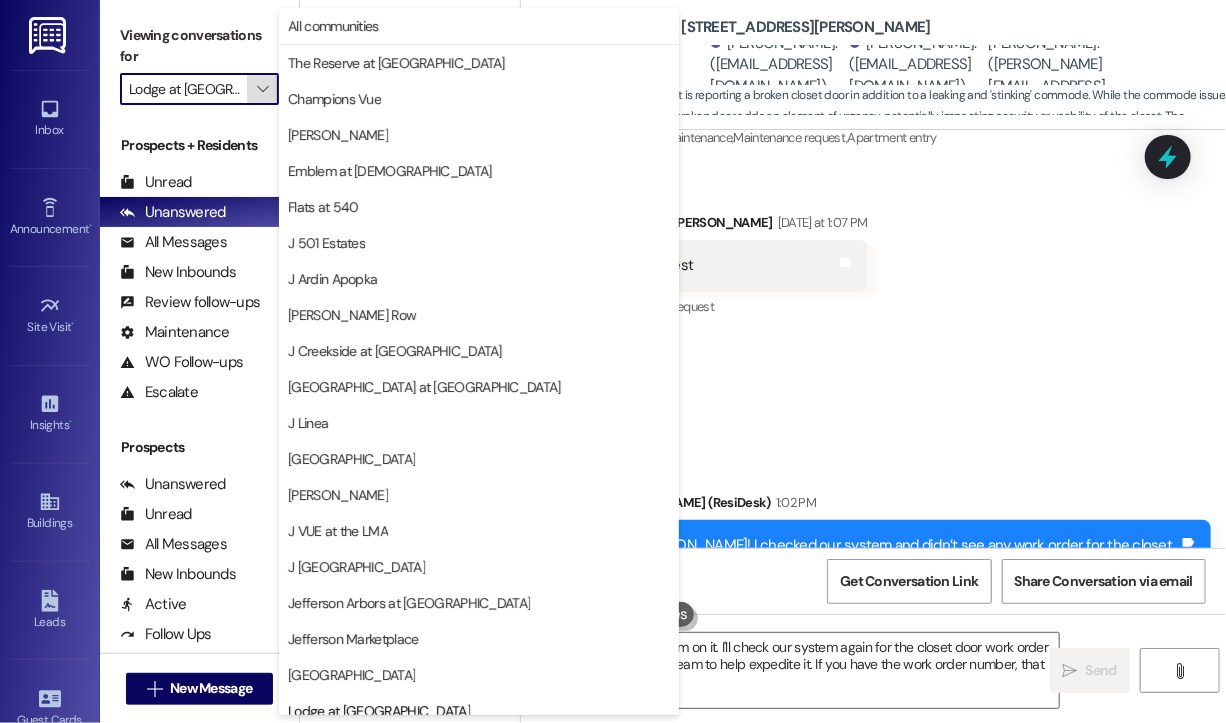 scroll, scrollTop: 0, scrollLeft: 29, axis: horizontal 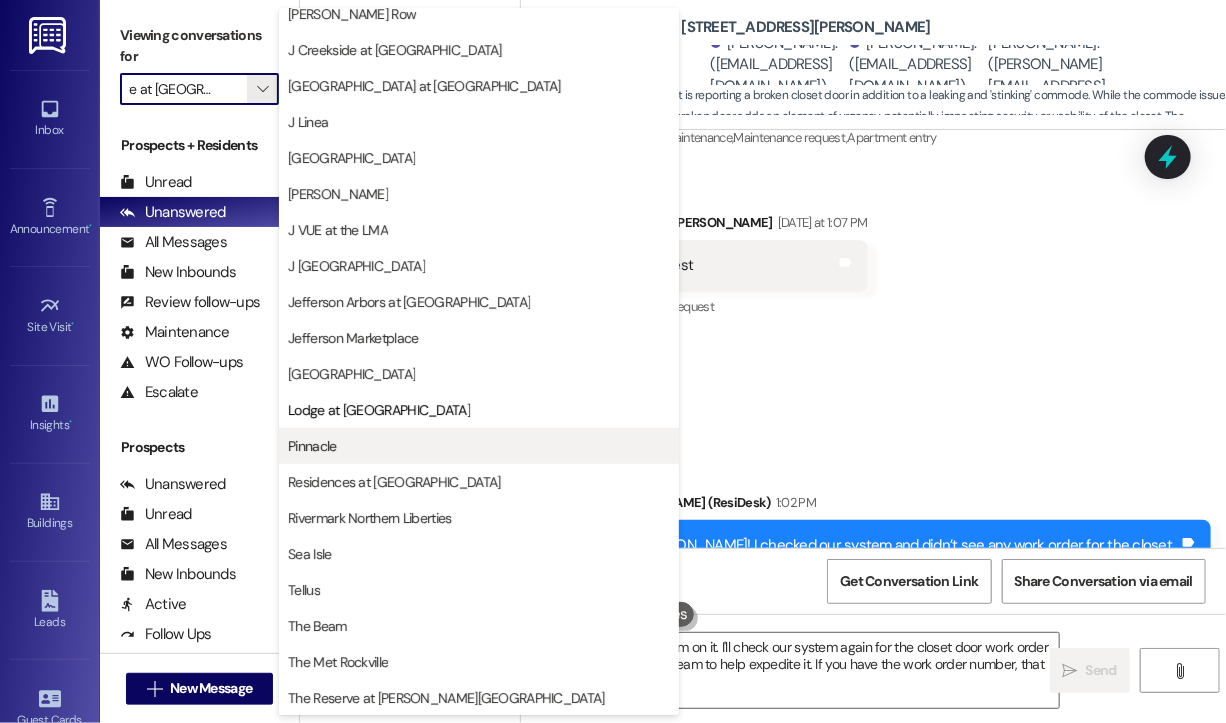 click on "Pinnacle" at bounding box center [479, 446] 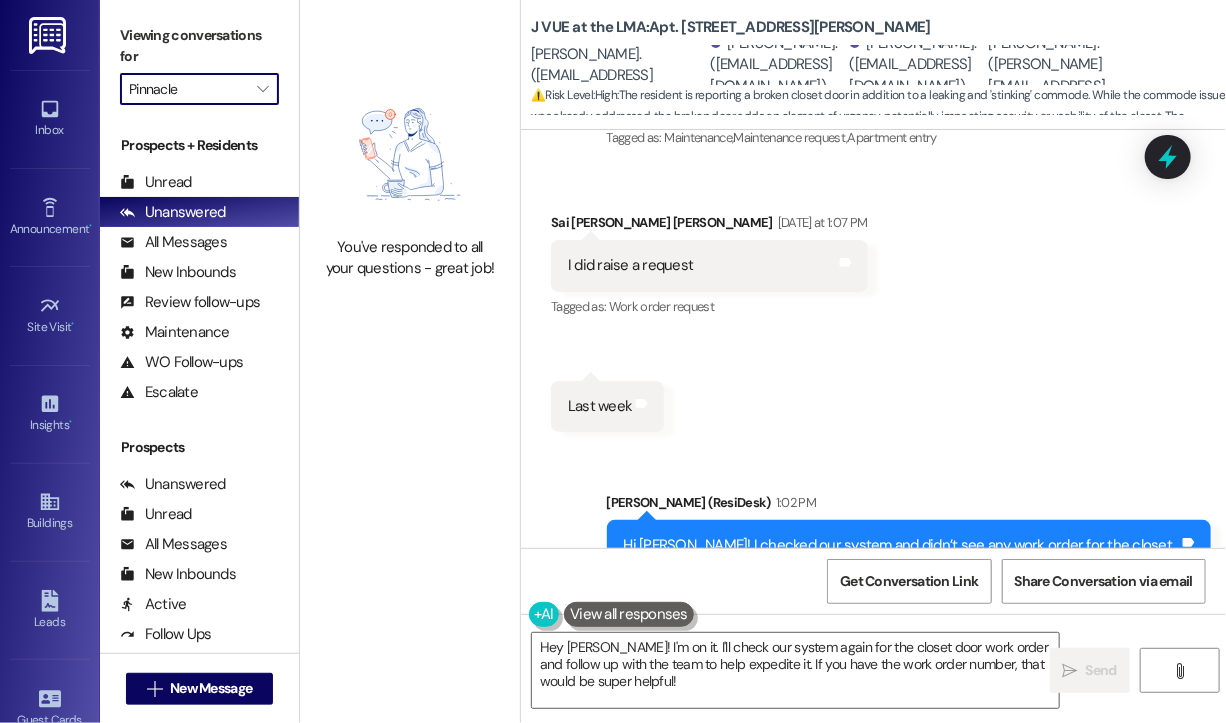 scroll, scrollTop: 0, scrollLeft: 0, axis: both 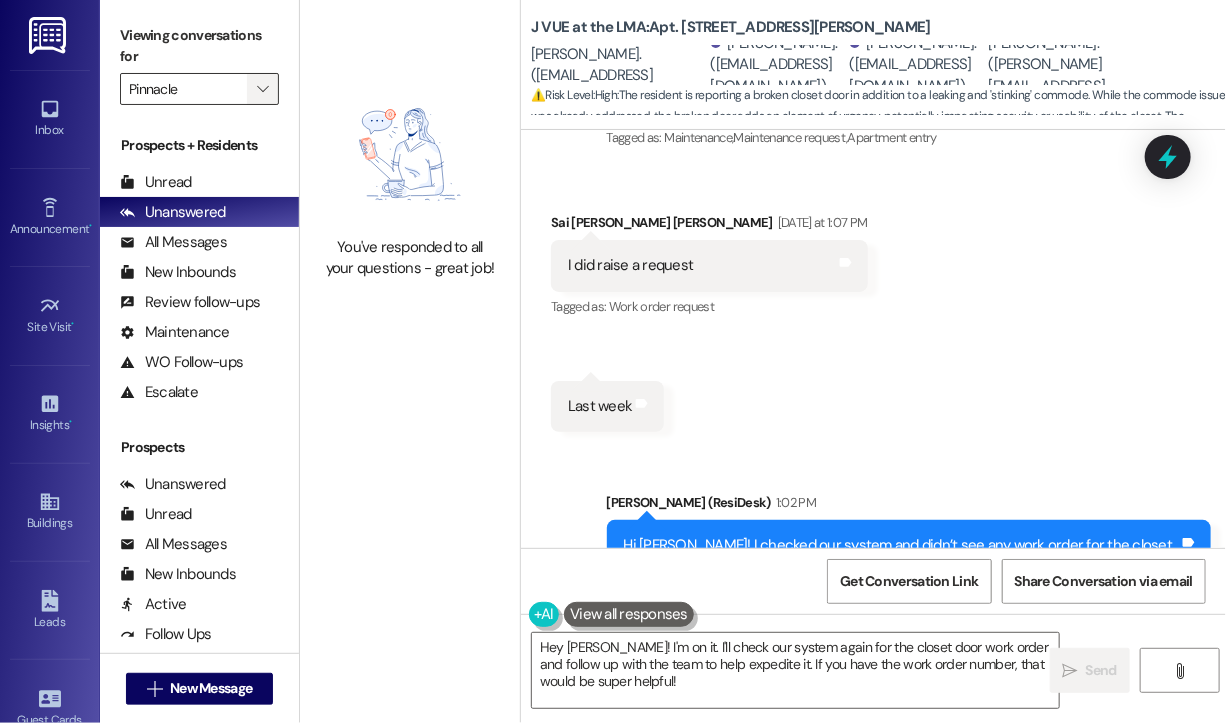 click on "" at bounding box center [262, 89] 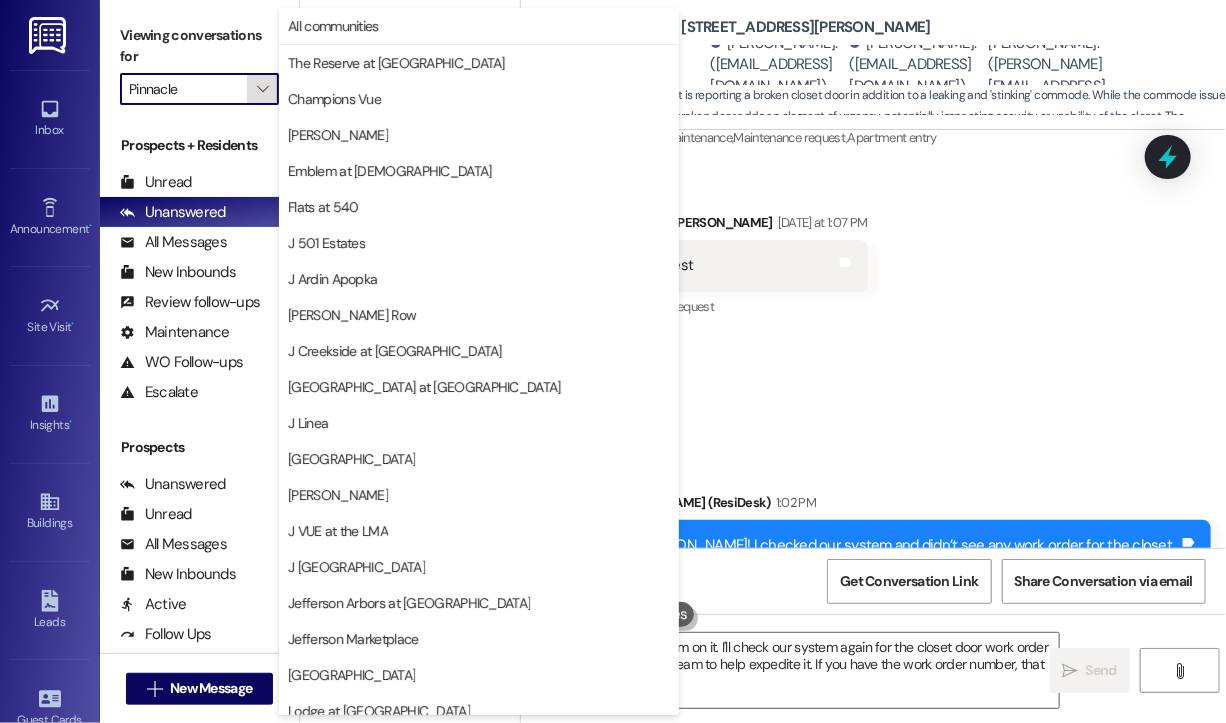 scroll, scrollTop: 301, scrollLeft: 0, axis: vertical 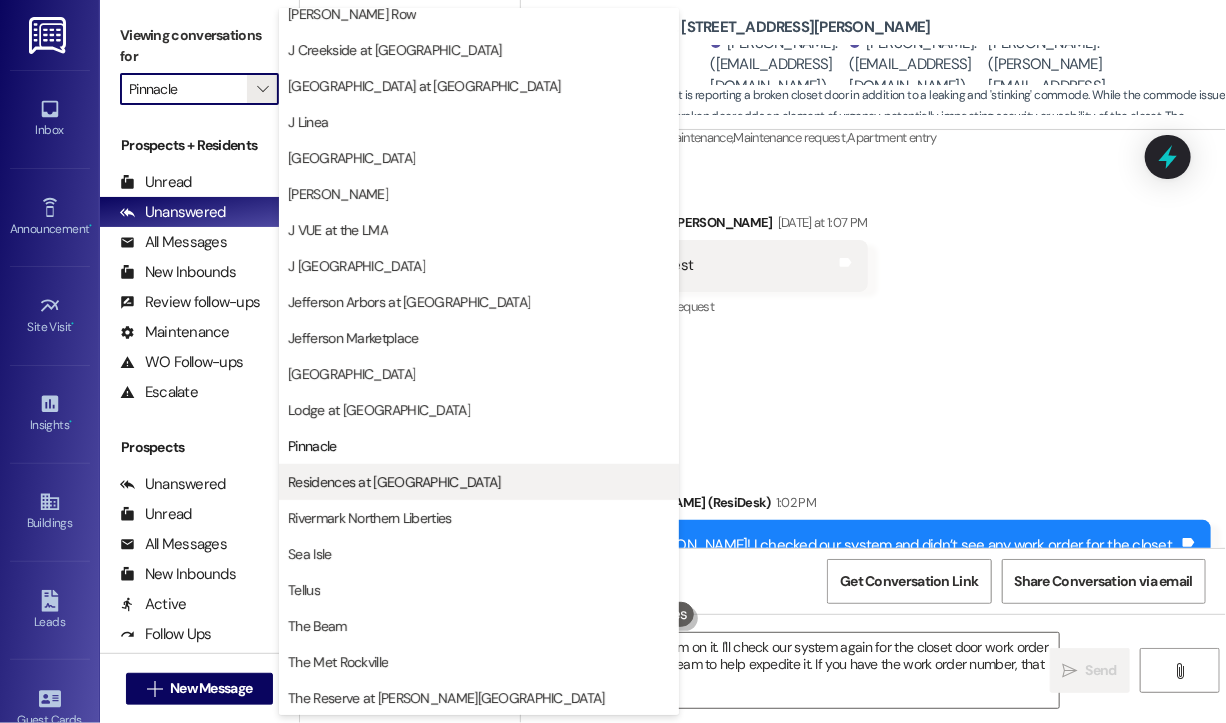 click on "Residences at [GEOGRAPHIC_DATA]" at bounding box center [394, 482] 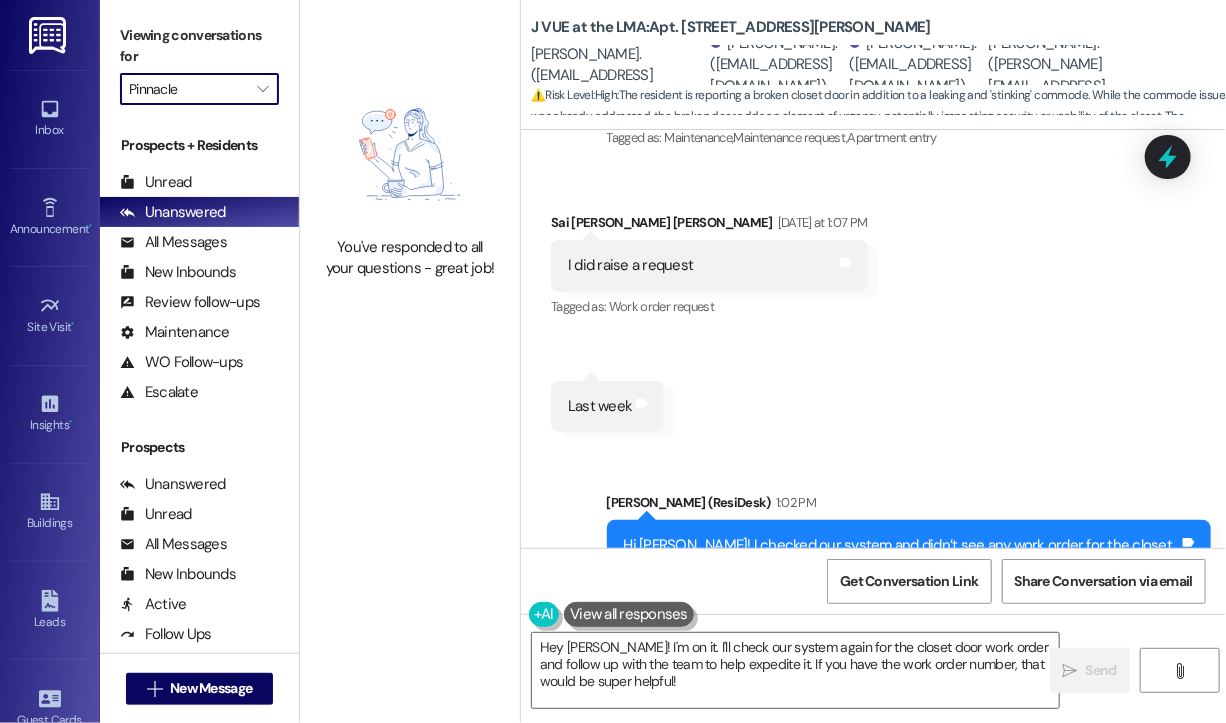 type on "Residences at [GEOGRAPHIC_DATA]" 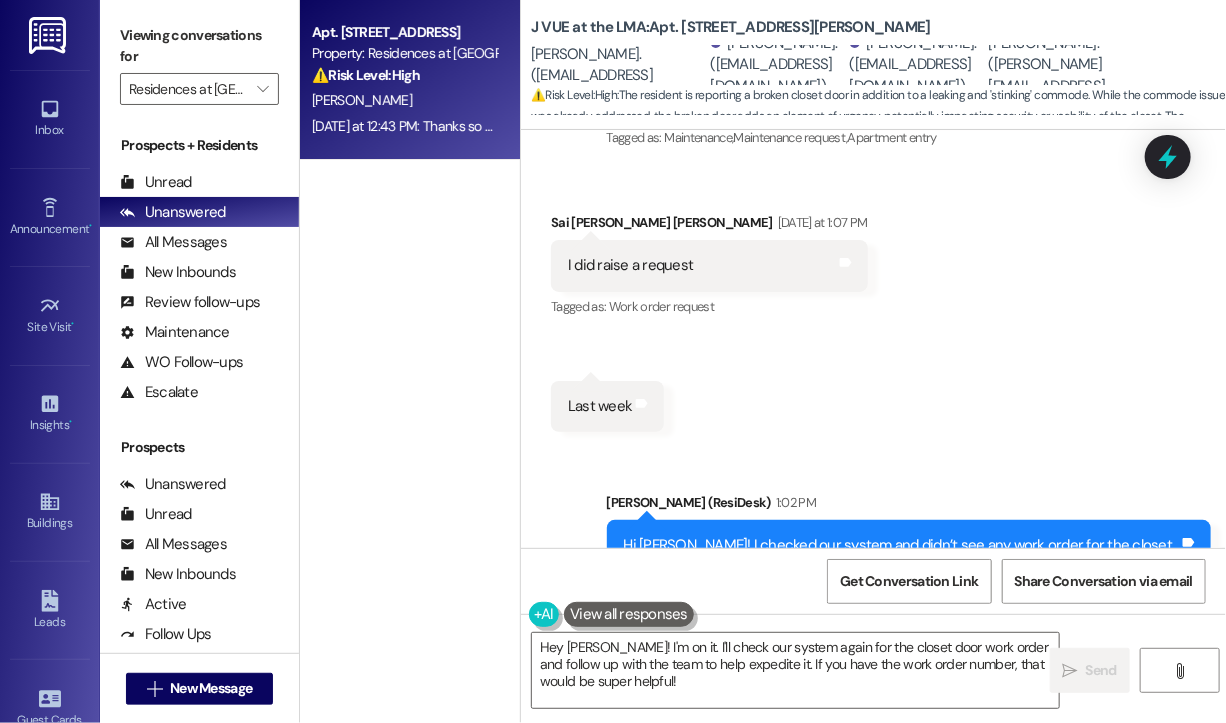 click on "[DATE] at 12:43 PM: Thanks so much!' [DATE] at 12:43 PM: Thanks so much!'" at bounding box center (417, 126) 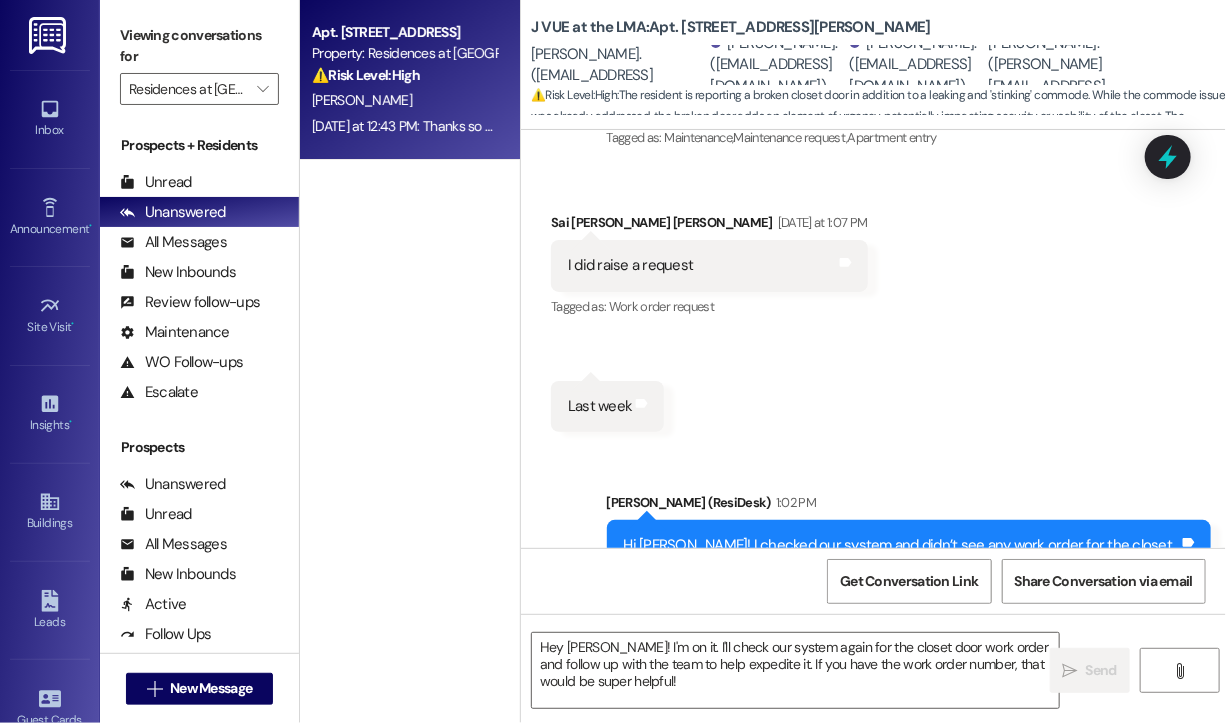 type on "Fetching suggested responses. Please feel free to read through the conversation in the meantime." 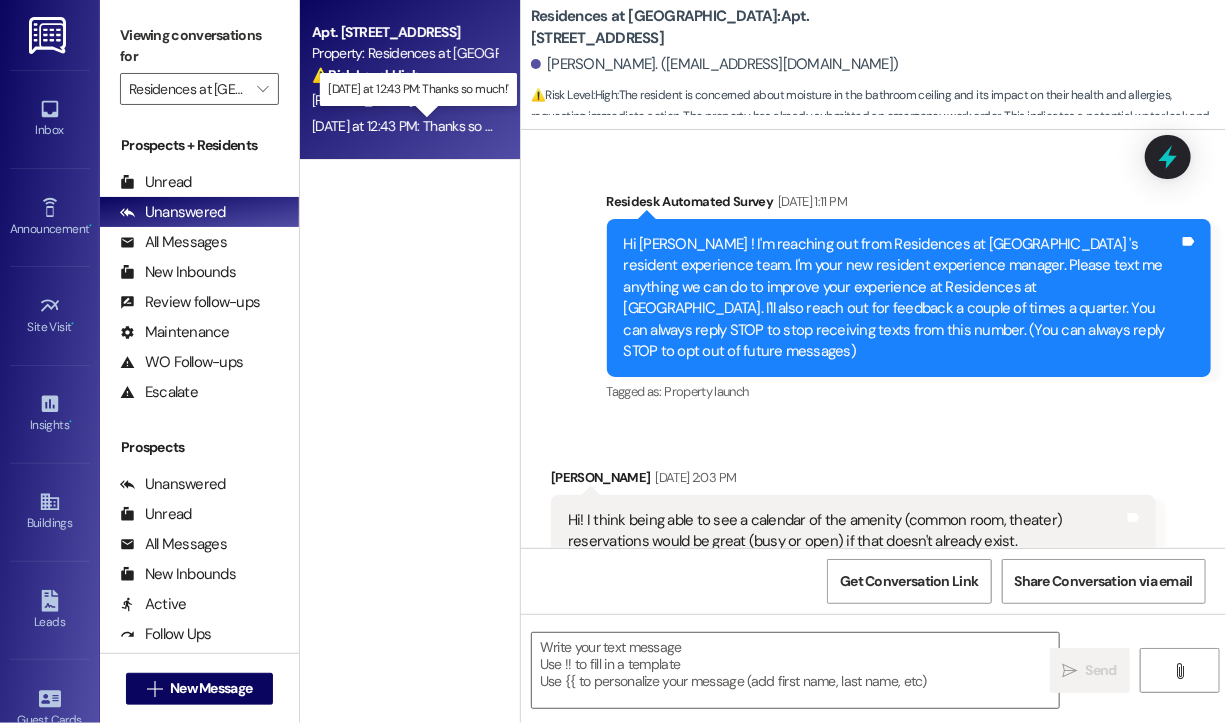 scroll, scrollTop: 10186, scrollLeft: 0, axis: vertical 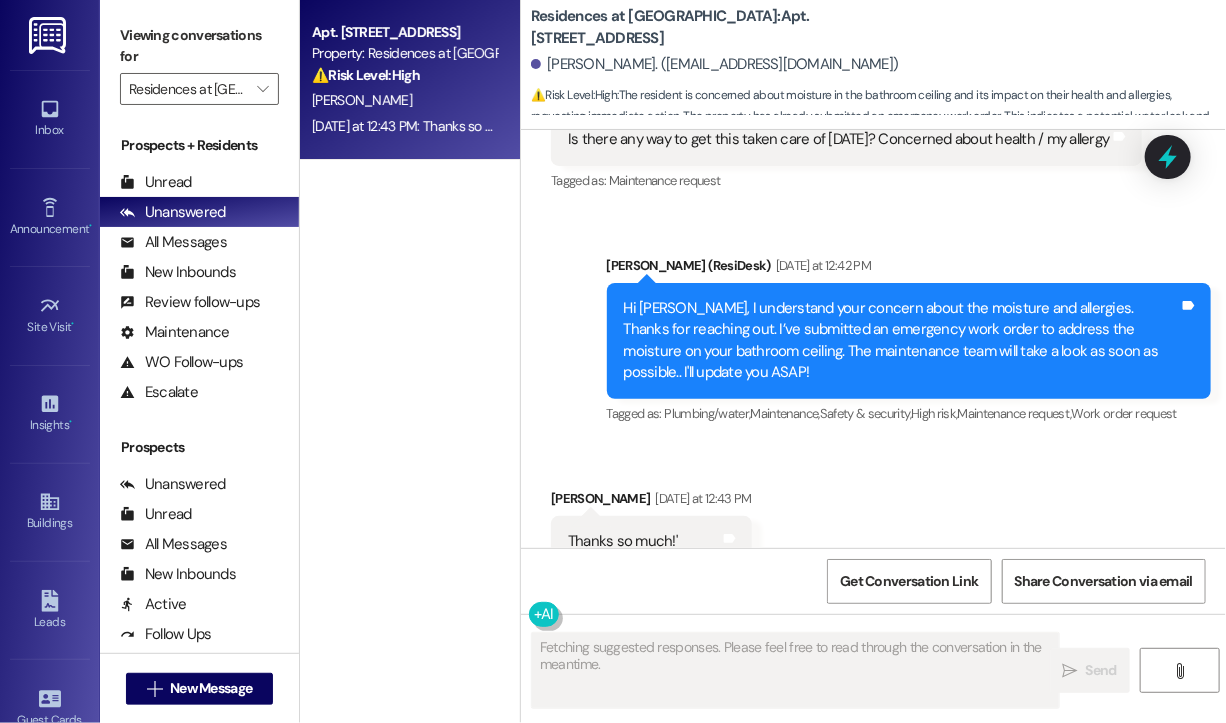 click on "Received via SMS [PERSON_NAME] [DATE] at 12:43 PM Thanks so much!' Tags and notes Tagged as:   Praise Click to highlight conversations about Praise" at bounding box center [873, 527] 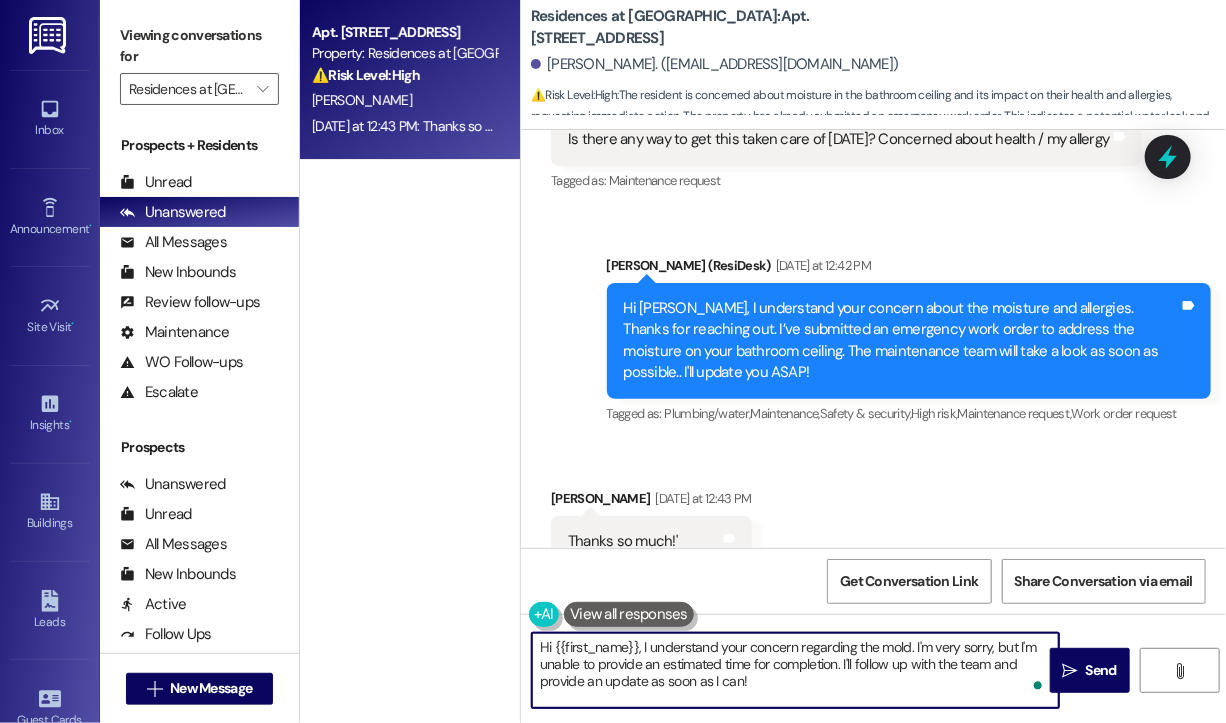drag, startPoint x: 823, startPoint y: 684, endPoint x: 528, endPoint y: 644, distance: 297.69952 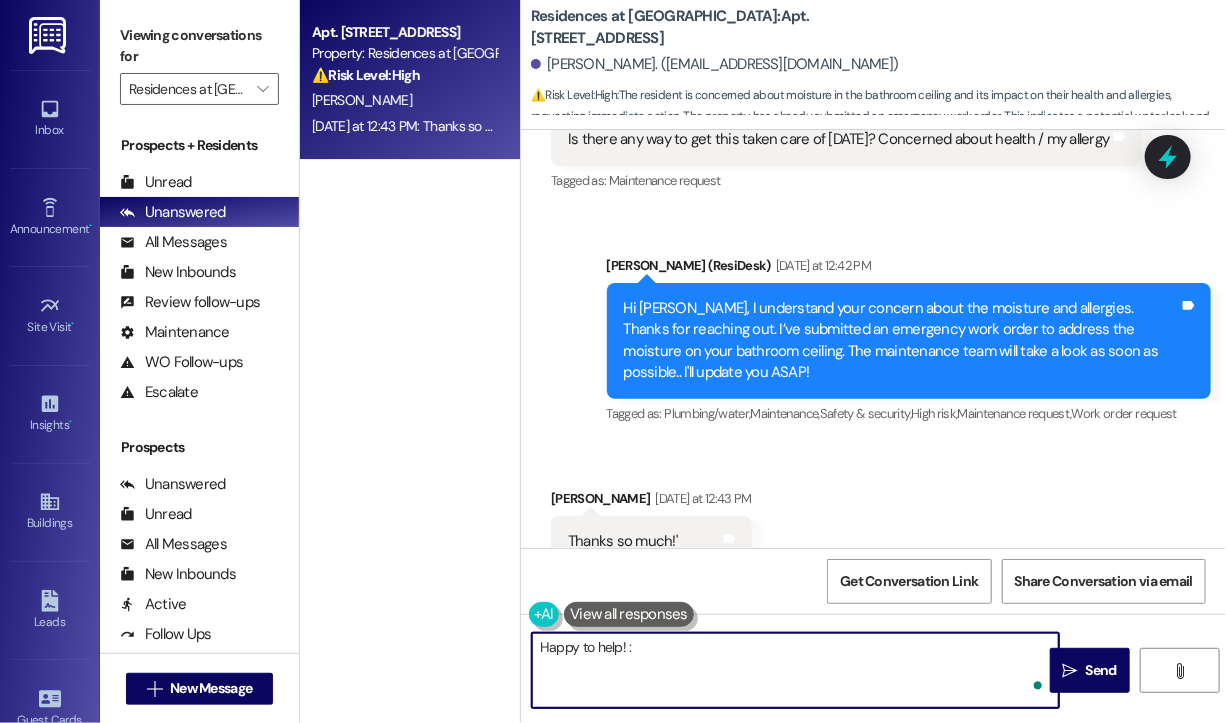 type on "Happy to help! :)" 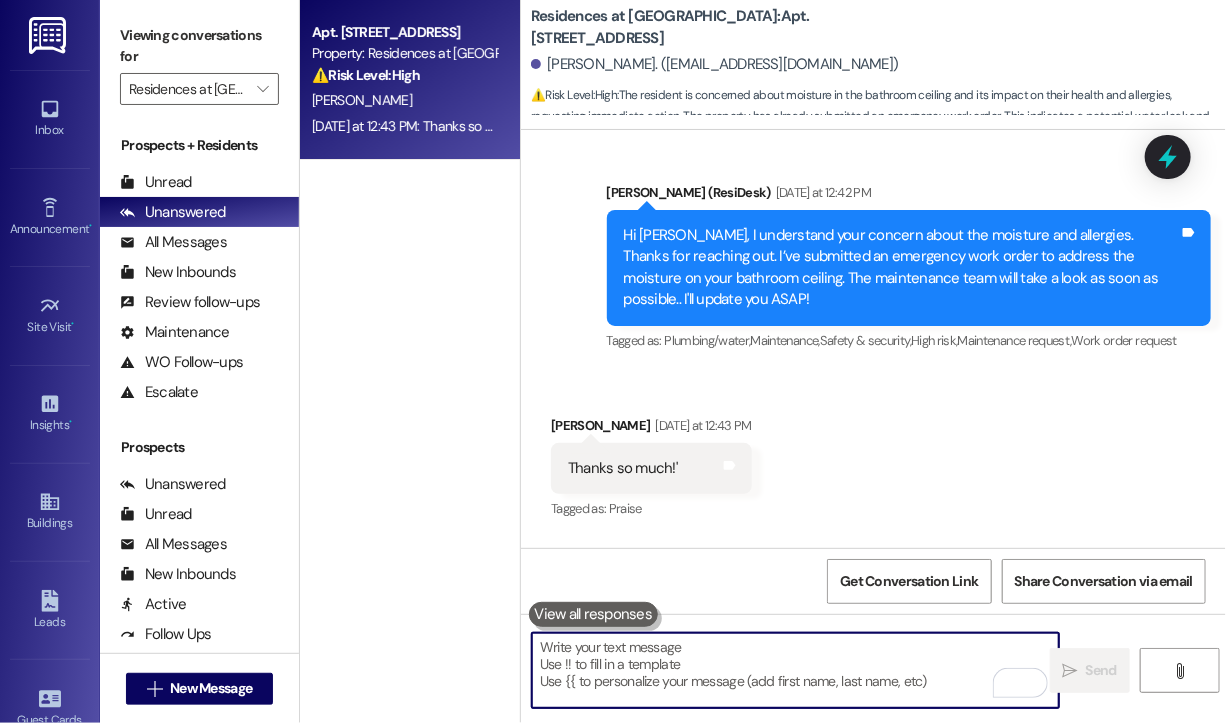 scroll, scrollTop: 10325, scrollLeft: 0, axis: vertical 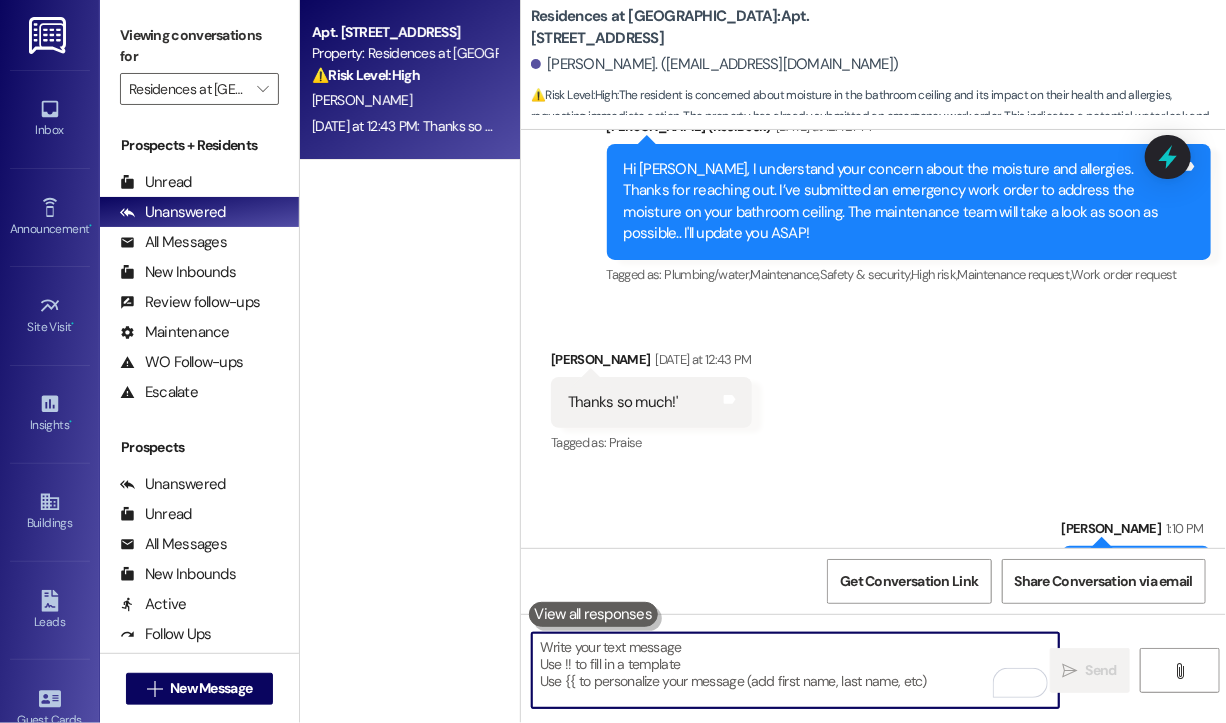 type 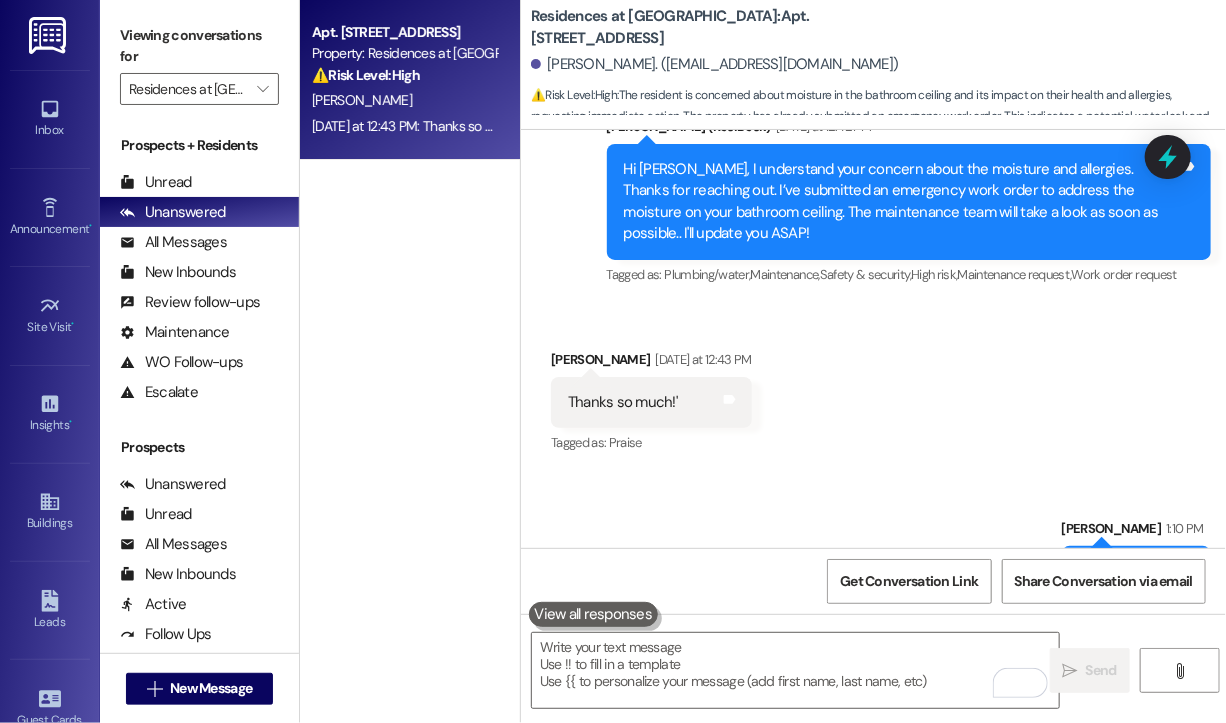 click on "Apt. [STREET_ADDRESS] Property: Residences at [GEOGRAPHIC_DATA] ⚠️  Risk Level:  High The resident is concerned about moisture in the bathroom ceiling and its impact on their health and allergies, requesting immediate action. The property has already submitted an emergency work order. This indicates a potential water leak and health concern, requiring prompt attention. [PERSON_NAME] [DATE] at 12:43 PM: Thanks so much!' [DATE] at 12:43 PM: Thanks so much!'" at bounding box center (410, 290) 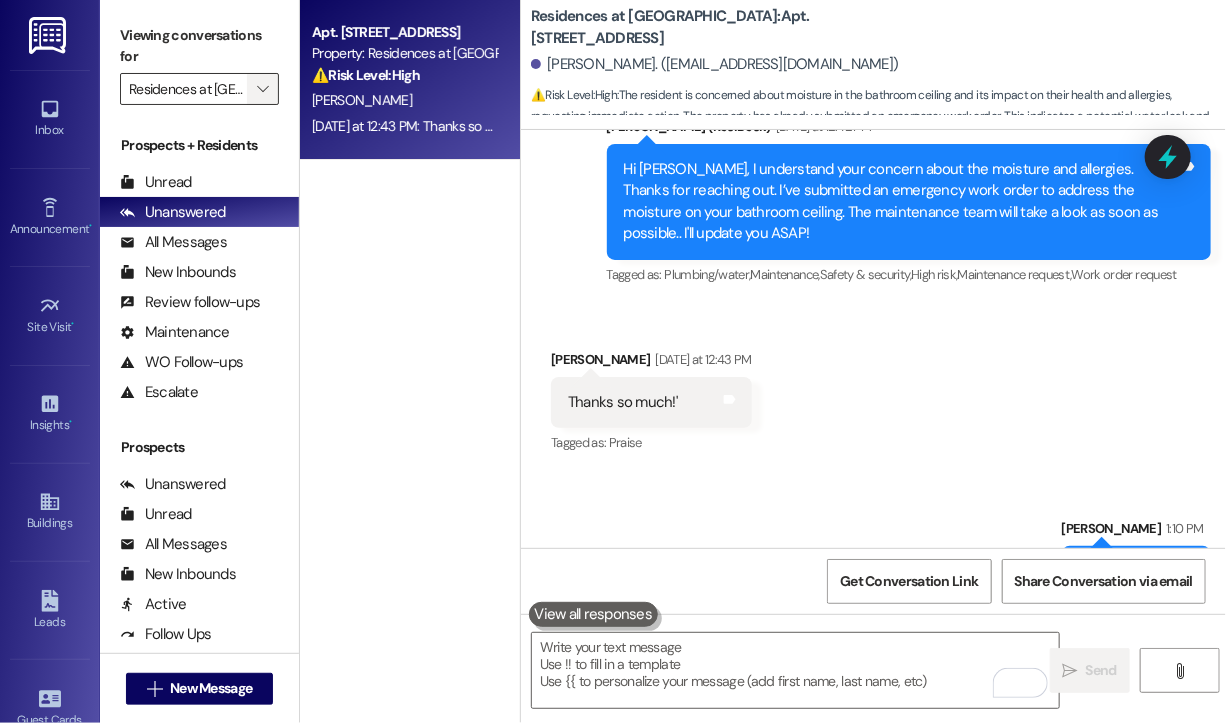 click on "" at bounding box center [262, 89] 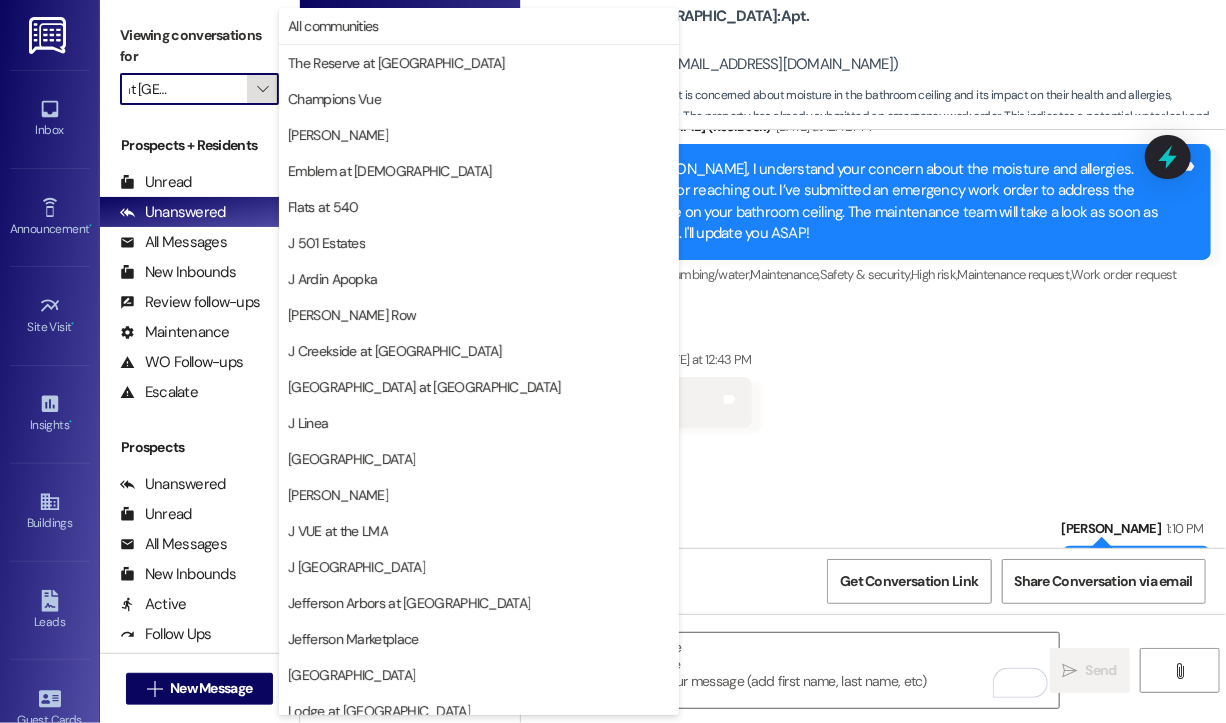 scroll, scrollTop: 301, scrollLeft: 0, axis: vertical 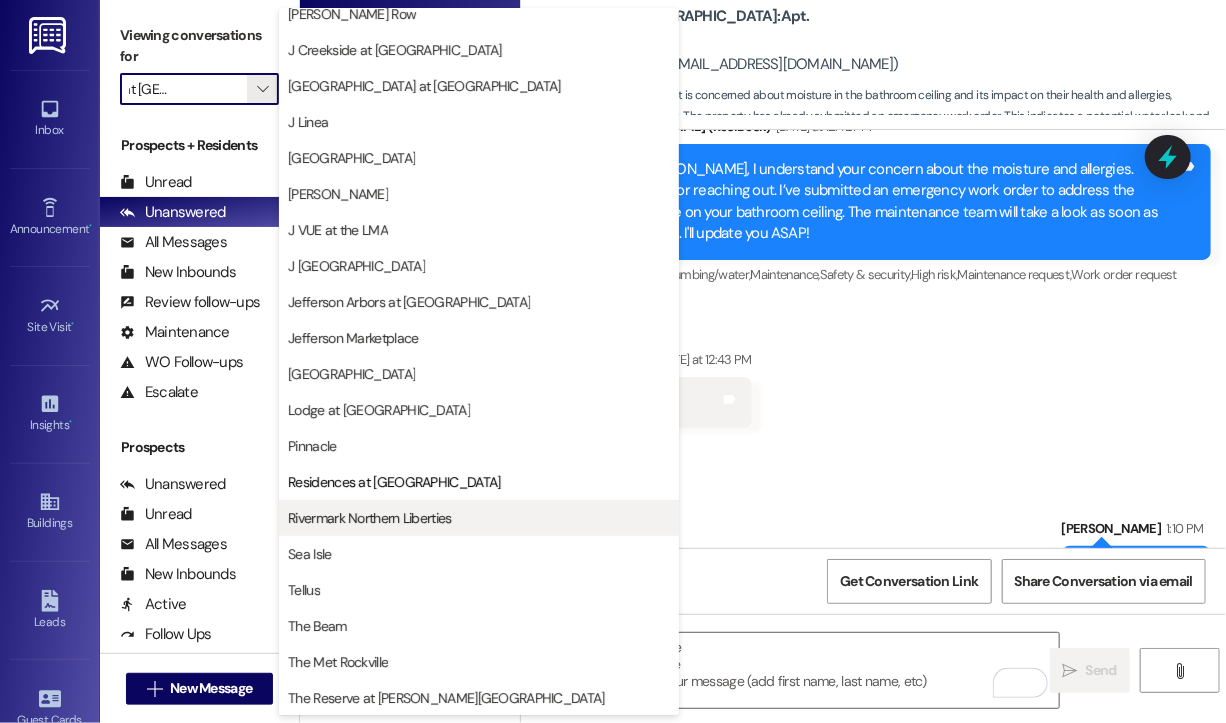 click on "Rivermark Northern Liberties" at bounding box center [369, 518] 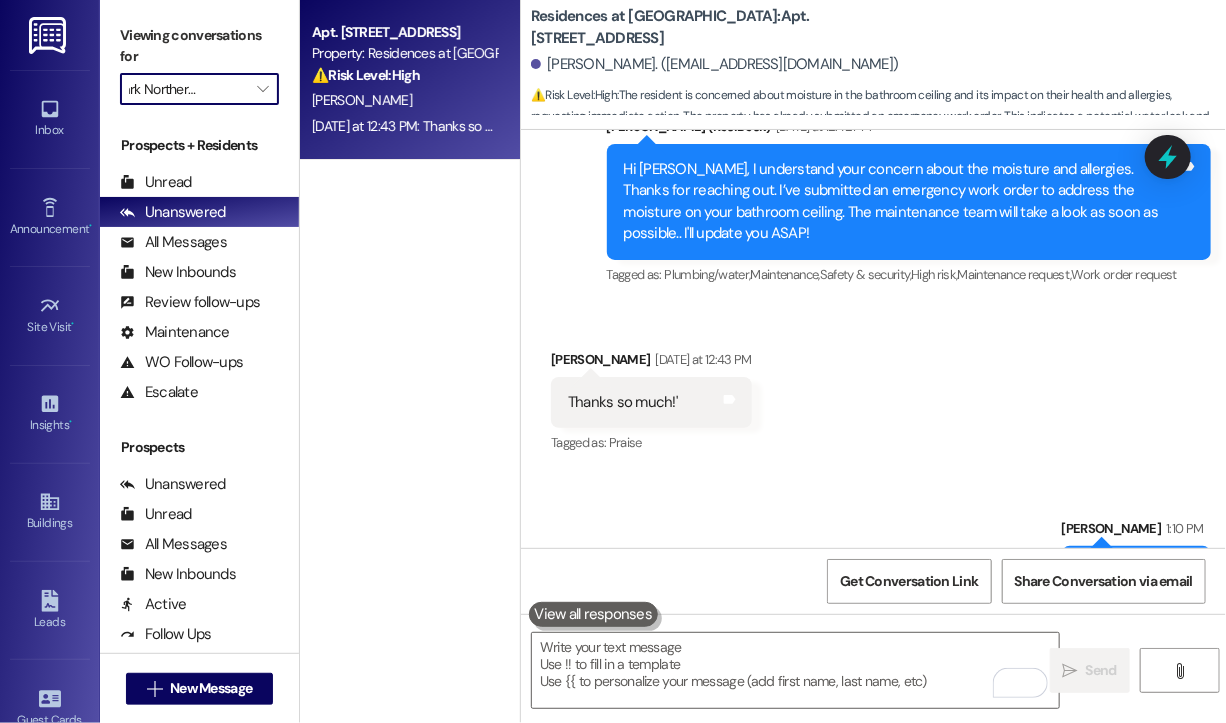 scroll, scrollTop: 0, scrollLeft: 48, axis: horizontal 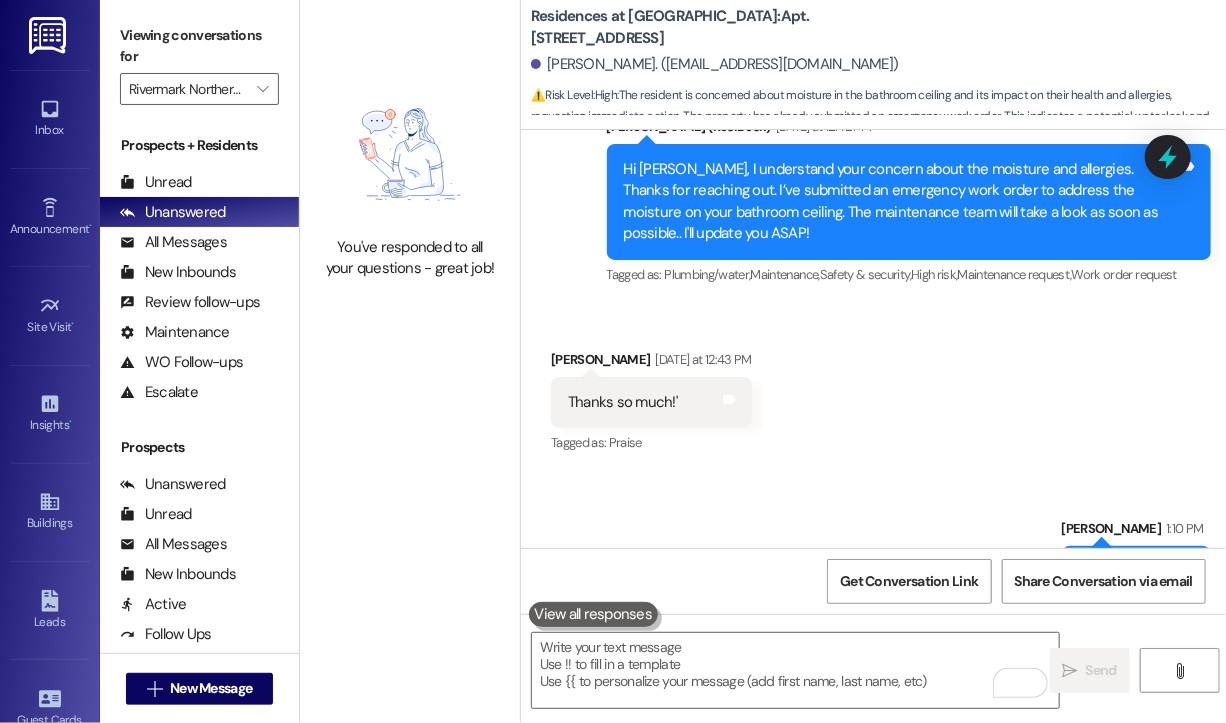 click on "You've responded to all your questions - great job!" at bounding box center (410, 361) 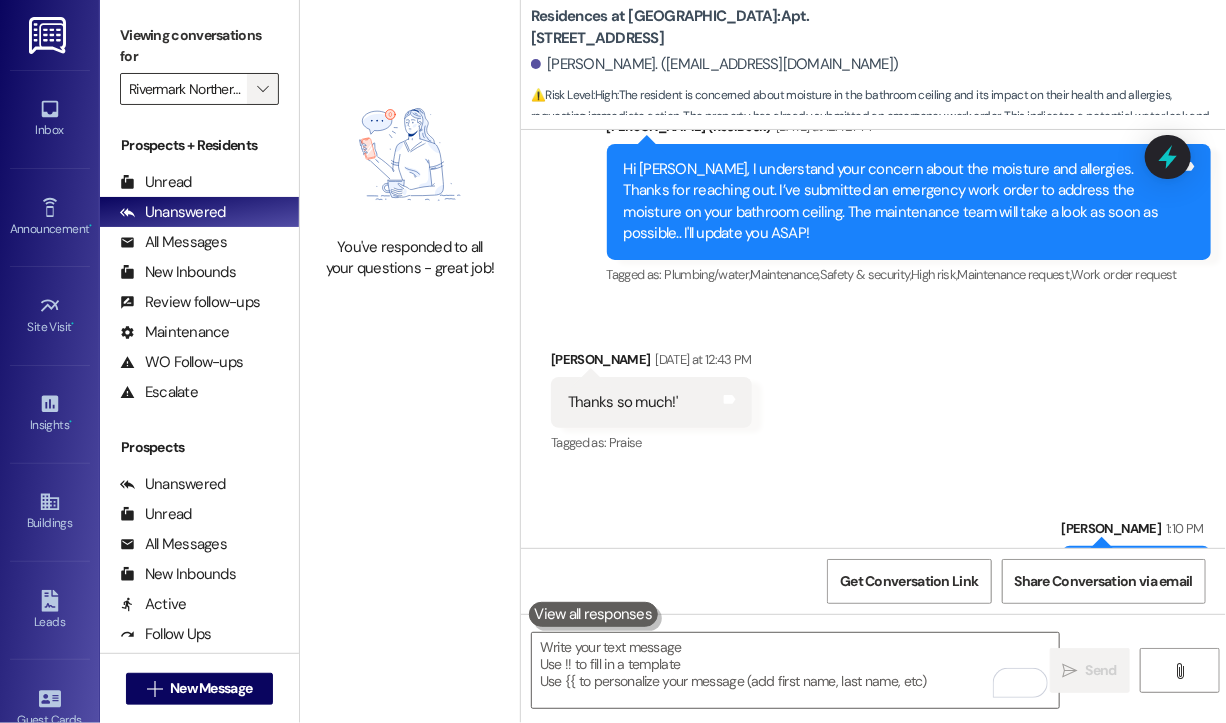 click on "" at bounding box center (262, 89) 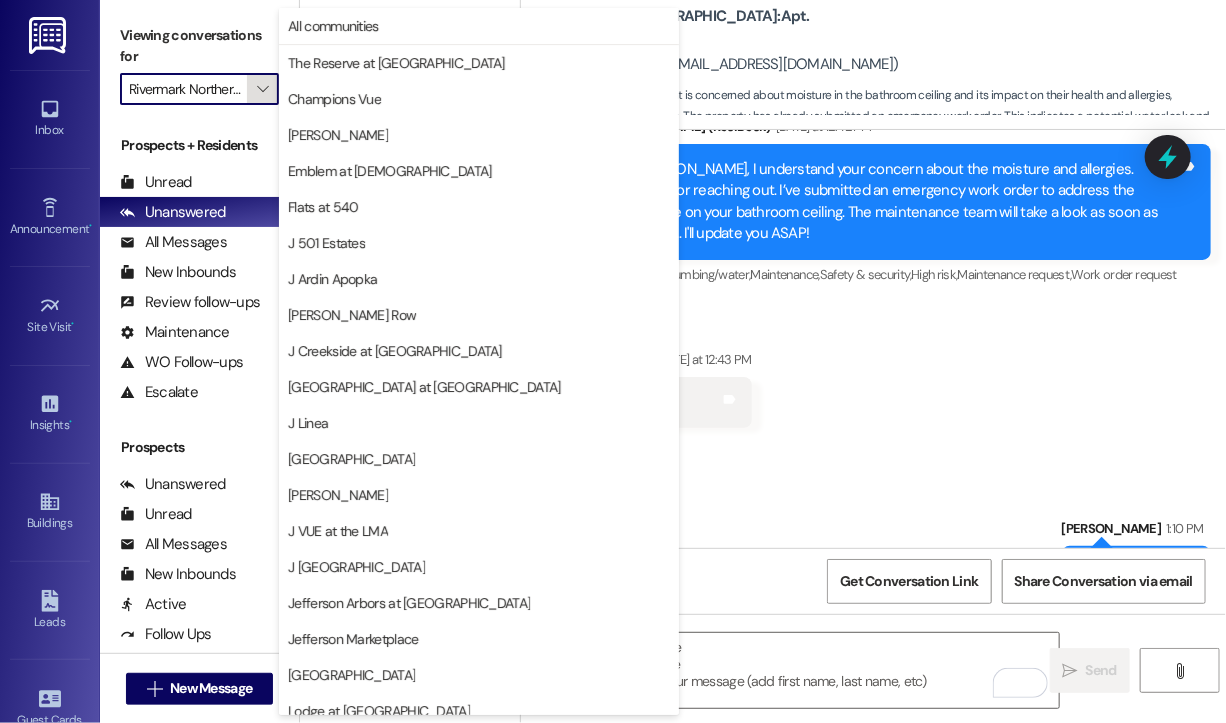 scroll, scrollTop: 0, scrollLeft: 48, axis: horizontal 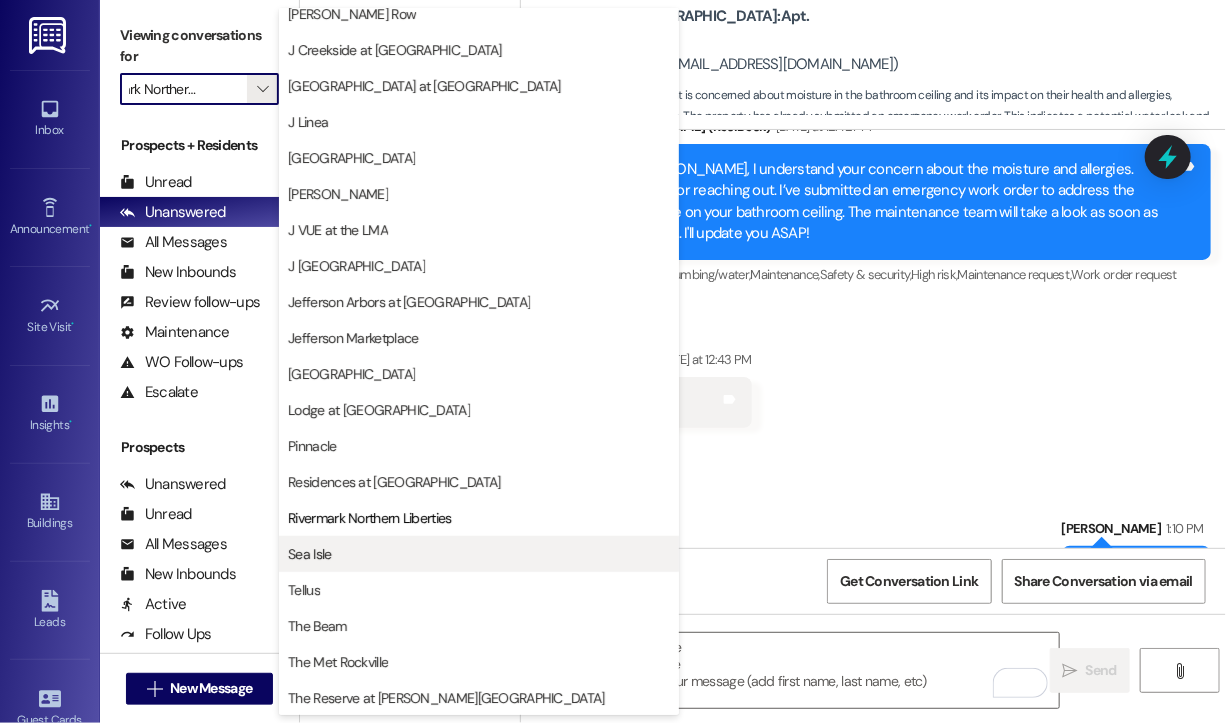 click on "Sea Isle" at bounding box center [309, 554] 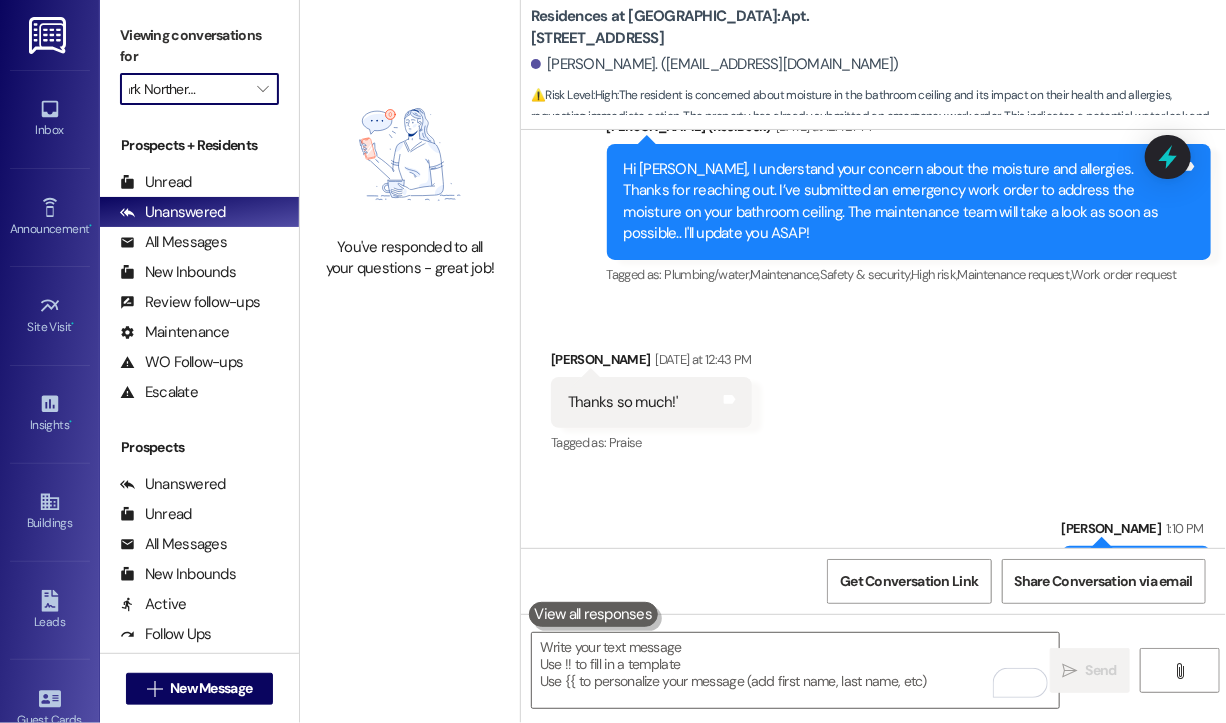 type on "Sea Isle" 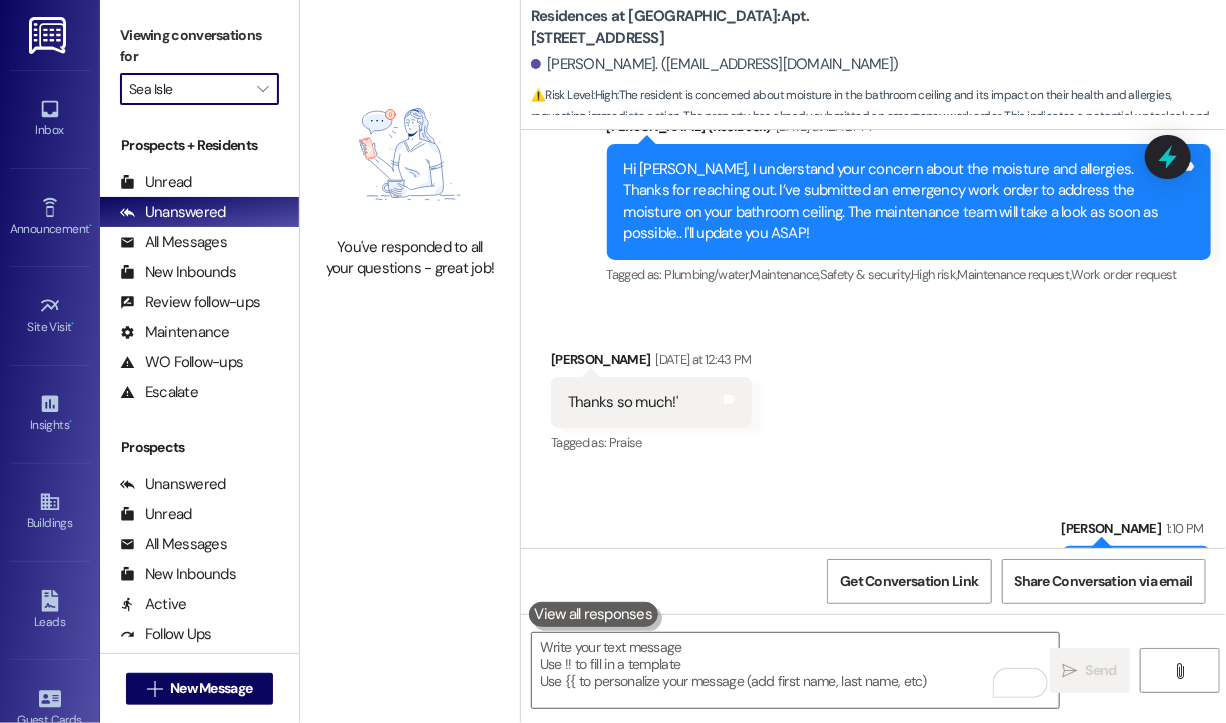 scroll, scrollTop: 0, scrollLeft: 0, axis: both 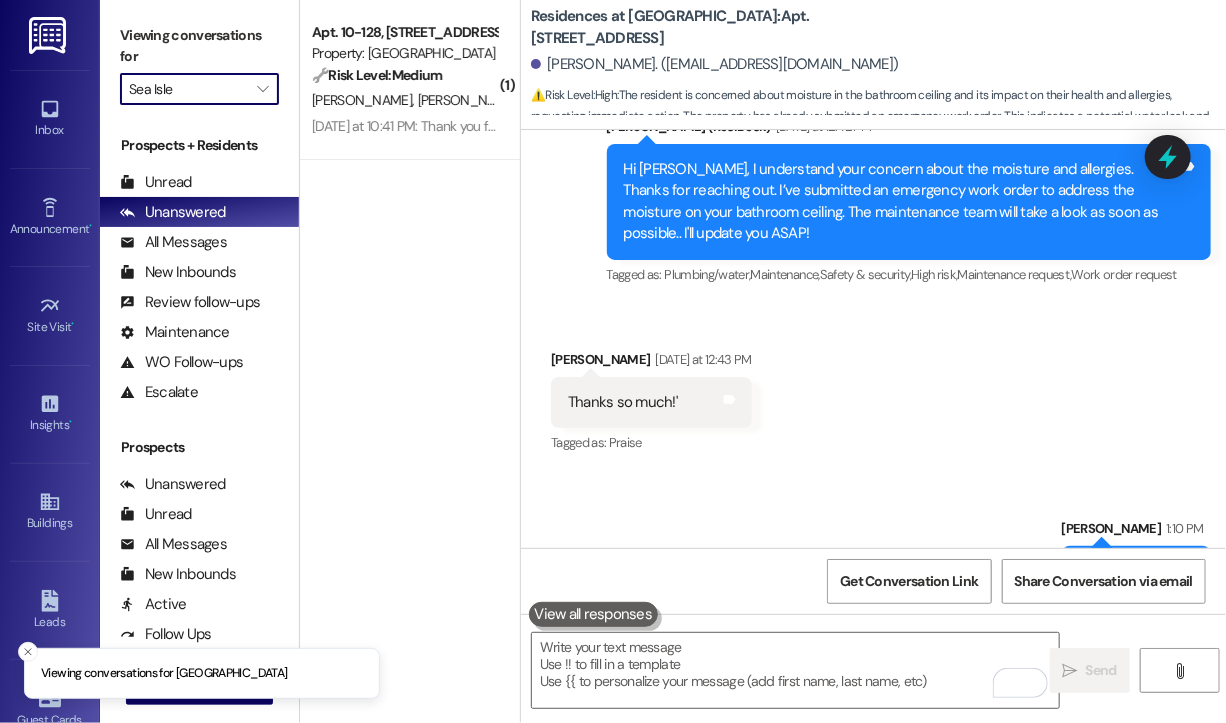 drag, startPoint x: 424, startPoint y: 314, endPoint x: 431, endPoint y: 246, distance: 68.359344 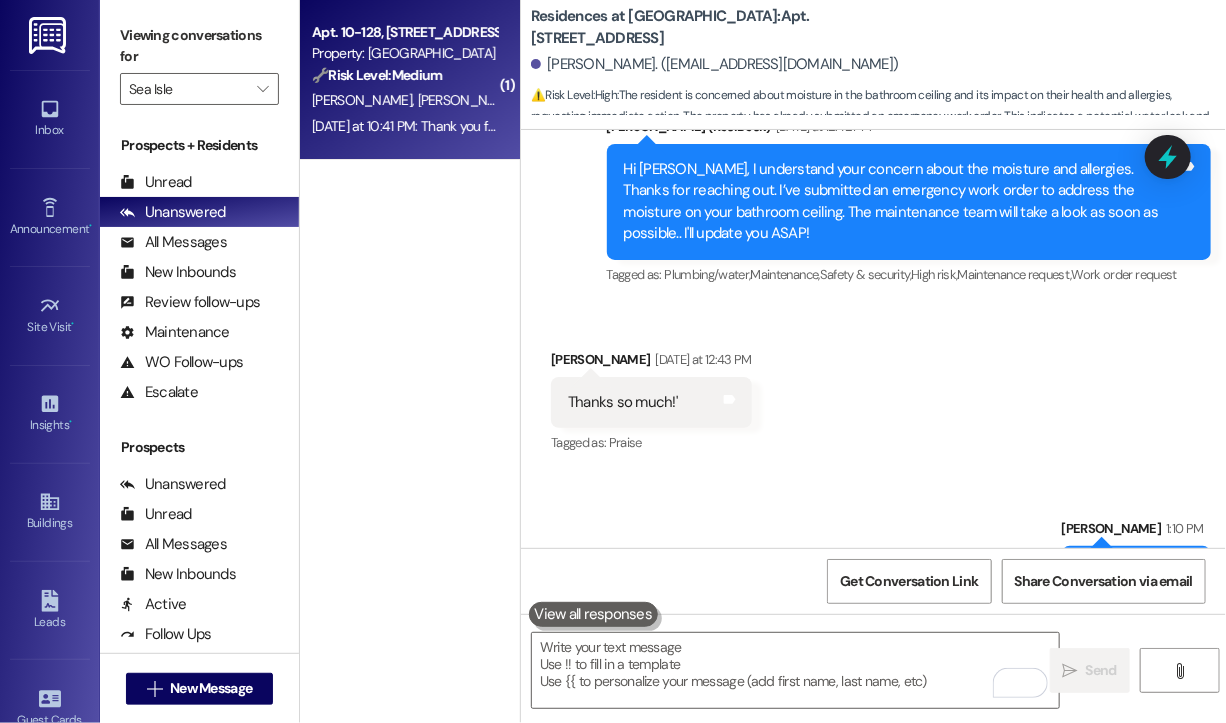 click on "[DATE] at 10:41 PM: Thank you for your message. Our offices are currently closed, but we will contact you when we resume operations. For emergencies, please contact your emergency number [PHONE_NUMBER]. [DATE] at 10:41 PM: Thank you for your message. Our offices are currently closed, but we will contact you when we resume operations. For emergencies, please contact your emergency number [PHONE_NUMBER]." at bounding box center [926, 126] 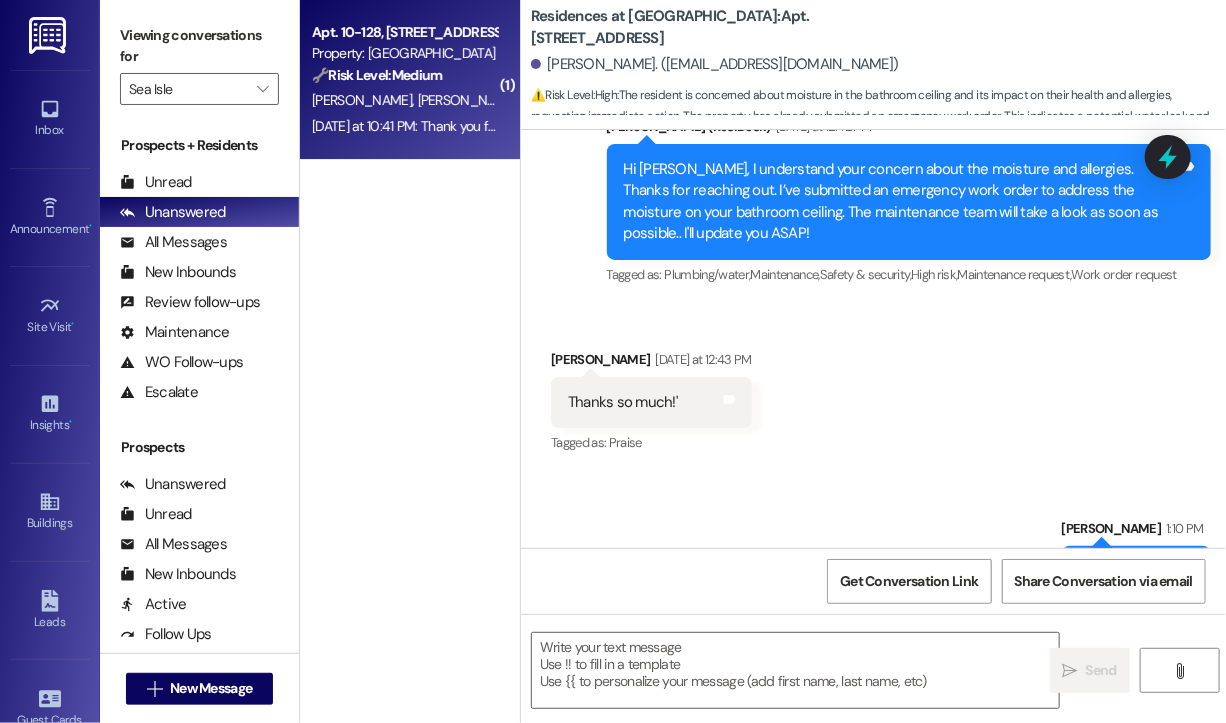 type on "Fetching suggested responses. Please feel free to read through the conversation in the meantime." 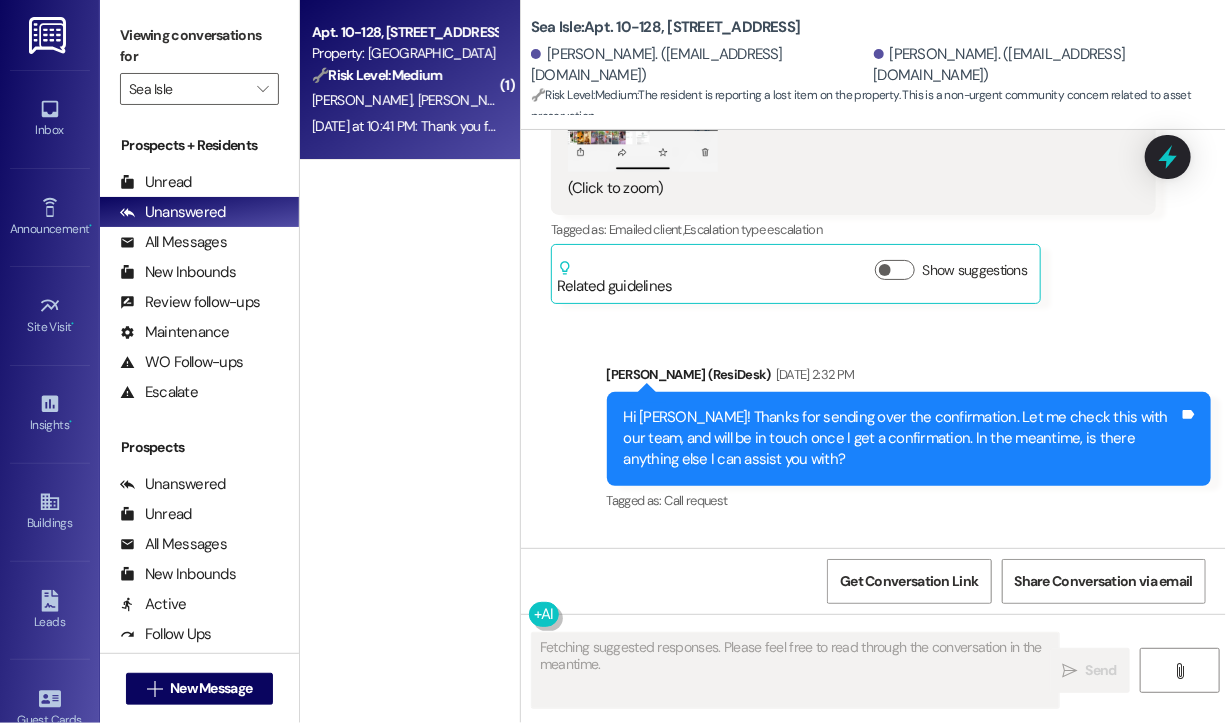 scroll, scrollTop: 3112, scrollLeft: 0, axis: vertical 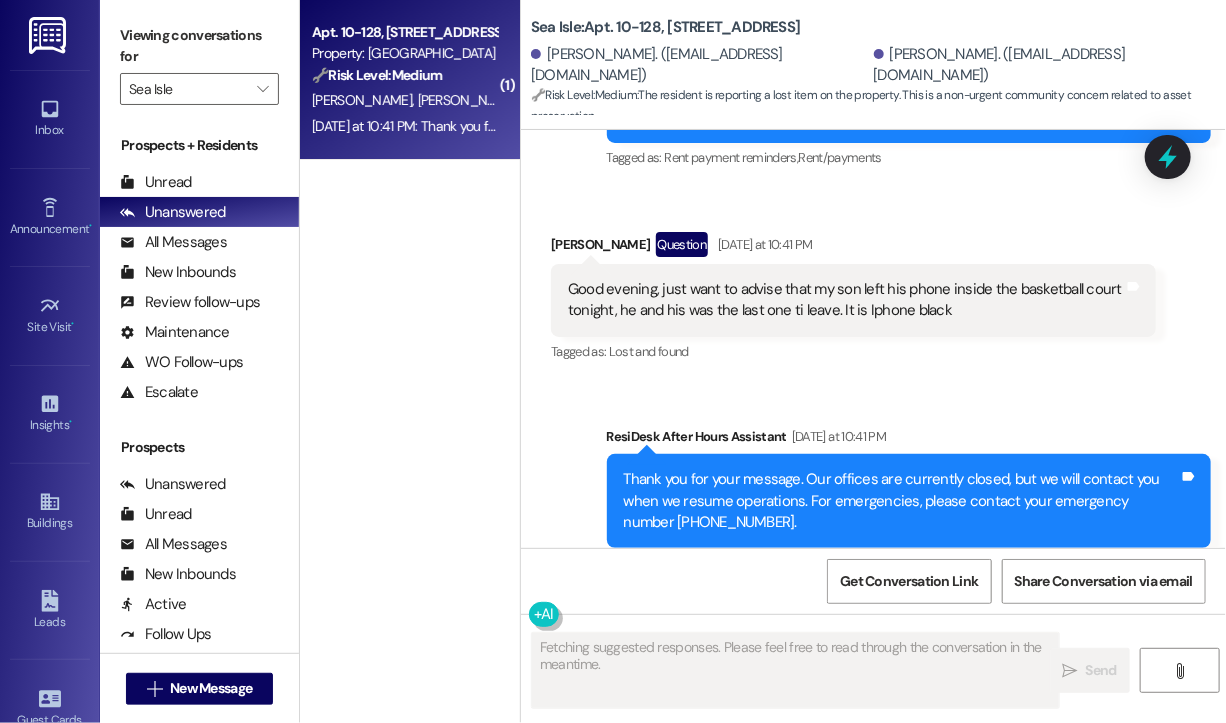 click on "Sent via SMS ResiDesk After Hours Assistant [DATE] at 10:41 PM Thank you for your message. Our offices are currently closed, but we will contact you when we resume operations. For emergencies, please contact your emergency number [PHONE_NUMBER]. Tags and notes Tagged as:   Call request Click to highlight conversations about Call request" at bounding box center [873, 487] 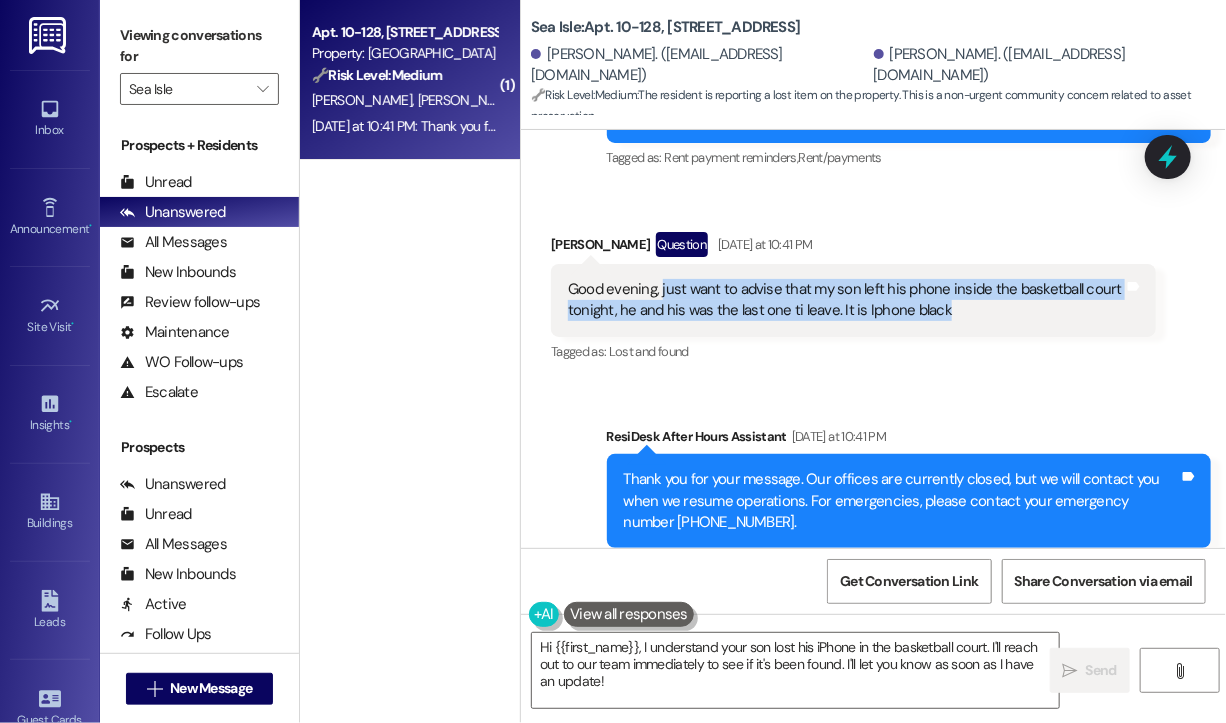 drag, startPoint x: 964, startPoint y: 268, endPoint x: 660, endPoint y: 250, distance: 304.53244 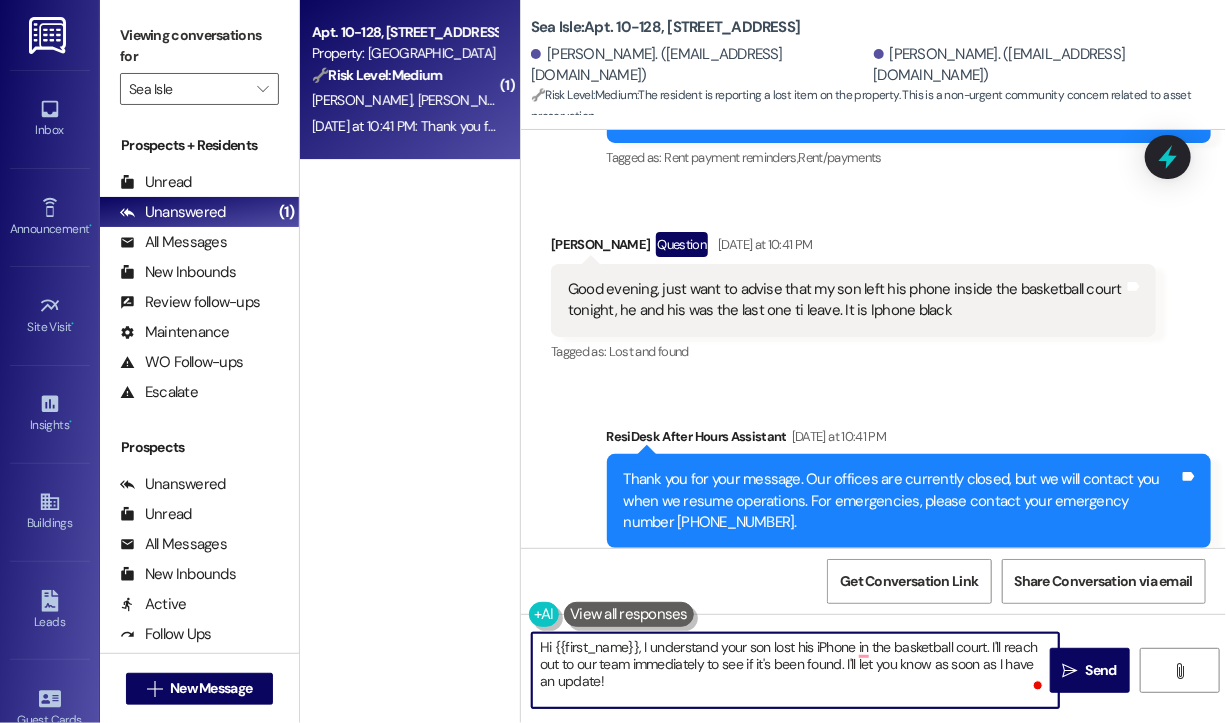 drag, startPoint x: 674, startPoint y: 696, endPoint x: 991, endPoint y: 647, distance: 320.7647 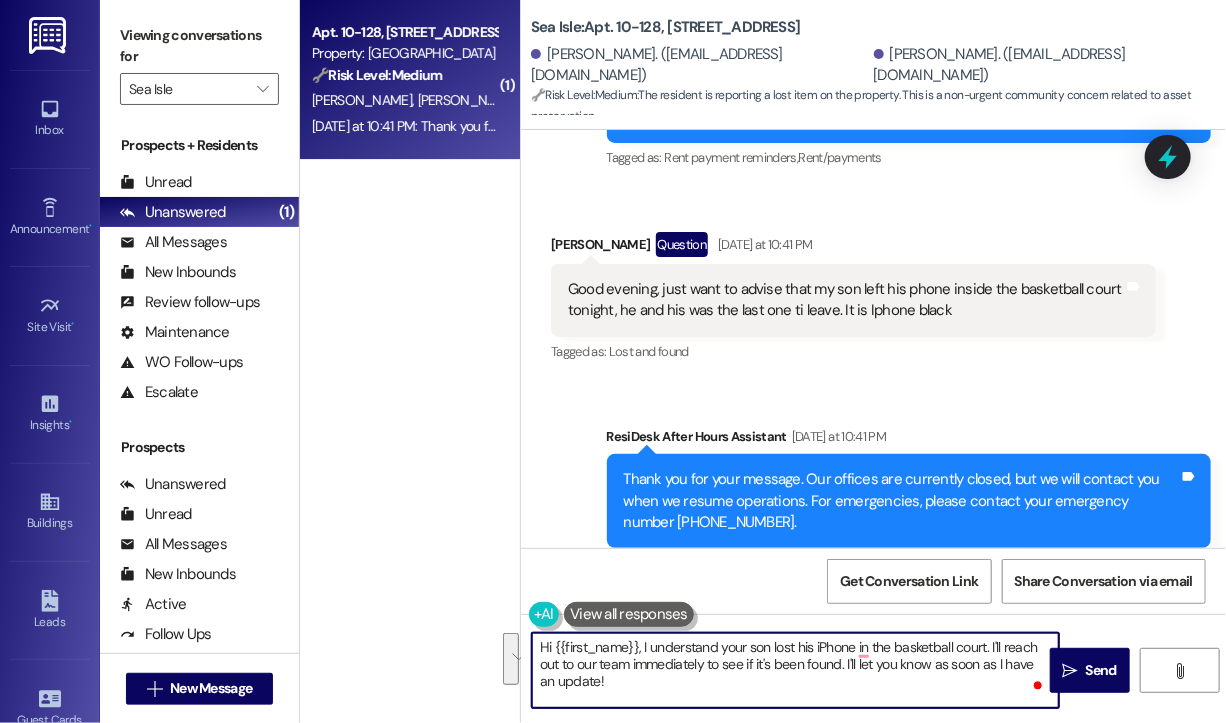 paste on "Thanks for letting us know. Do you remember about what time they left the basketball court, and has anyone checked back since then to see if the phone is still there?" 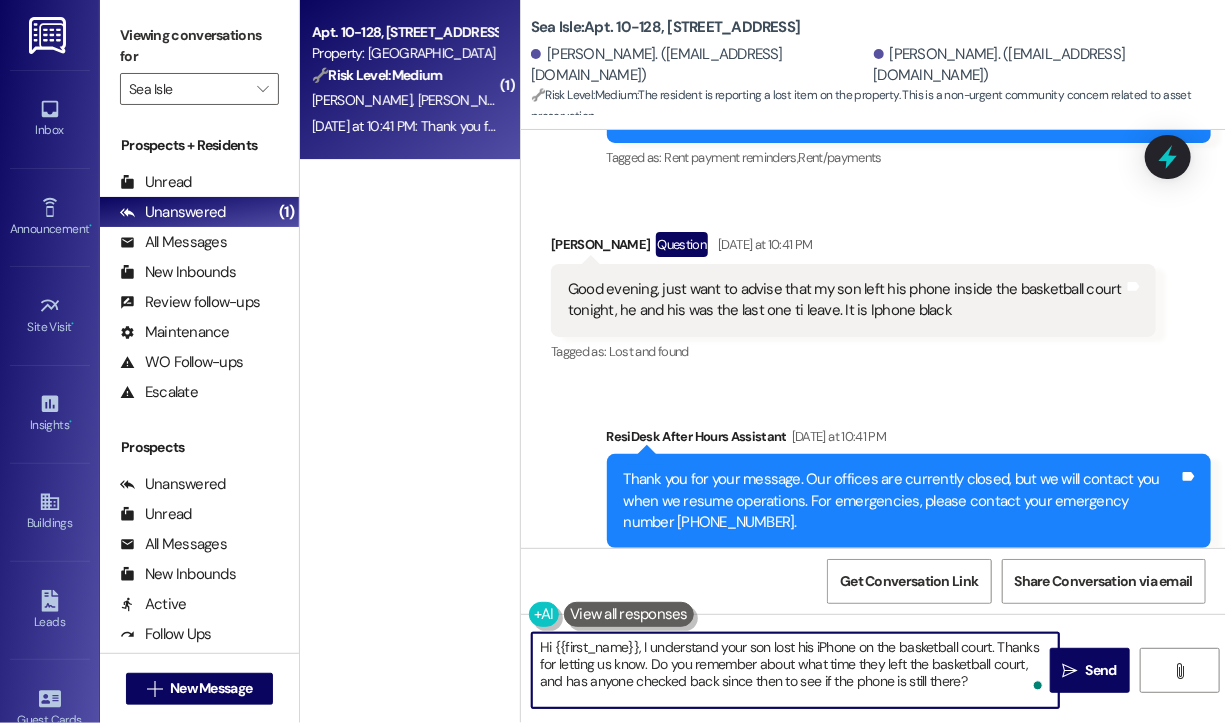 click on "Hi {{first_name}}, I understand your son lost his iPhone on the basketball court. Thanks for letting us know. Do you remember about what time they left the basketball court, and has anyone checked back since then to see if the phone is still there?" at bounding box center [795, 670] 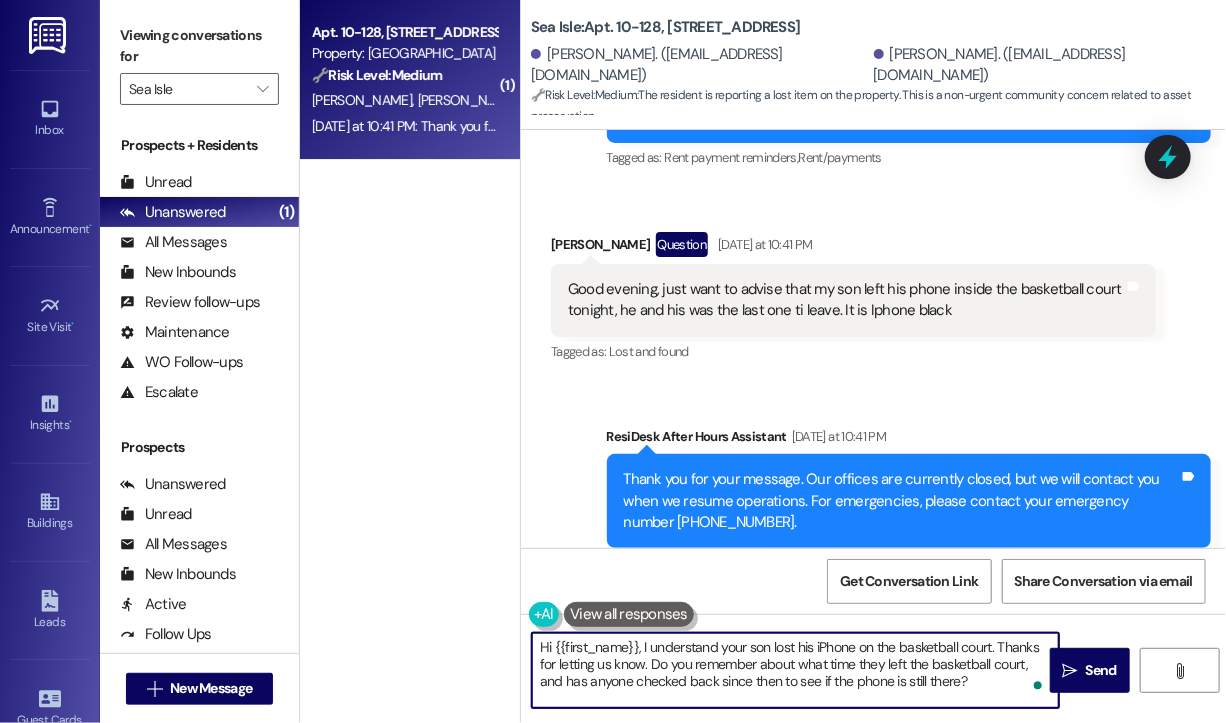 click on "Hi {{first_name}}, I understand your son lost his iPhone on the basketball court. Thanks for letting us know. Do you remember about what time they left the basketball court, and has anyone checked back since then to see if the phone is still there?" at bounding box center [795, 670] 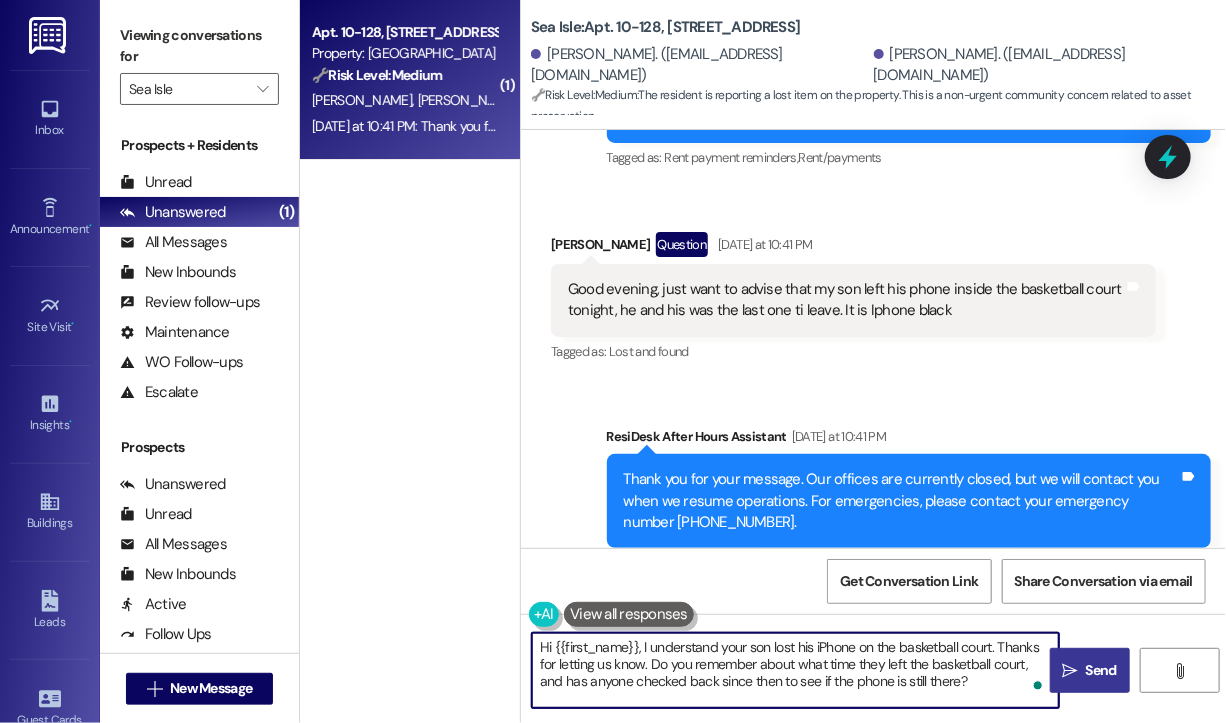 type on "Hi {{first_name}}, I understand your son lost his iPhone on the basketball court. Thanks for letting us know. Do you remember about what time they left the basketball court, and has anyone checked back since then to see if the phone is still there?" 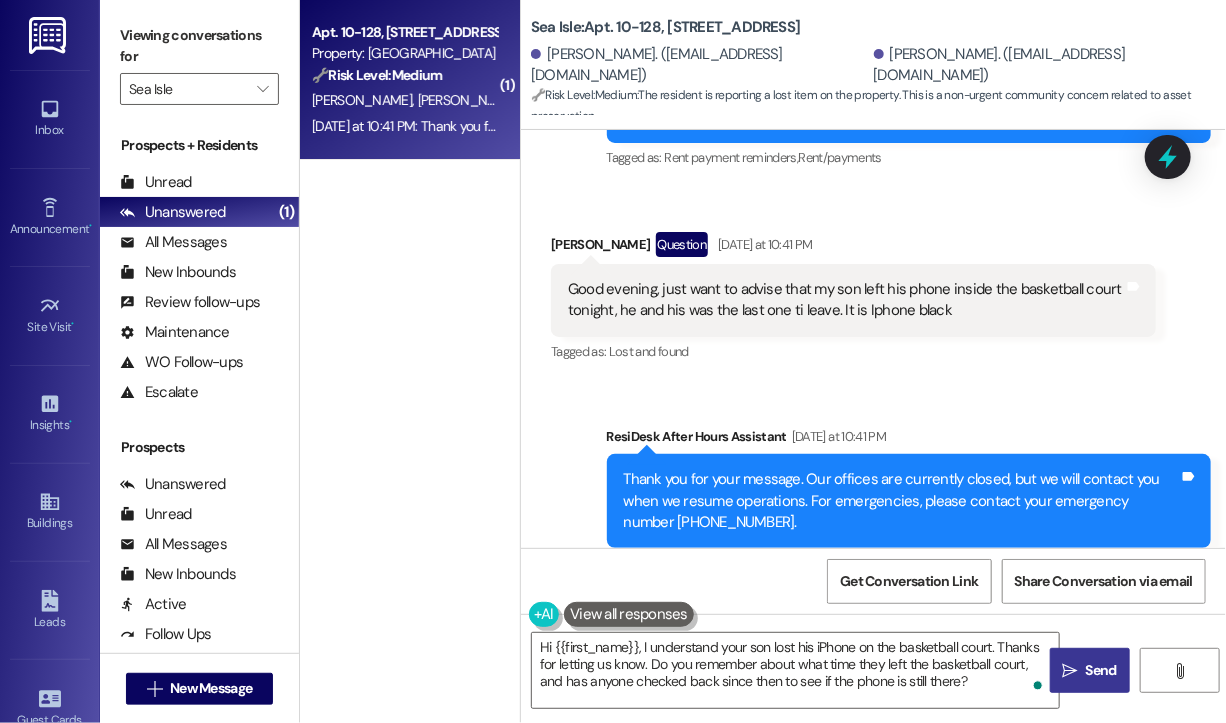 click on "" at bounding box center (1070, 671) 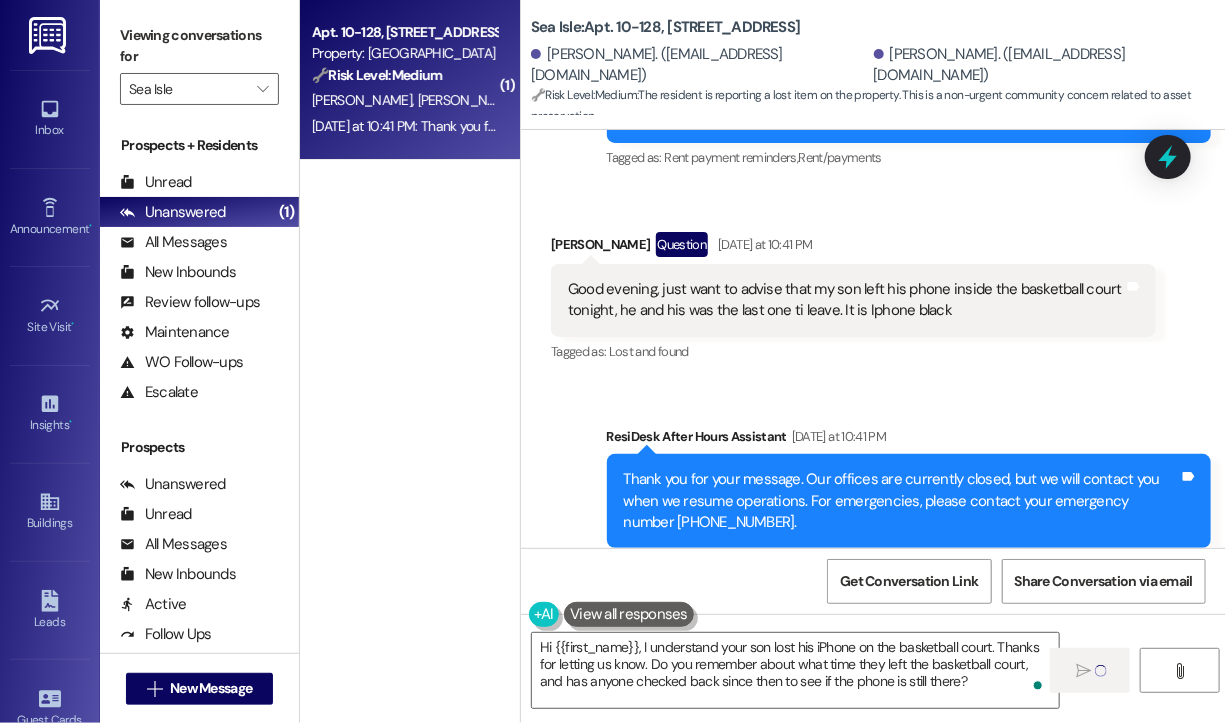 type 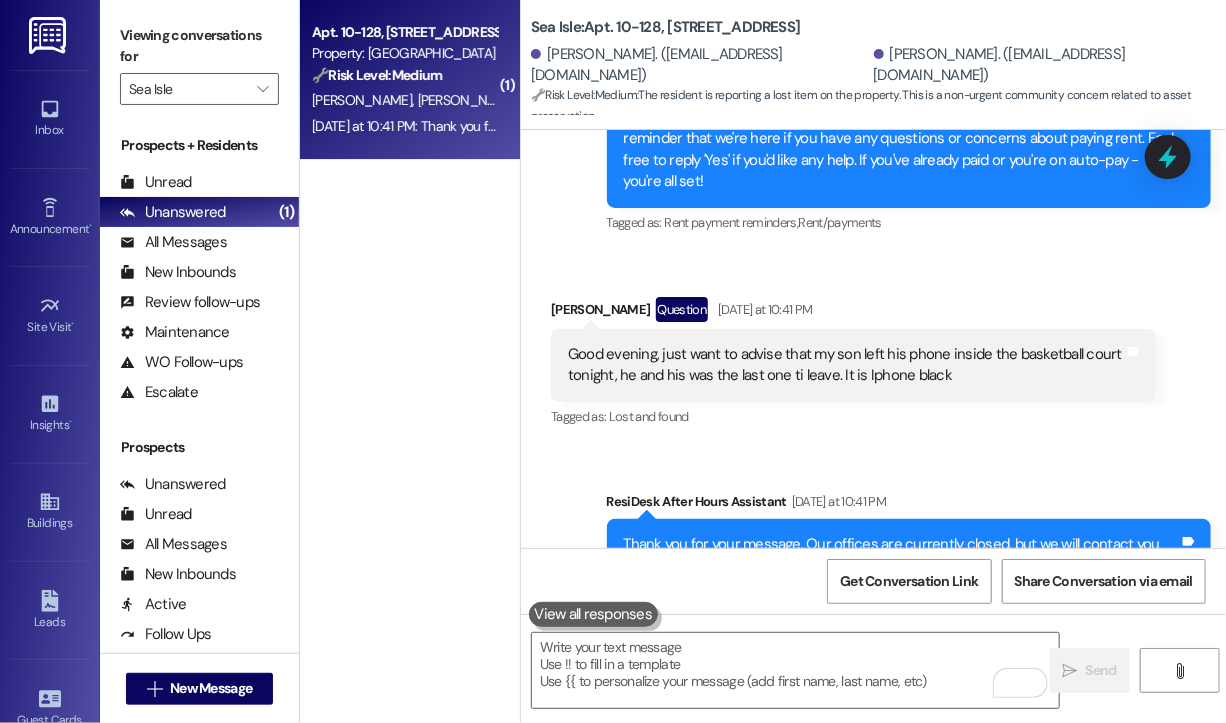 scroll, scrollTop: 3295, scrollLeft: 0, axis: vertical 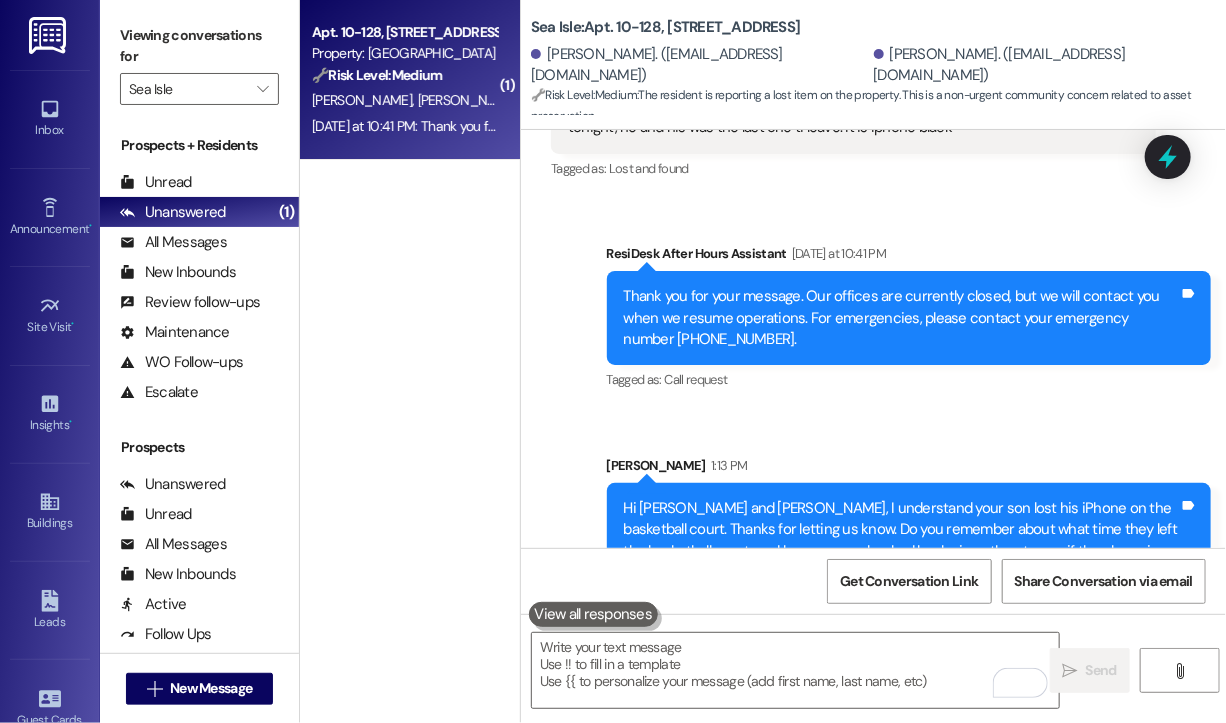 click on "[DATE] at 10:41 PM: Thank you for your message. Our offices are currently closed, but we will contact you when we resume operations. For emergencies, please contact your emergency number [PHONE_NUMBER]. [DATE] at 10:41 PM: Thank you for your message. Our offices are currently closed, but we will contact you when we resume operations. For emergencies, please contact your emergency number [PHONE_NUMBER]." at bounding box center (926, 126) 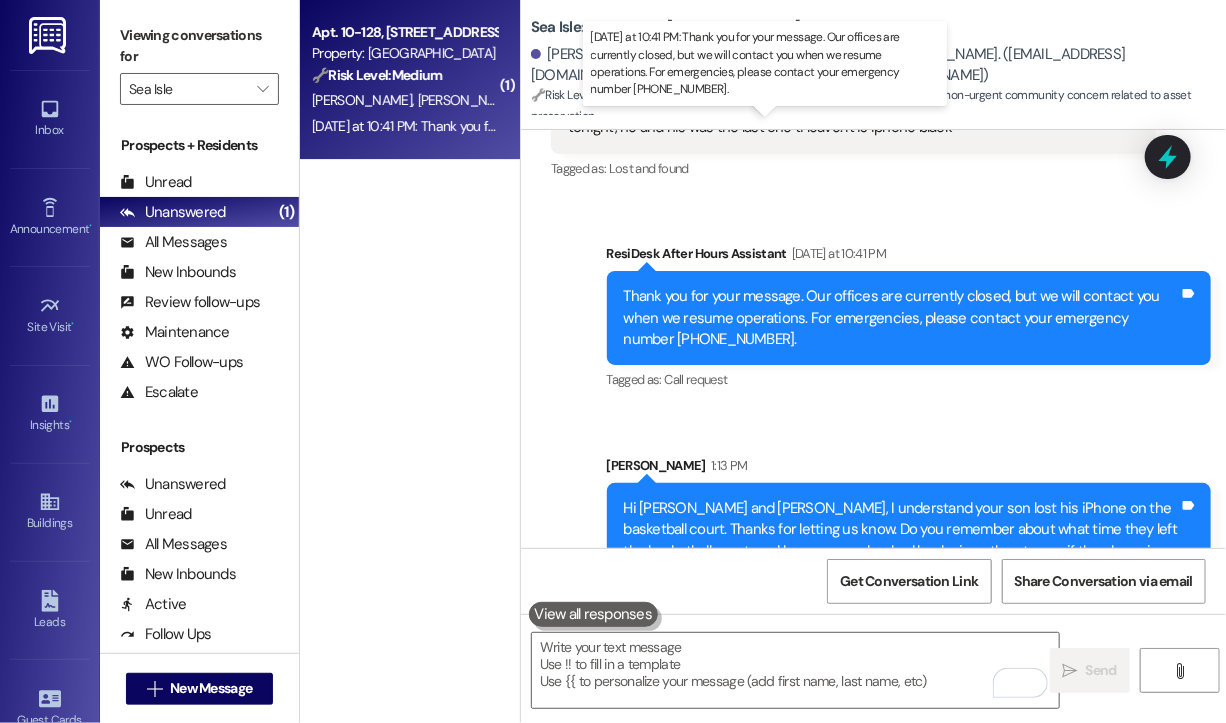 click on "[DATE] at 10:41 PM: Thank you for your message. Our offices are currently closed, but we will contact you when we resume operations. For emergencies, please contact your emergency number [PHONE_NUMBER]. [DATE] at 10:41 PM: Thank you for your message. Our offices are currently closed, but we will contact you when we resume operations. For emergencies, please contact your emergency number [PHONE_NUMBER]." at bounding box center (926, 126) 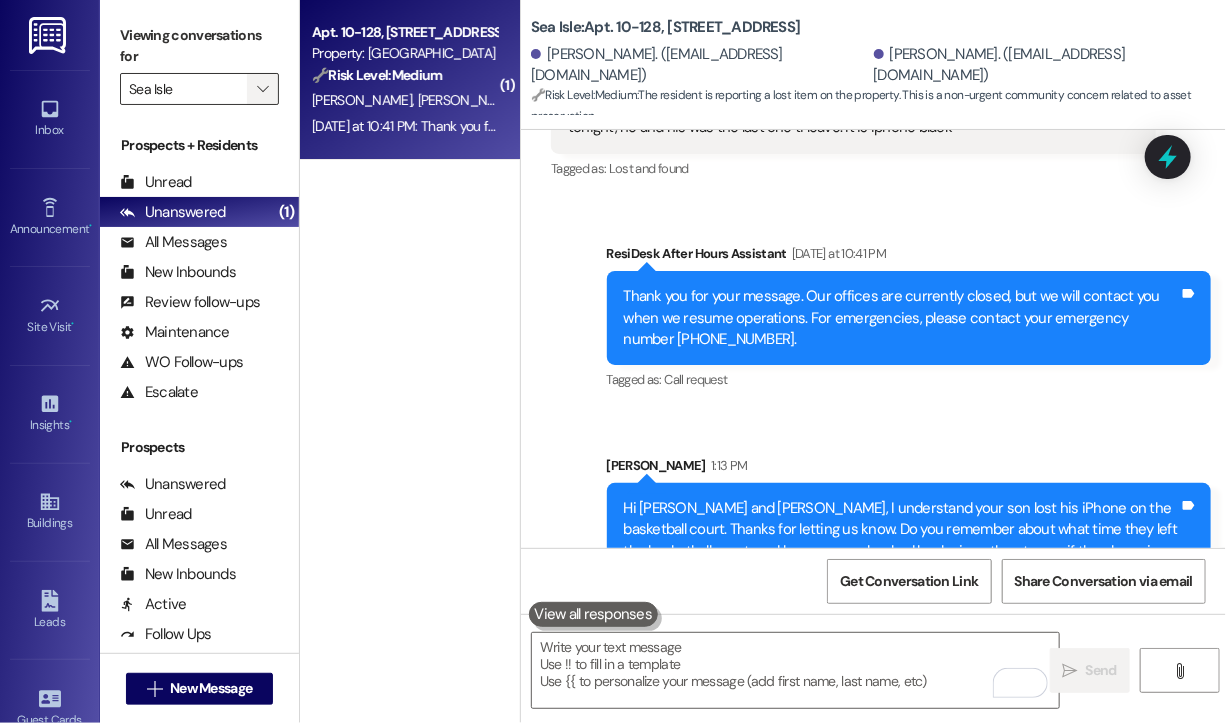 click on "" at bounding box center (262, 89) 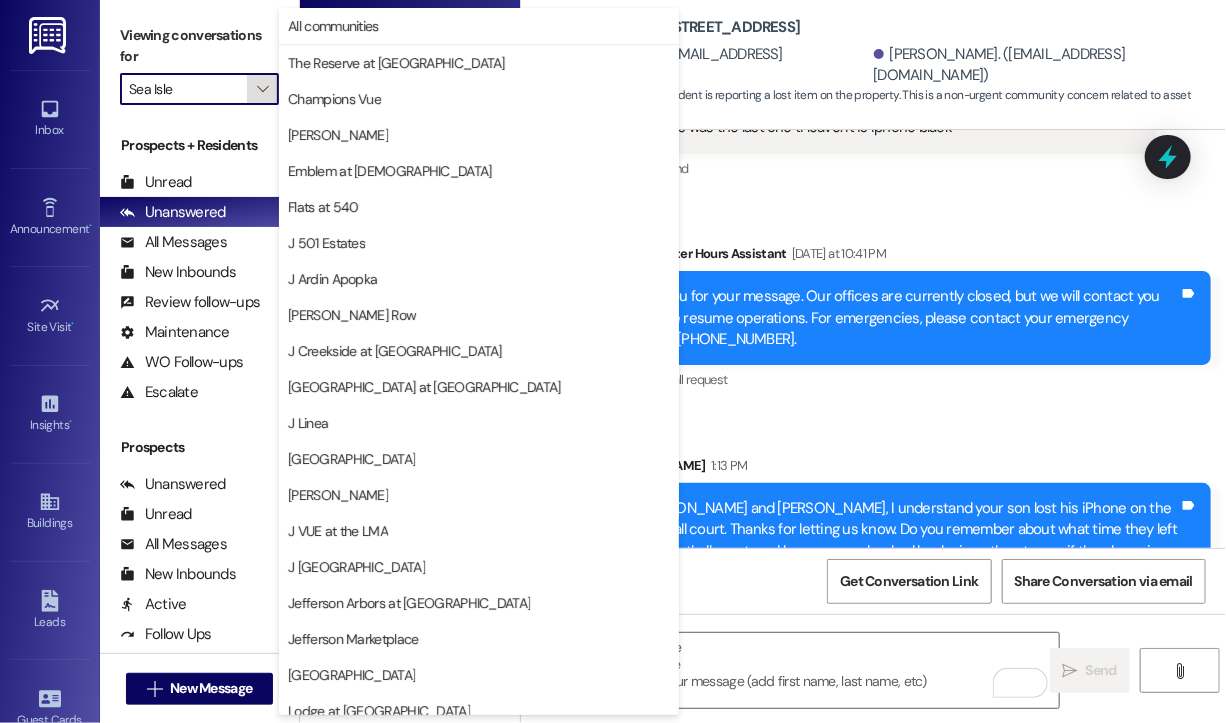 scroll, scrollTop: 301, scrollLeft: 0, axis: vertical 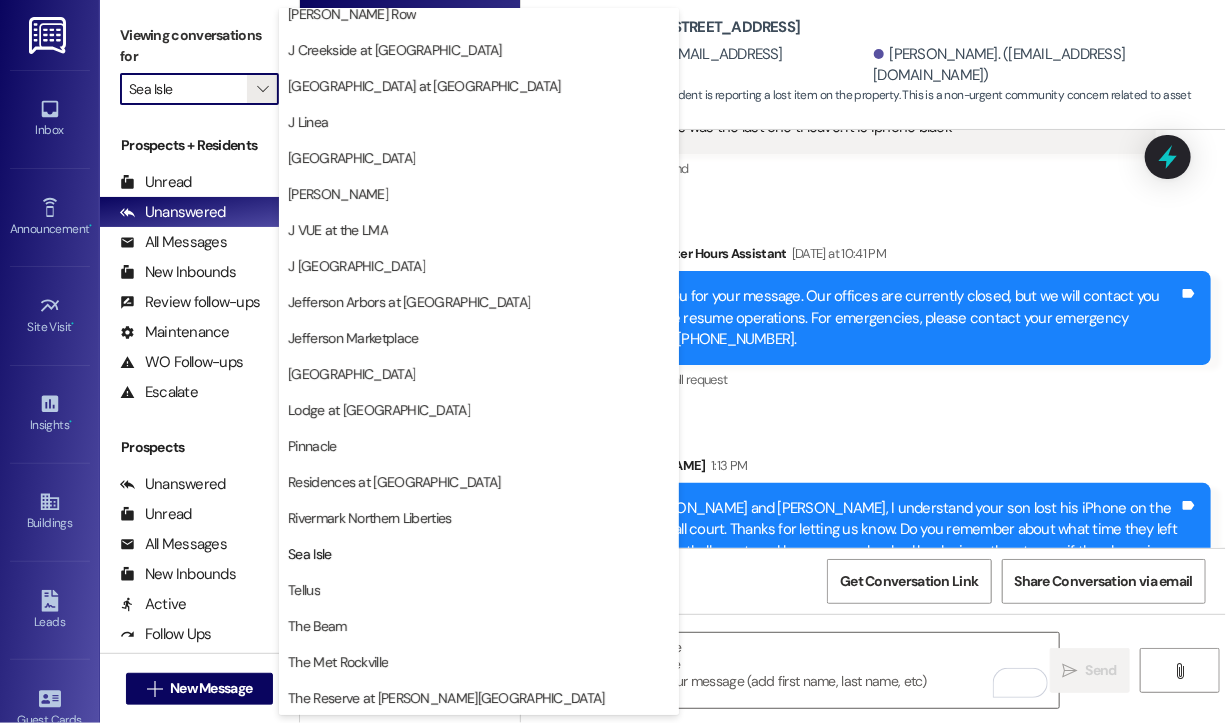 click on "Sent via SMS ResiDesk After Hours Assistant [DATE] at 10:41 PM Thank you for your message. Our offices are currently closed, but we will contact you when we resume operations. For emergencies, please contact your emergency number [PHONE_NUMBER]. Tags and notes Tagged as:   Call request Click to highlight conversations about Call request Sent via SMS [PERSON_NAME] 1:13 PM Hi [PERSON_NAME] and [PERSON_NAME], I understand your son lost his iPhone on the basketball court. Thanks for letting us know. Do you remember about what time they left the basketball court, and has anyone checked back since then to see if the phone is still there? Tags and notes" at bounding box center (873, 405) 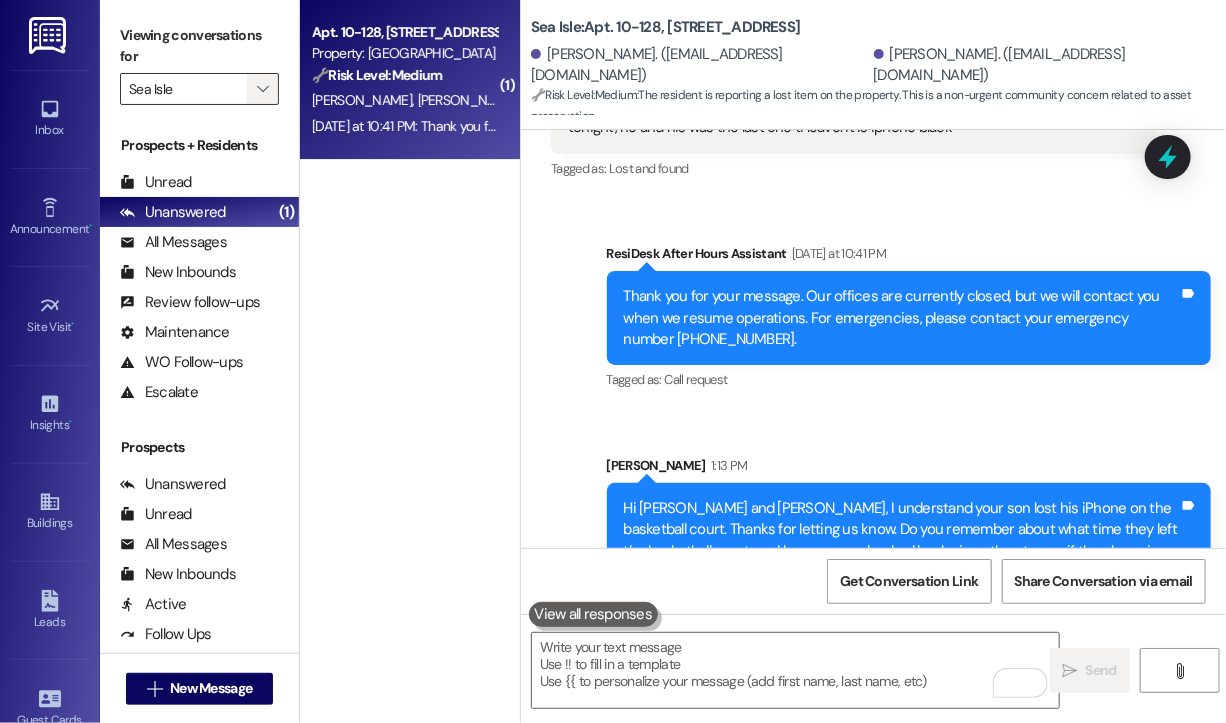 click on "" at bounding box center (262, 89) 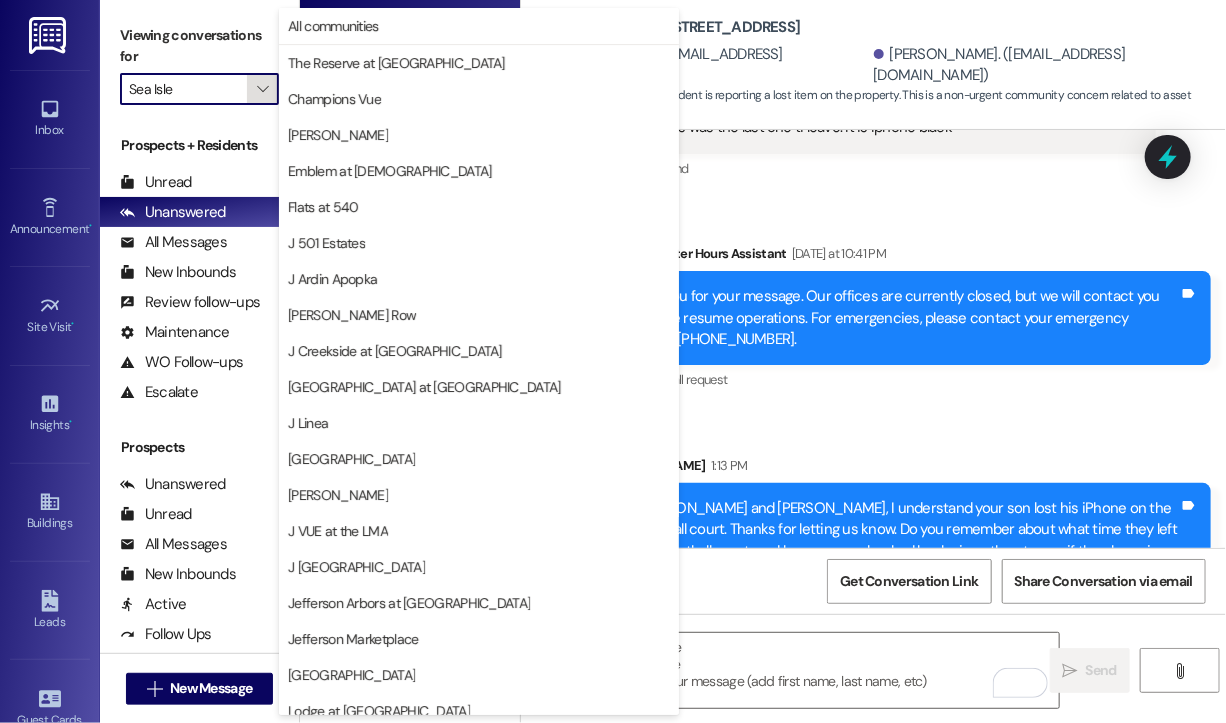 scroll, scrollTop: 301, scrollLeft: 0, axis: vertical 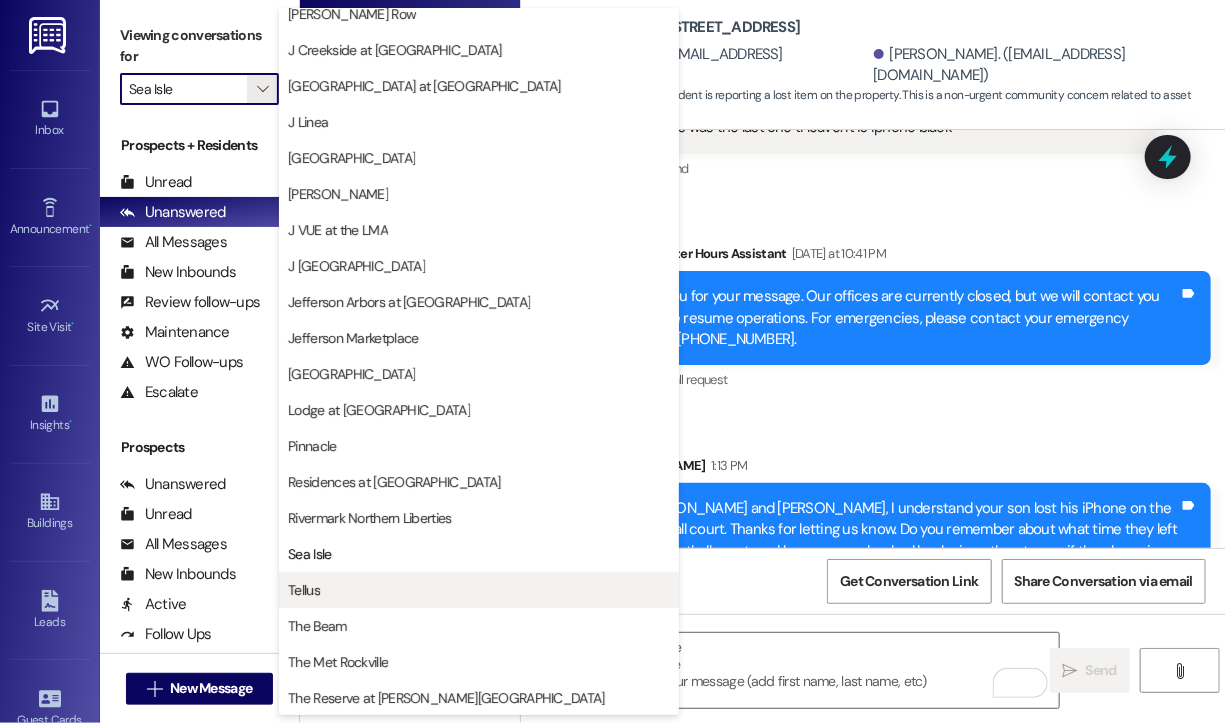 click on "Tellus" at bounding box center (479, 590) 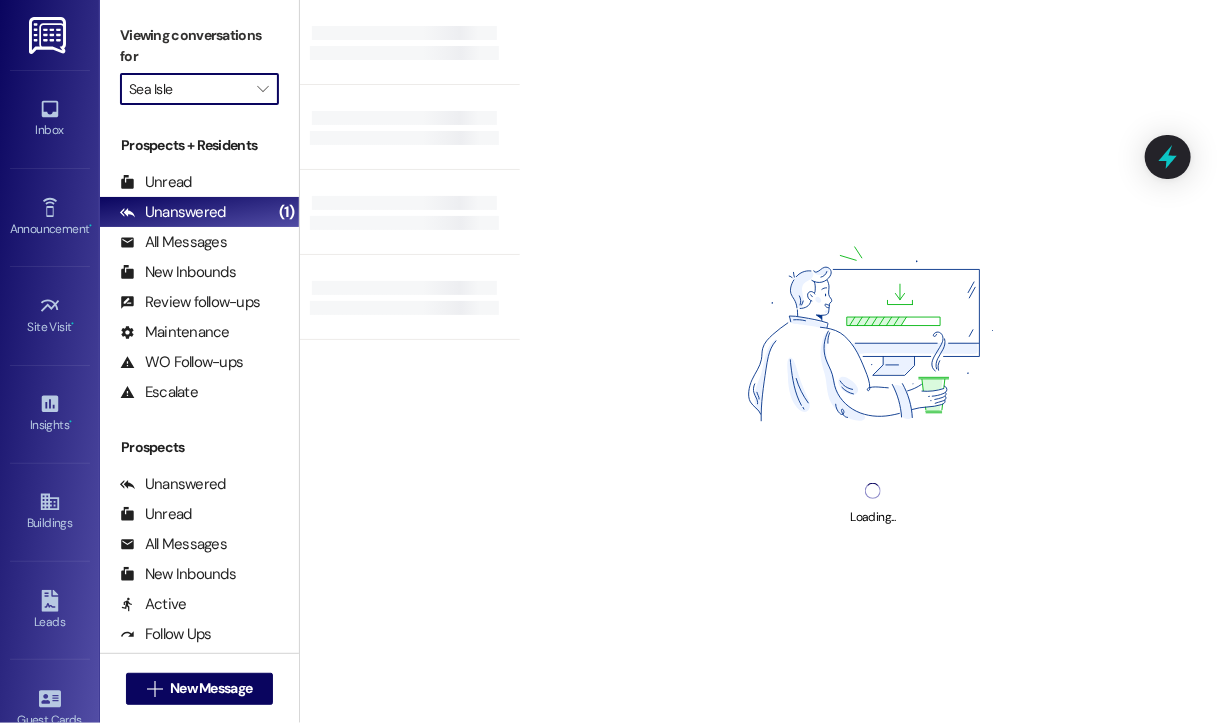 type on "Tellus" 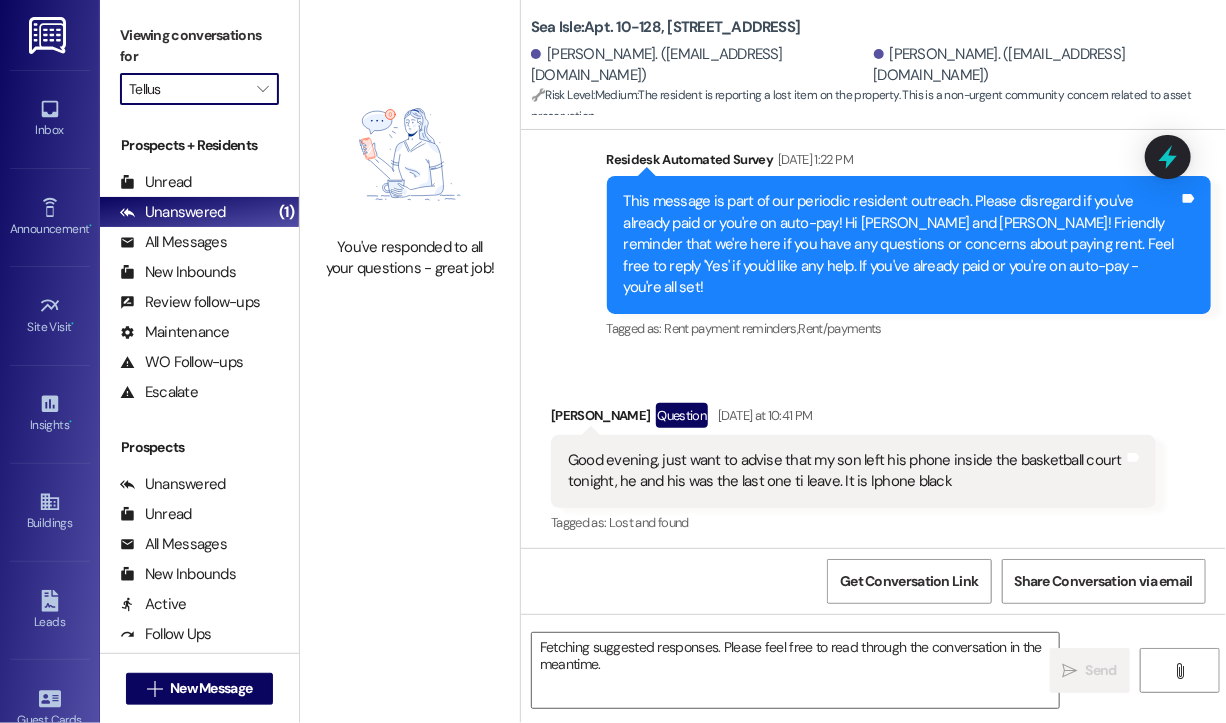 scroll, scrollTop: 2900, scrollLeft: 0, axis: vertical 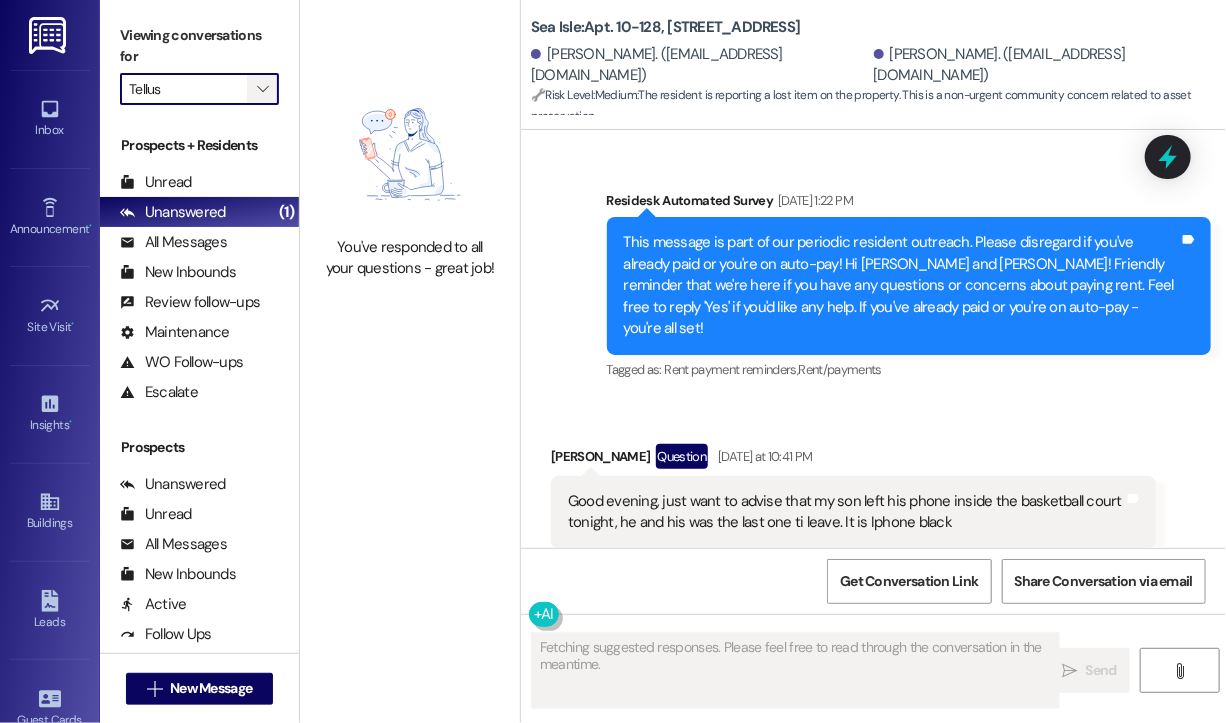 click on "" at bounding box center [262, 89] 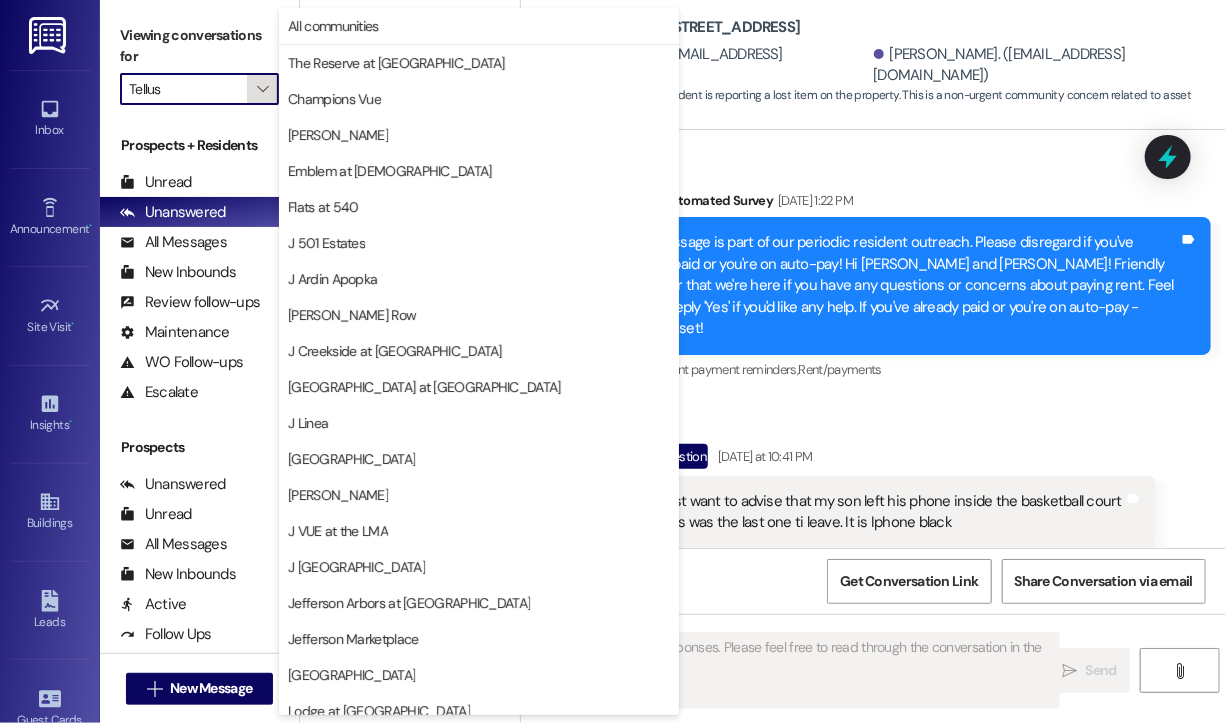 scroll, scrollTop: 301, scrollLeft: 0, axis: vertical 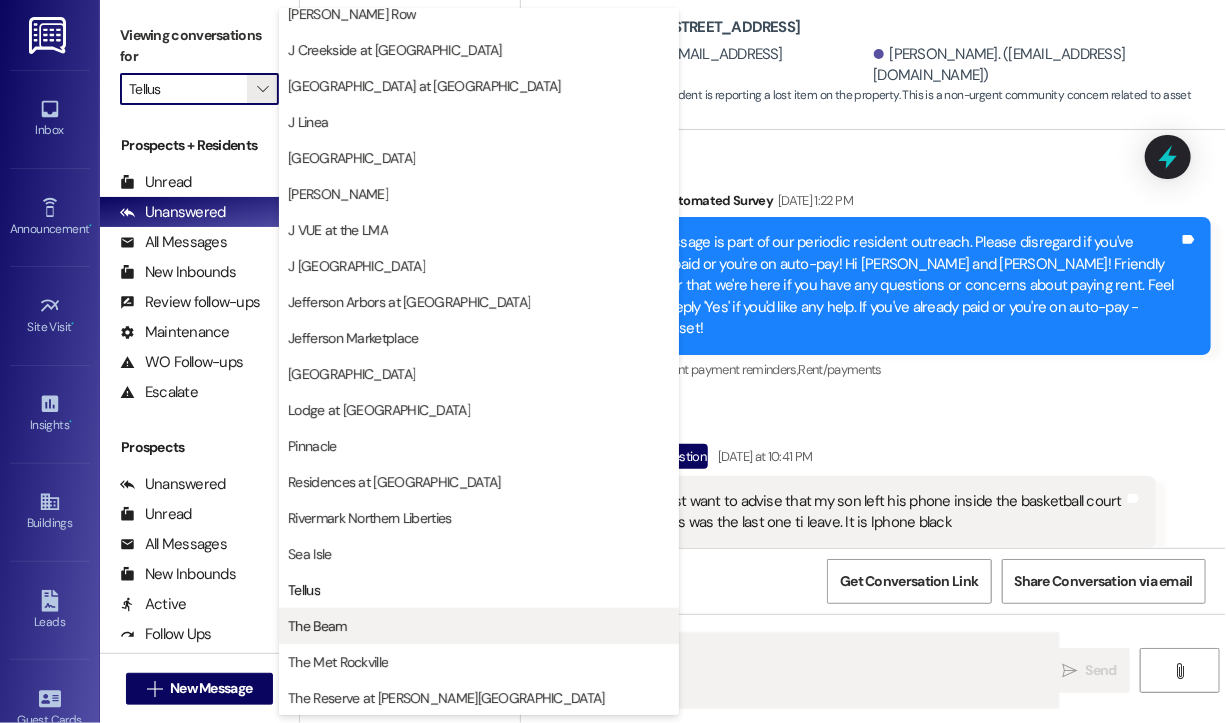 click on "The Beam" at bounding box center [479, 626] 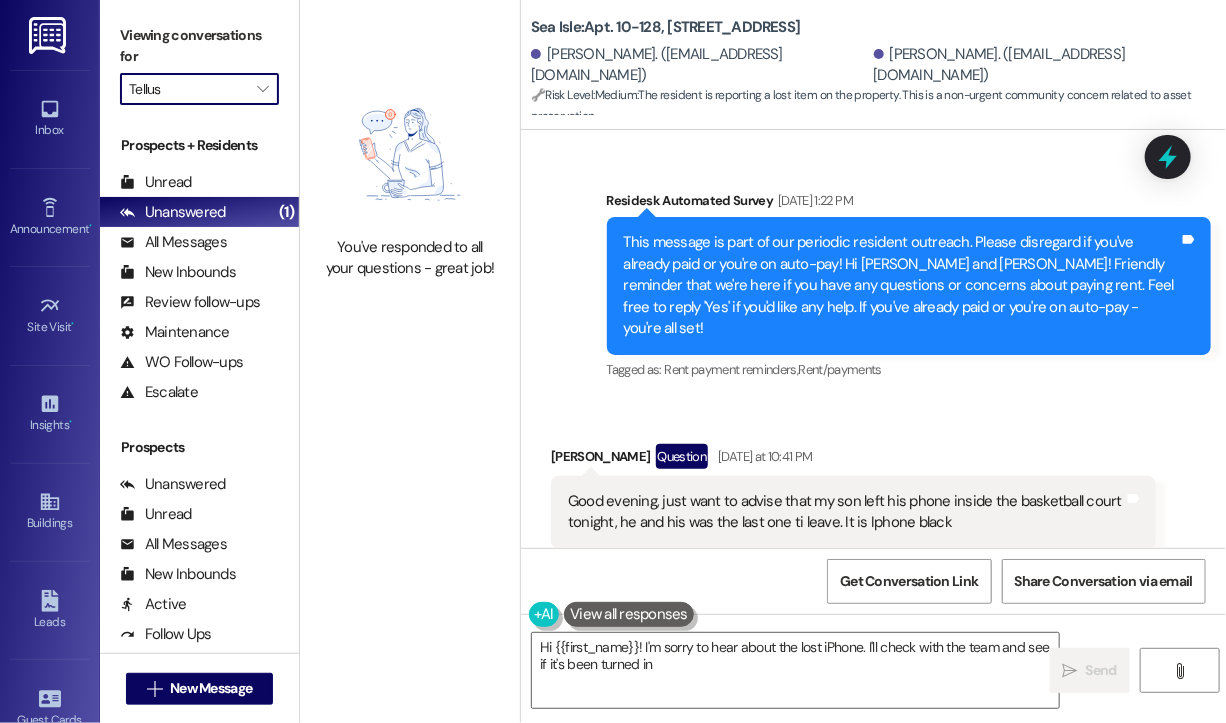 type on "Hi {{first_name}}! I'm sorry to hear about the lost iPhone. I'll check with the team and see if it's been turned in." 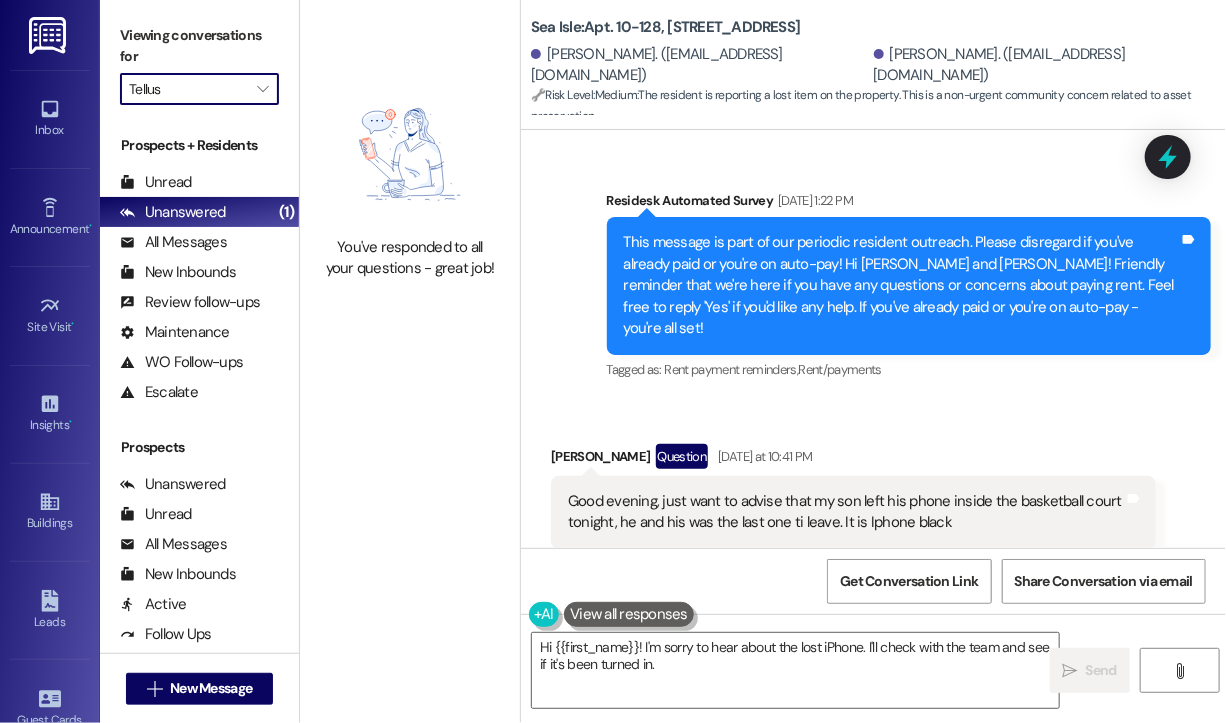 type on "The Beam" 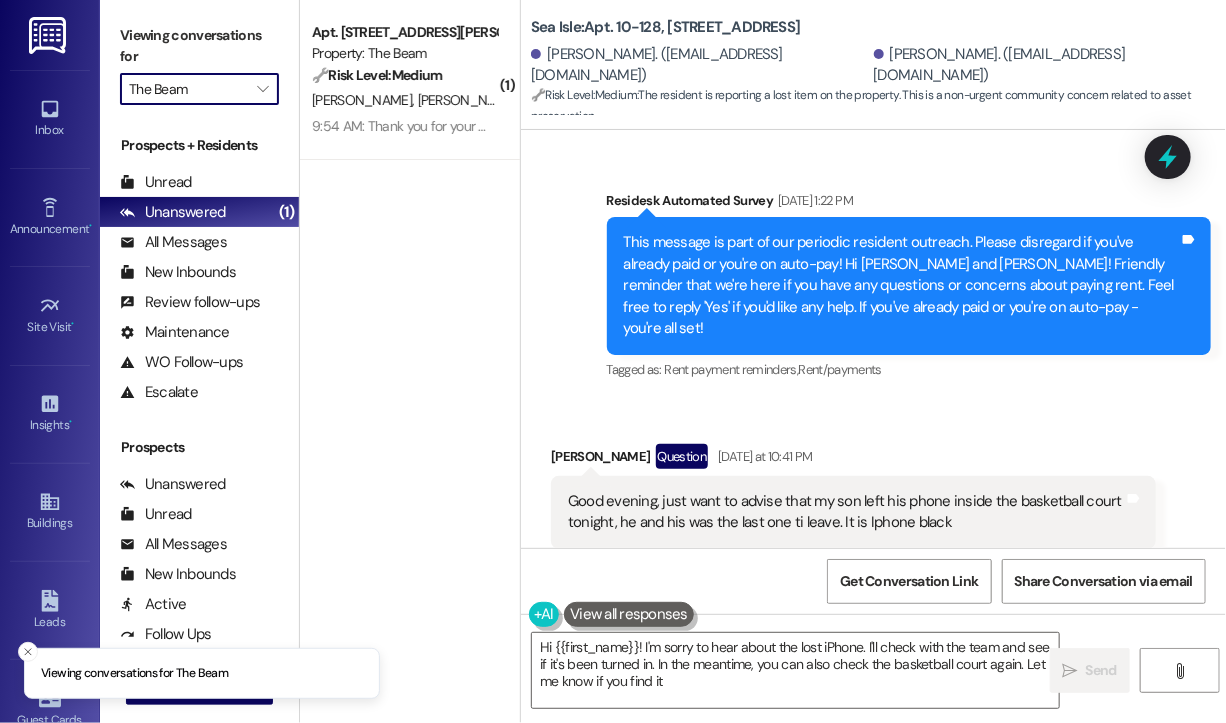 type on "Hi {{first_name}}! I'm sorry to hear about the lost iPhone. I'll check with the team and see if it's been turned in. In the meantime, you can also check the basketball court again. Let me know if you find it!" 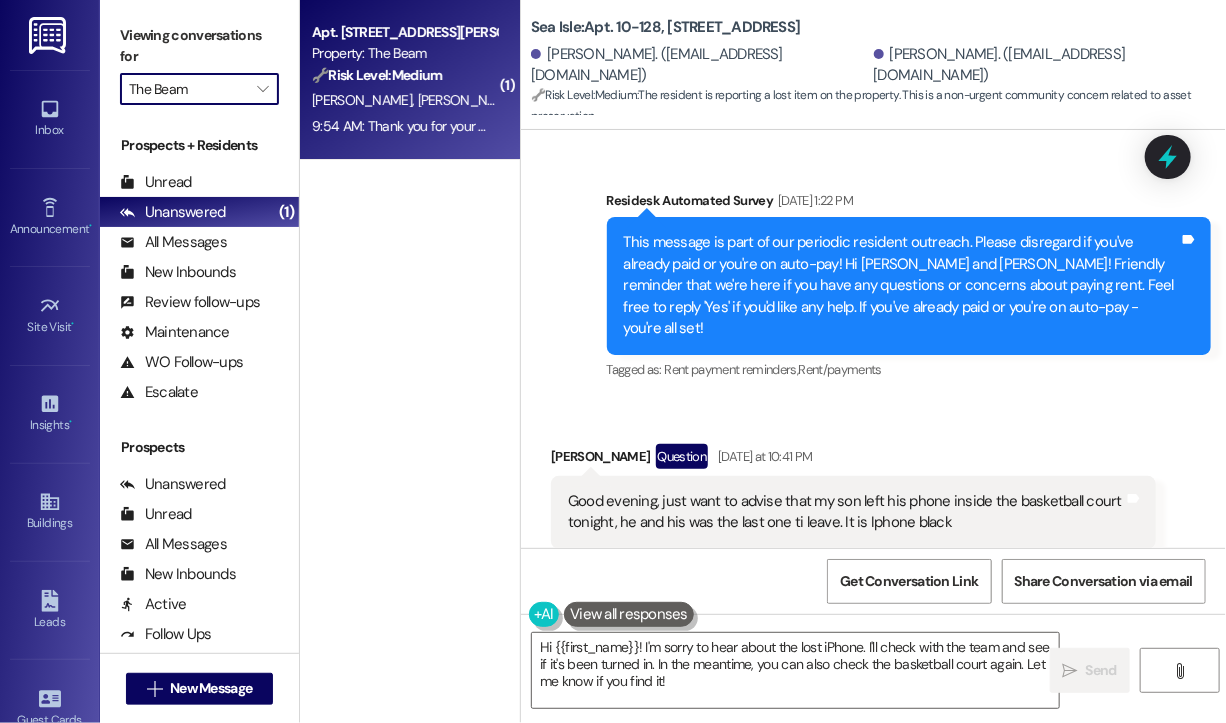 click on "K. [PERSON_NAME]" at bounding box center [404, 100] 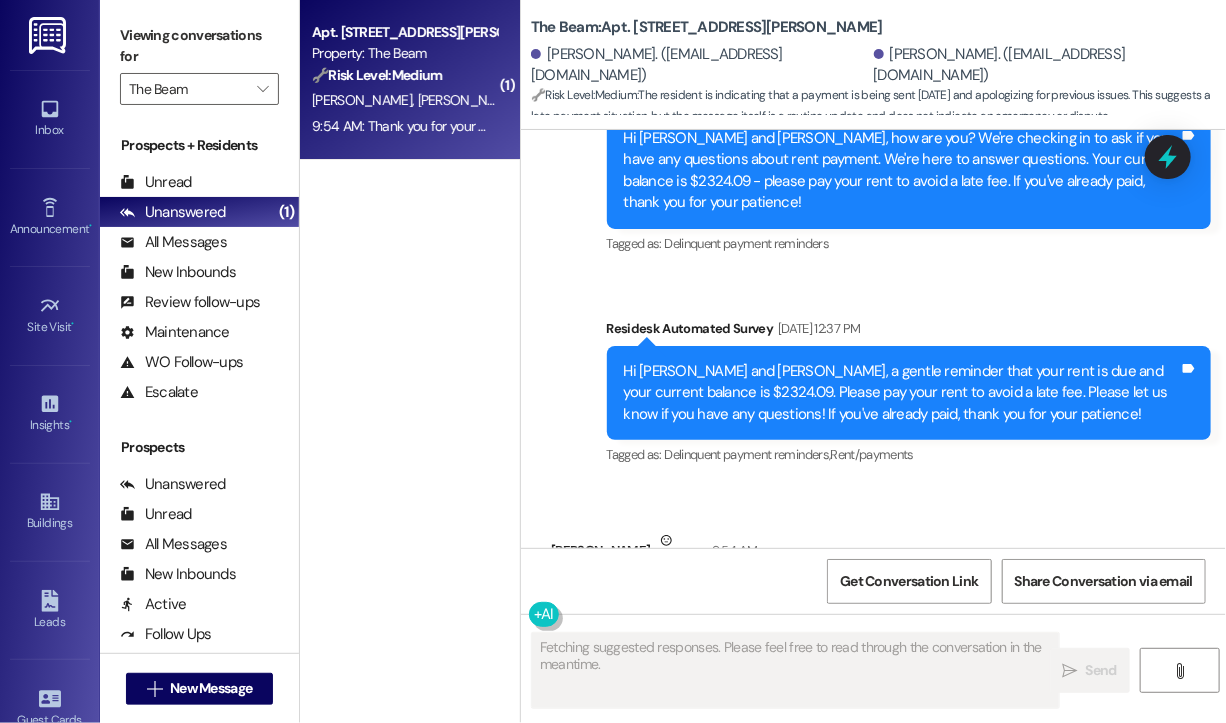 scroll, scrollTop: 4266, scrollLeft: 0, axis: vertical 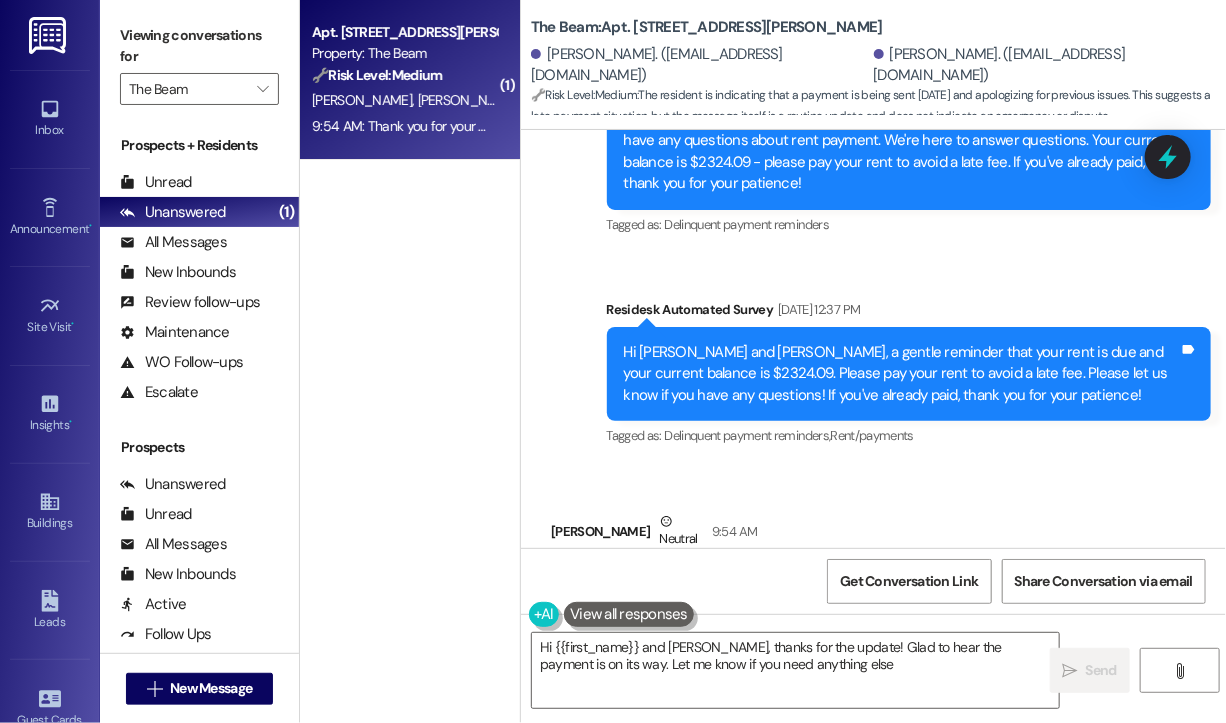 type on "Hi {{first_name}} and [PERSON_NAME], thanks for the update! Glad to hear the payment is on its way. Let me know if you need anything else!" 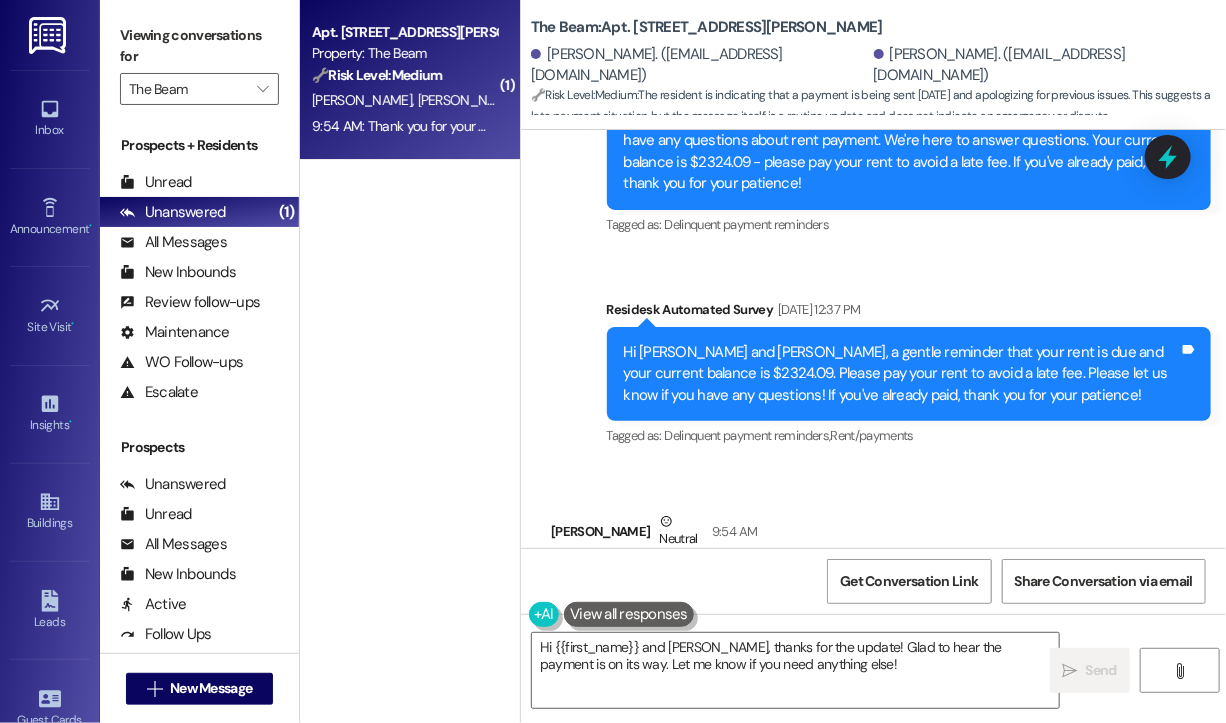 click on "[PERSON_NAME]   Neutral 9:54 AM" at bounding box center [853, 535] 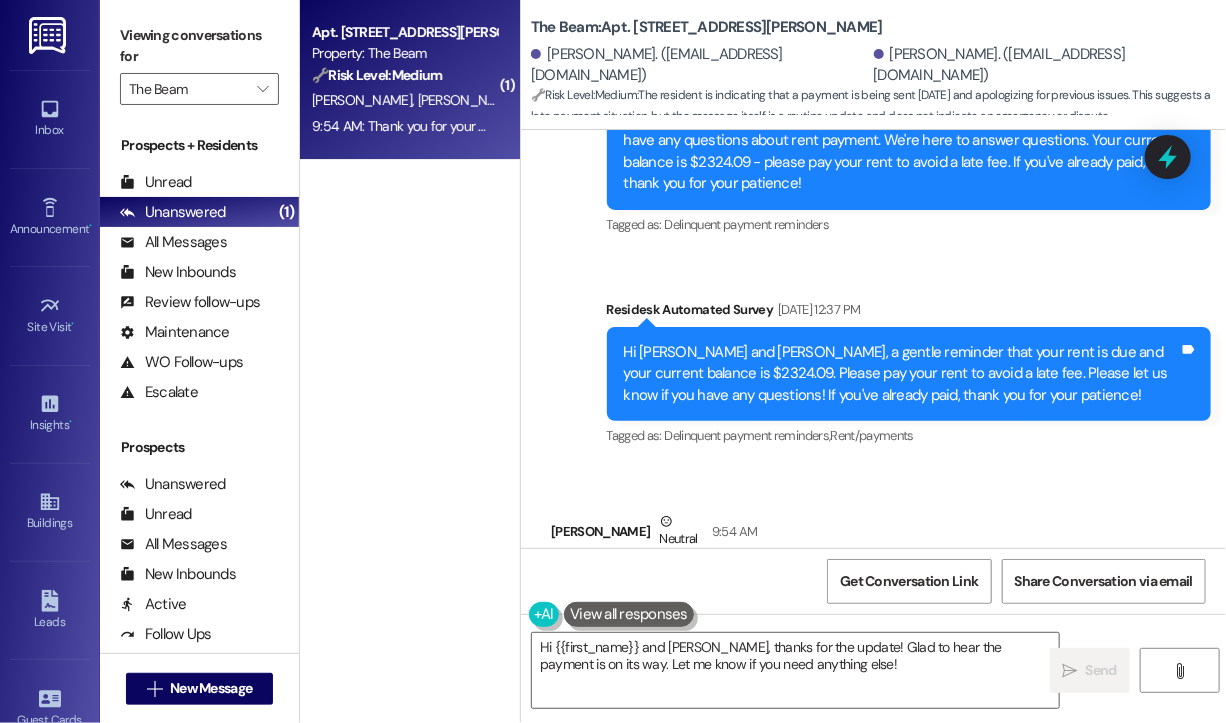 drag, startPoint x: 696, startPoint y: 482, endPoint x: 588, endPoint y: 457, distance: 110.85576 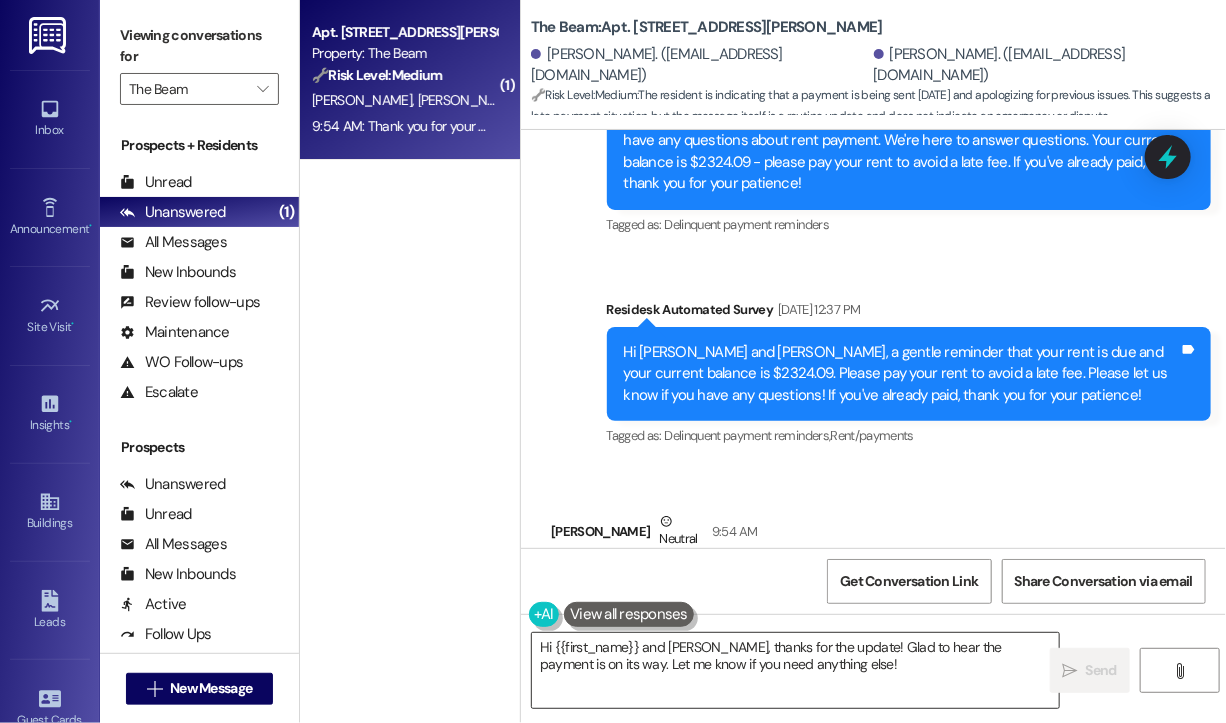 click on "Hi {{first_name}} and [PERSON_NAME], thanks for the update! Glad to hear the payment is on its way. Let me know if you need anything else!" at bounding box center [795, 670] 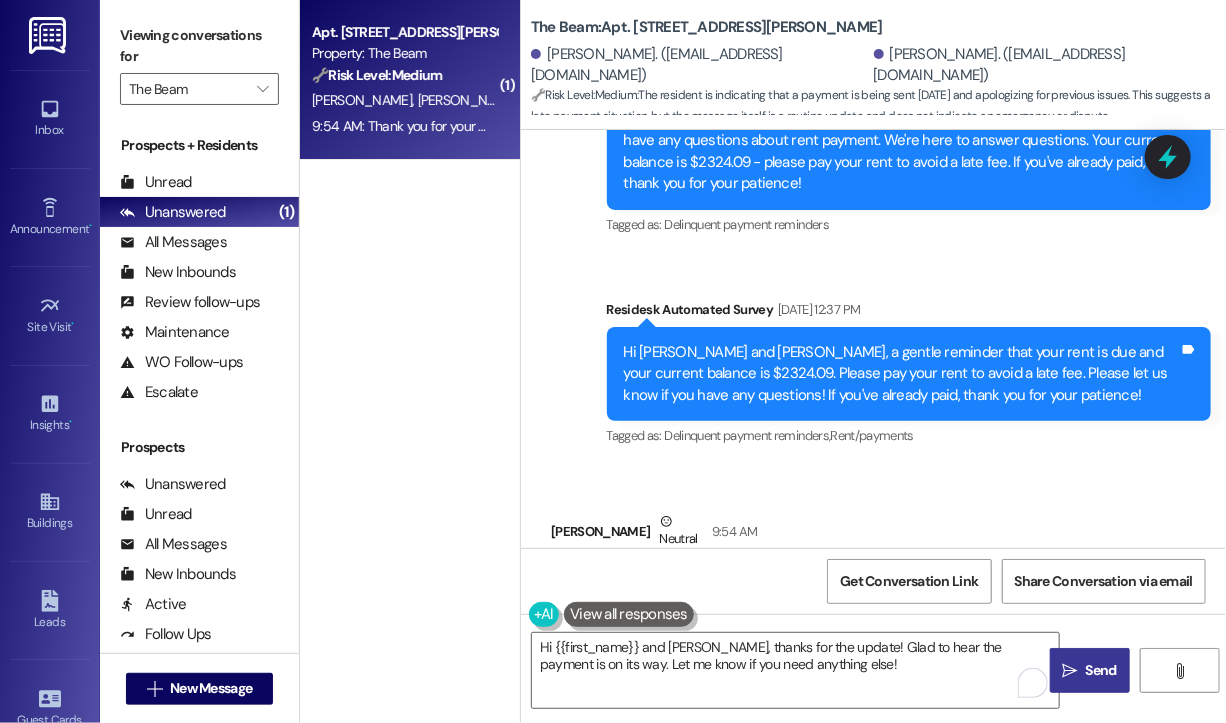 click on "" at bounding box center (1070, 671) 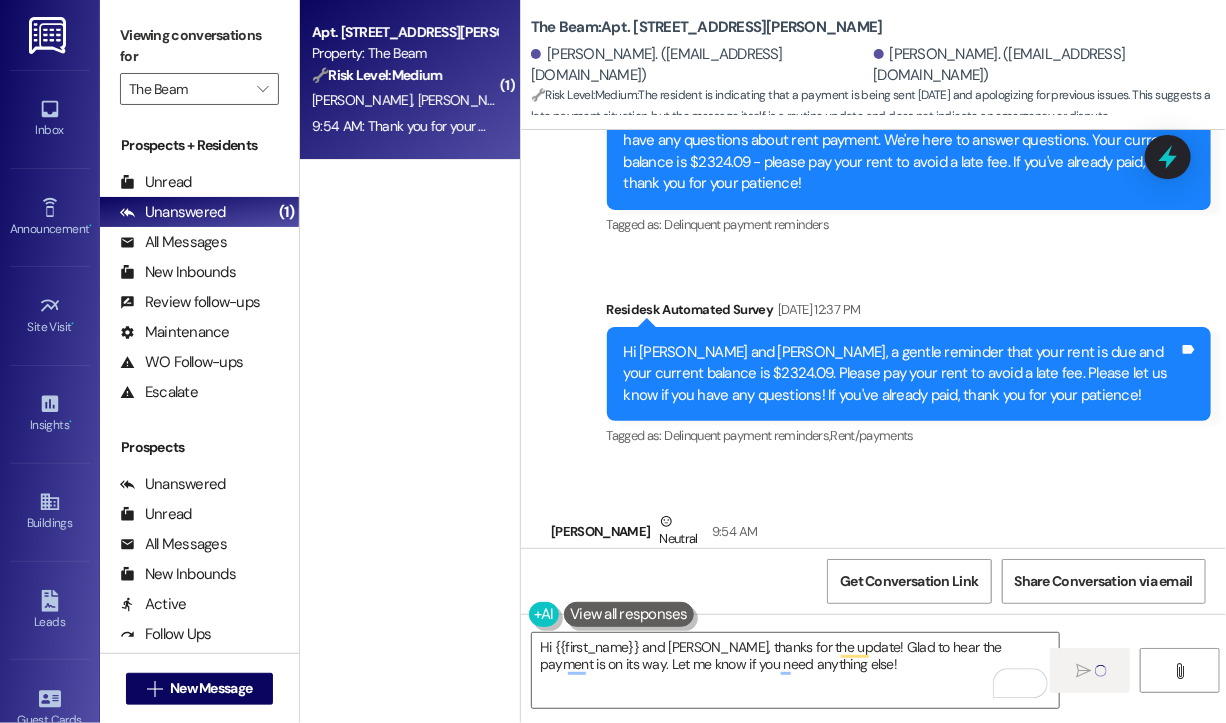type 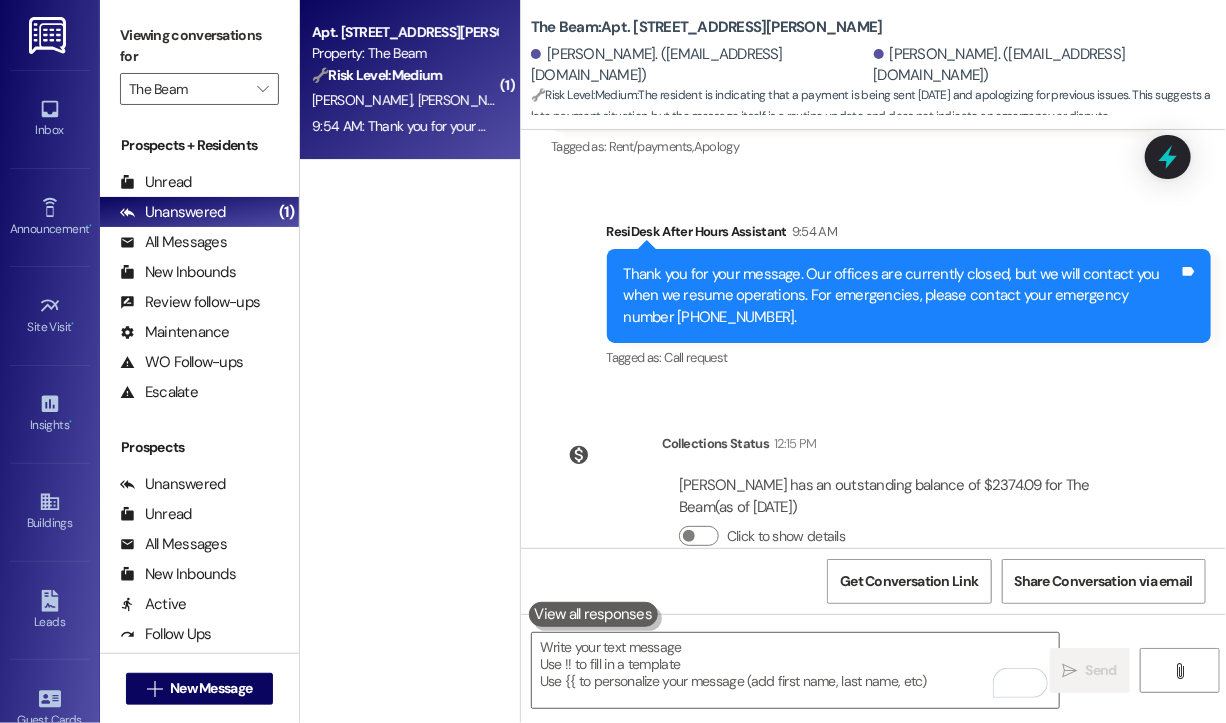 scroll, scrollTop: 4844, scrollLeft: 0, axis: vertical 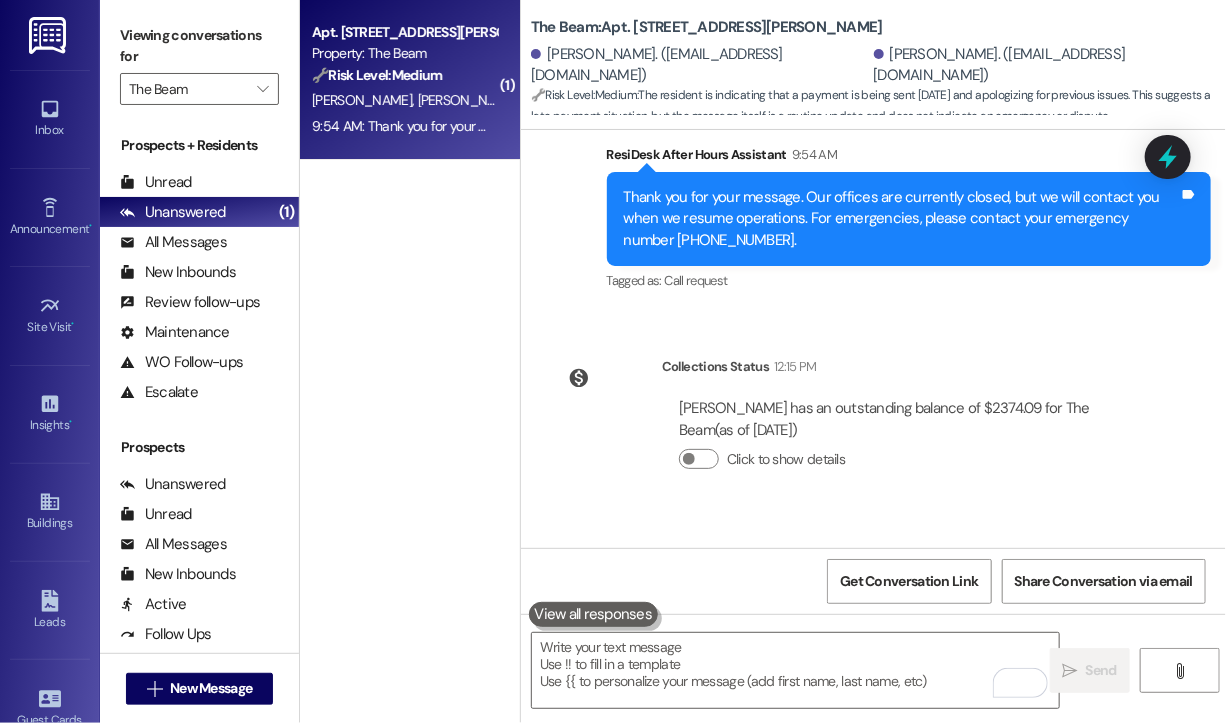 click on "( 1 ) Apt. [STREET_ADDRESS][PERSON_NAME] Property: The Beam 🔧  Risk Level:  Medium The resident is indicating that a payment is being sent [DATE] and apologizing for previous issues. This suggests a late payment situation, but the message itself is a routine update and does not indicate an emergency or dispute. K. [PERSON_NAME] 9:54 AM: Thank you for your message. Our offices are currently closed, but we will contact you when we resume operations. For emergencies, please contact your emergency number [PHONE_NUMBER]. 9:54 AM: Thank you for your message. Our offices are currently closed, but we will contact you when we resume operations. For emergencies, please contact your emergency number [PHONE_NUMBER]." at bounding box center (410, 290) 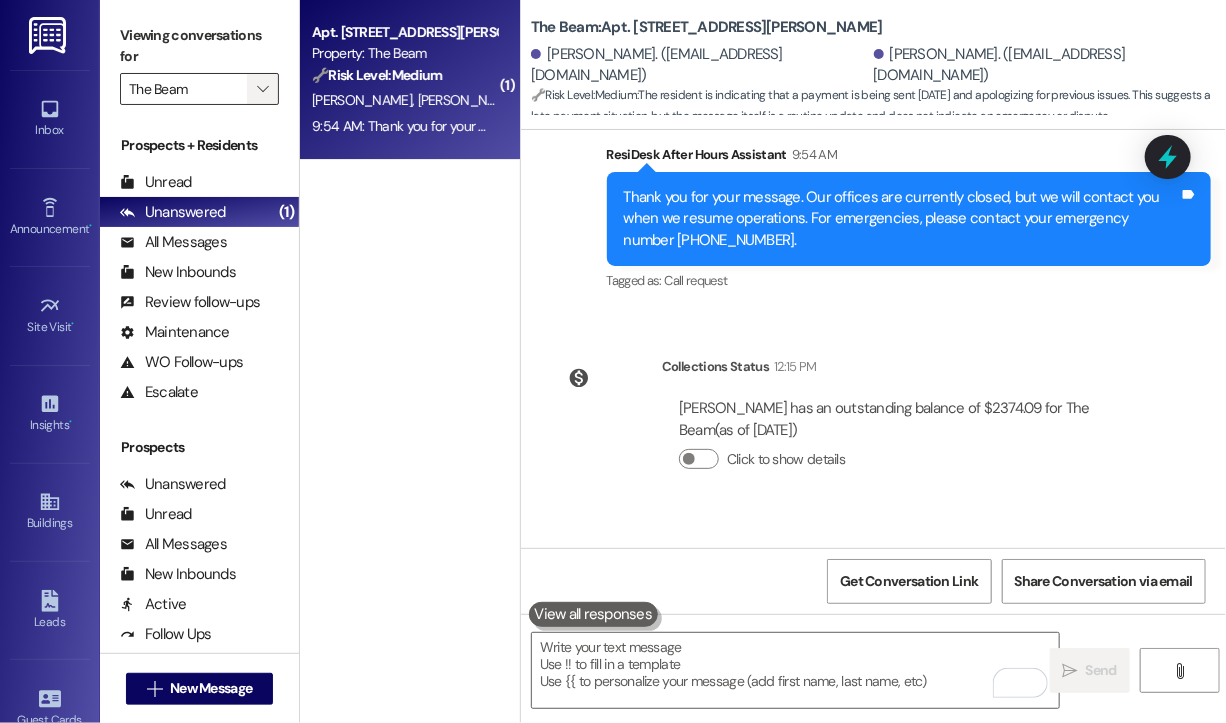 click on "" at bounding box center (262, 89) 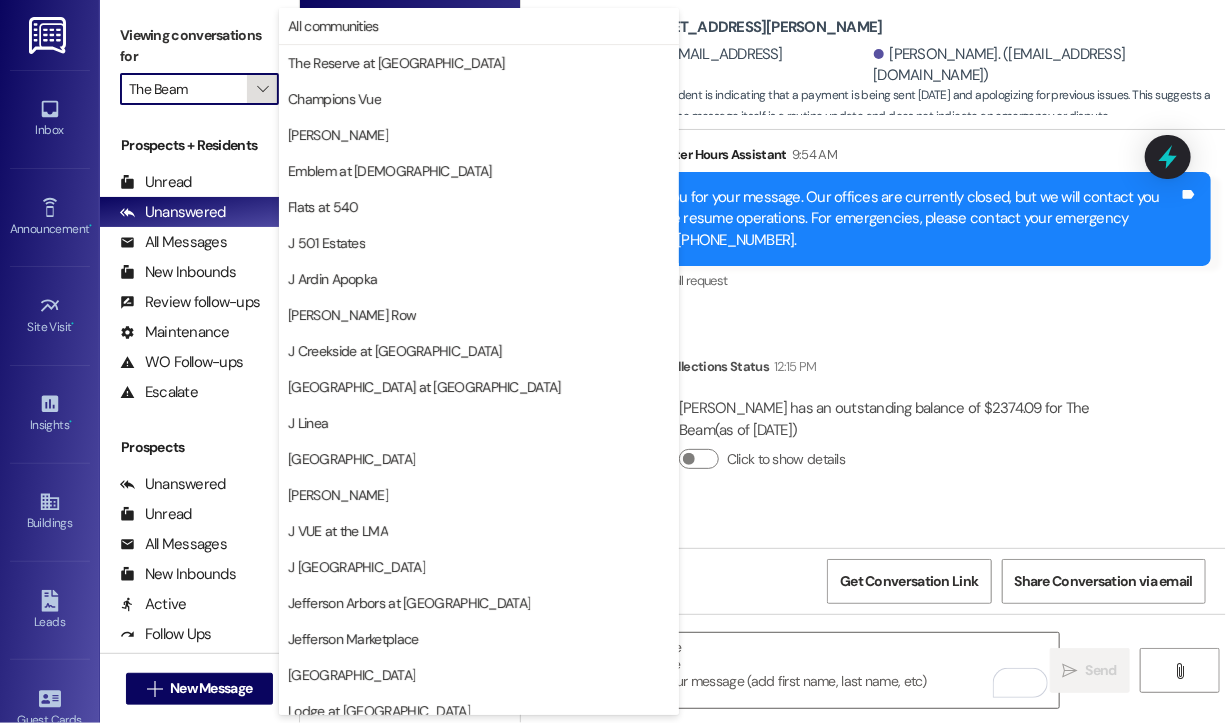 scroll, scrollTop: 301, scrollLeft: 0, axis: vertical 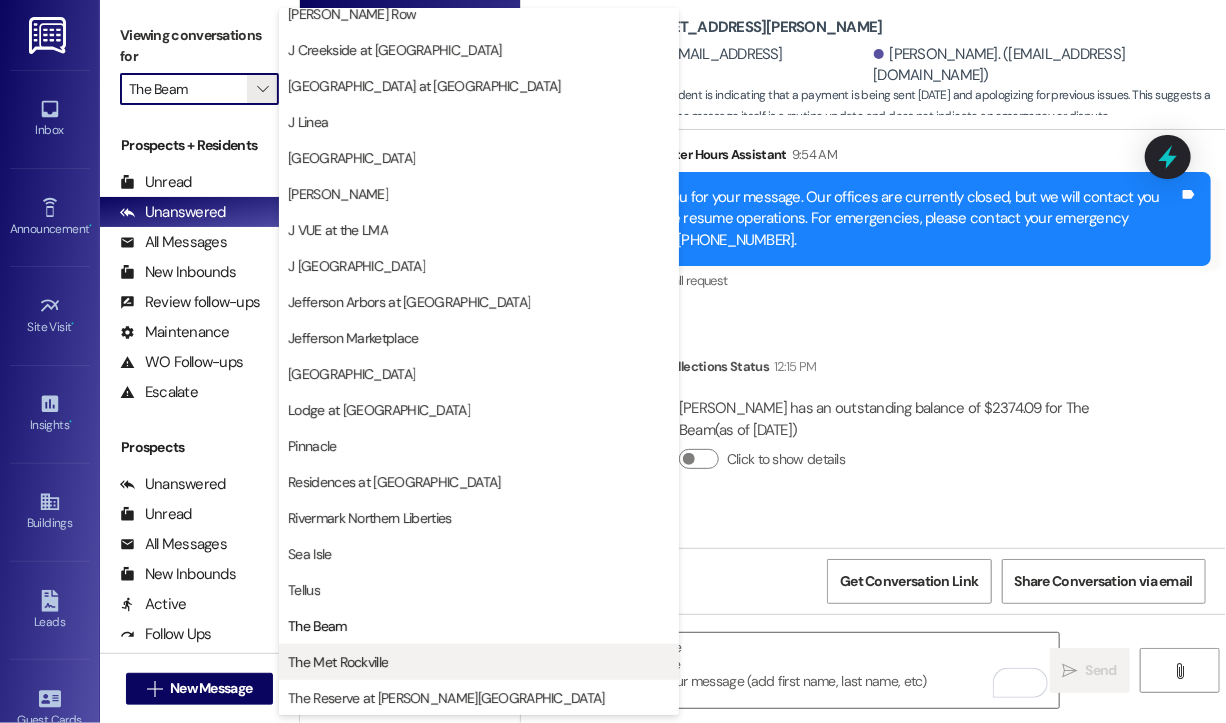 click on "The Met Rockville" at bounding box center (338, 662) 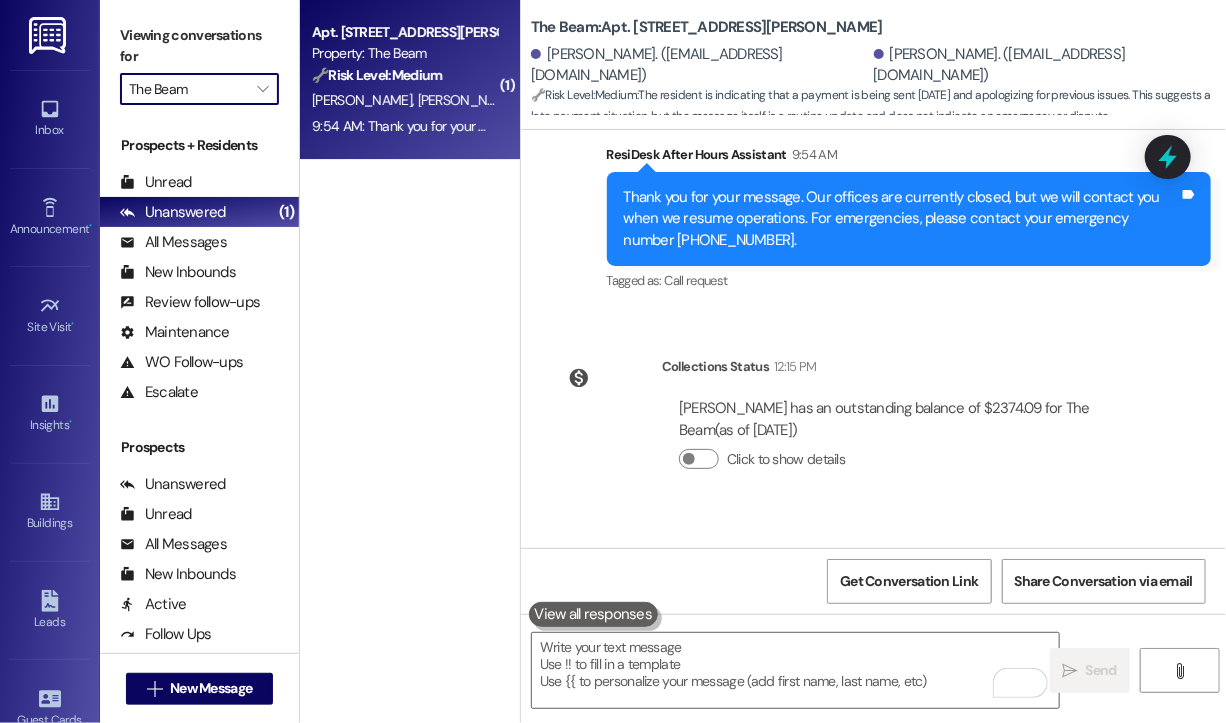 type on "The Met Rockville" 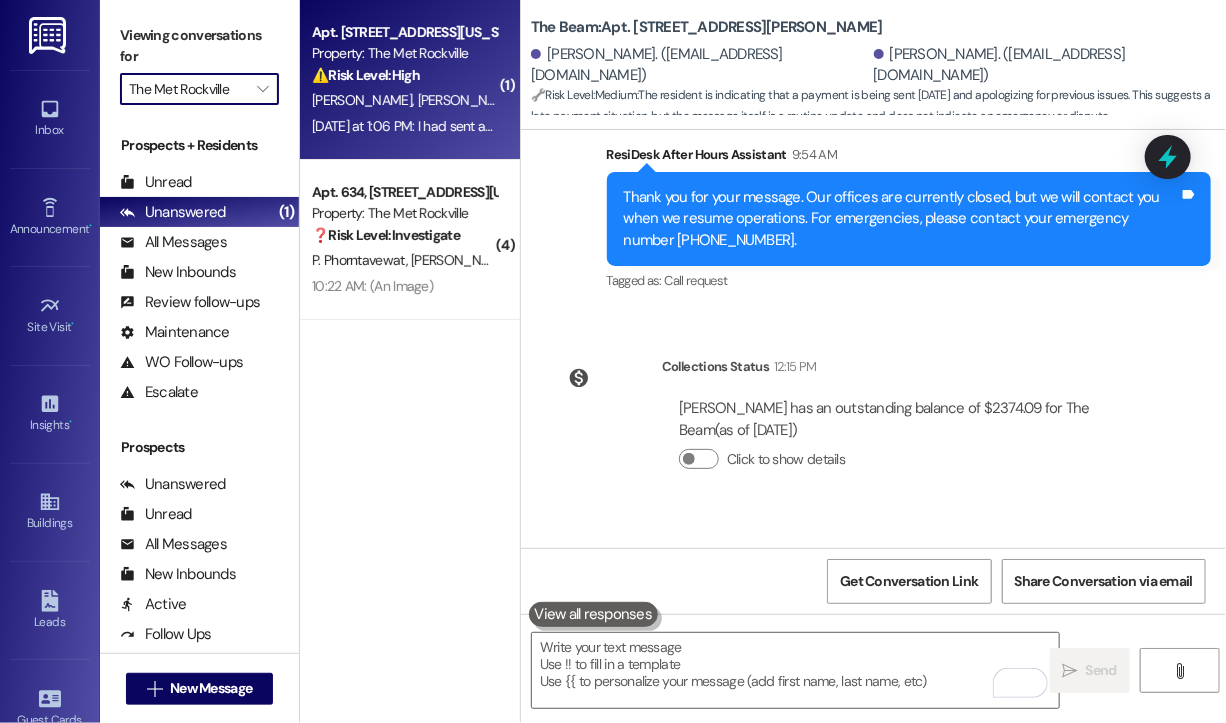 click on "[DATE] at 1:06 PM: I had sent an email several days ago asking about pest control as several people who helped us move in experienced what looks like flea bites and I also have had some around my ankles and legs. We are on vacation right now so haven't been able to check or test for pests, but I was wondering what prevention steps may have already been taken or what protocol is for something like this  [DATE] at 1:06 PM: I had sent an email several days ago asking about pest control as several people who helped us move in experienced what looks like flea bites and I also have had some around my ankles and legs. We are on vacation right now so haven't been able to check or test for pests, but I was wondering what prevention steps may have already been taken or what protocol is for something like this" at bounding box center [1491, 126] 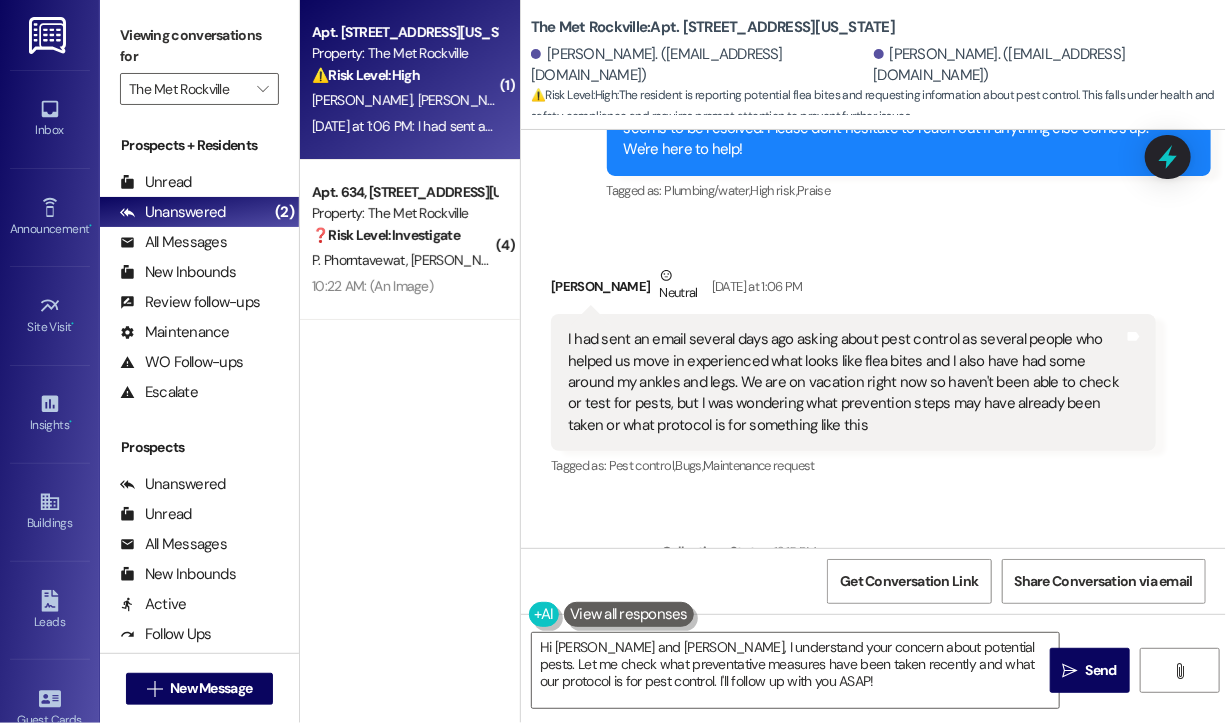 scroll, scrollTop: 2152, scrollLeft: 0, axis: vertical 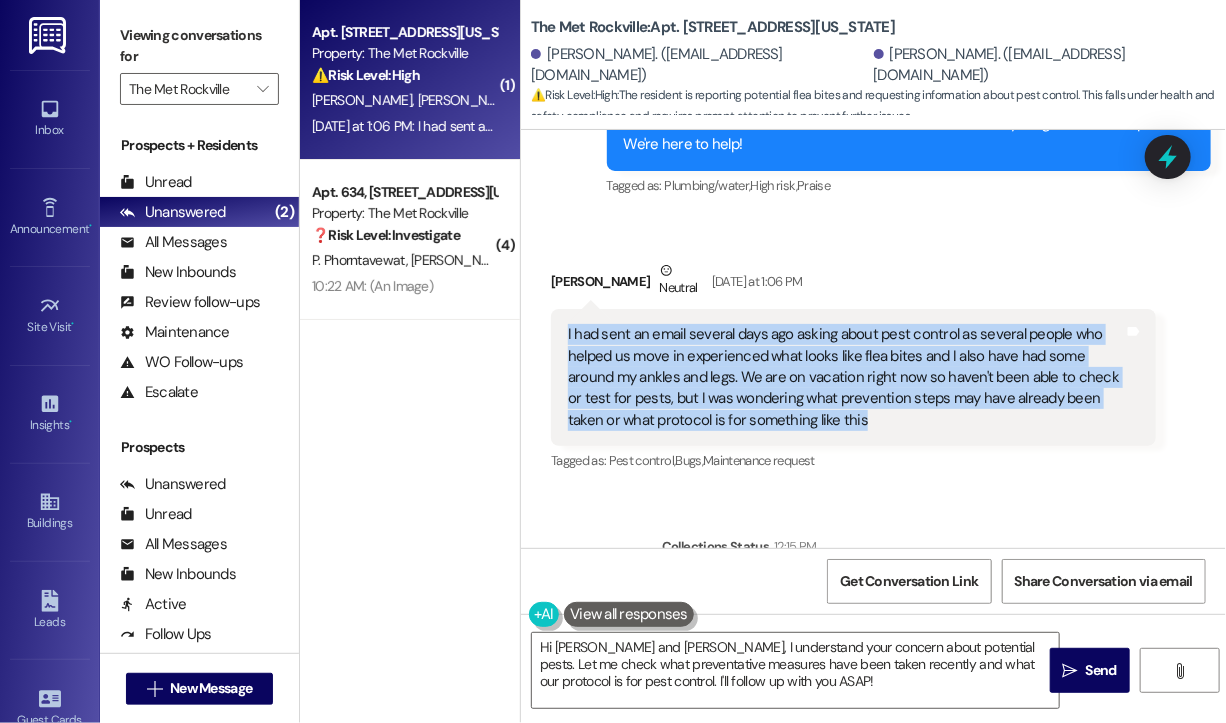 drag, startPoint x: 915, startPoint y: 376, endPoint x: 568, endPoint y: 297, distance: 355.87918 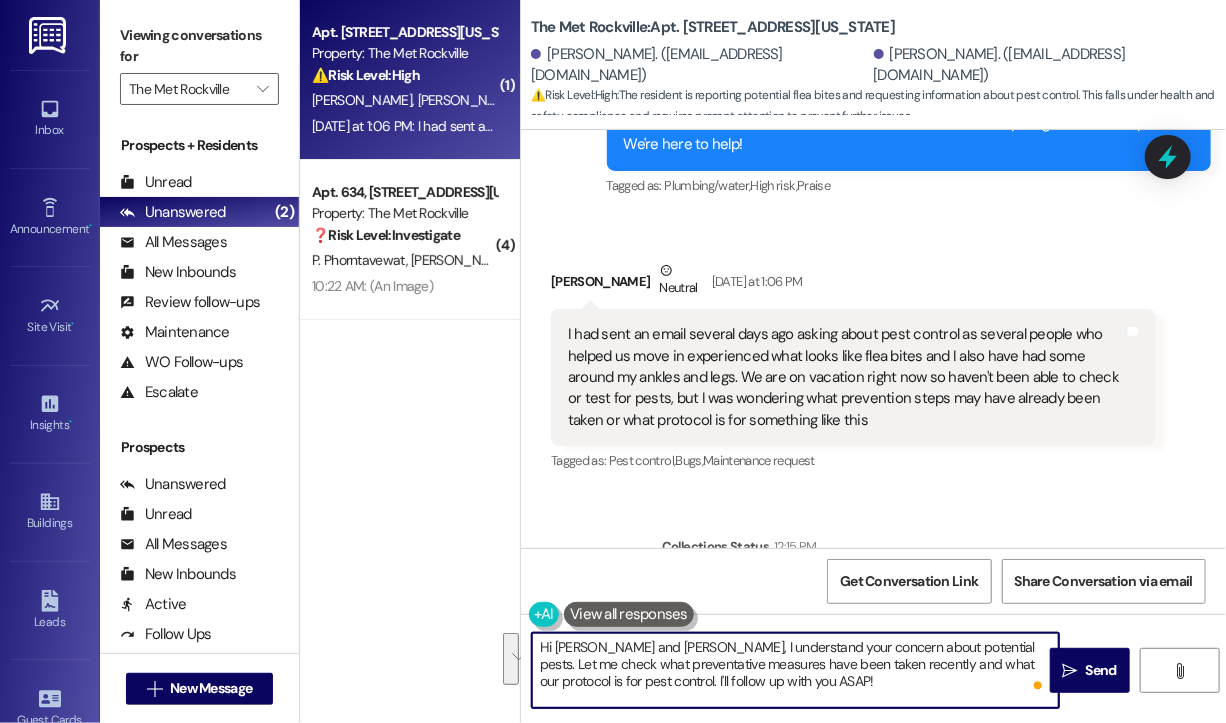 drag, startPoint x: 791, startPoint y: 691, endPoint x: 597, endPoint y: 672, distance: 194.92819 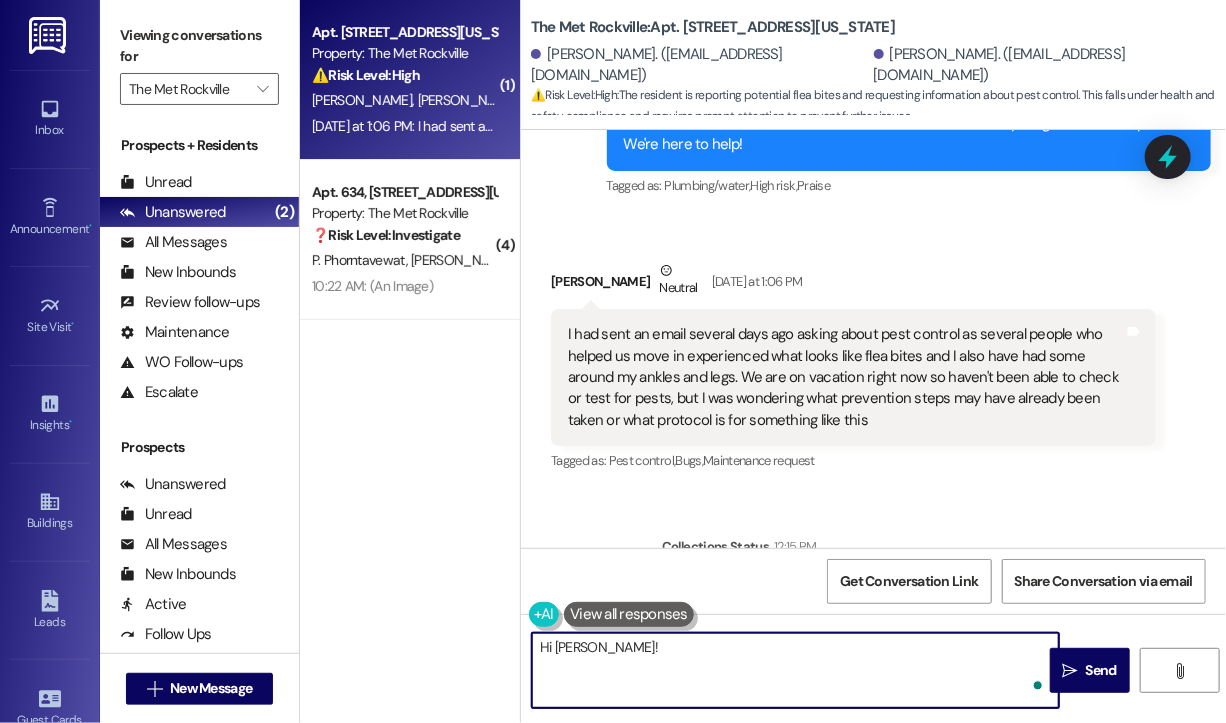 paste on "Thanks for reaching out. When did you first notice the bites or signs of a possible issue? Do you recall if any pest control treatments were done before your move-in? Once you're back from vacation, would you like us to help arrange an inspection just to be sure?" 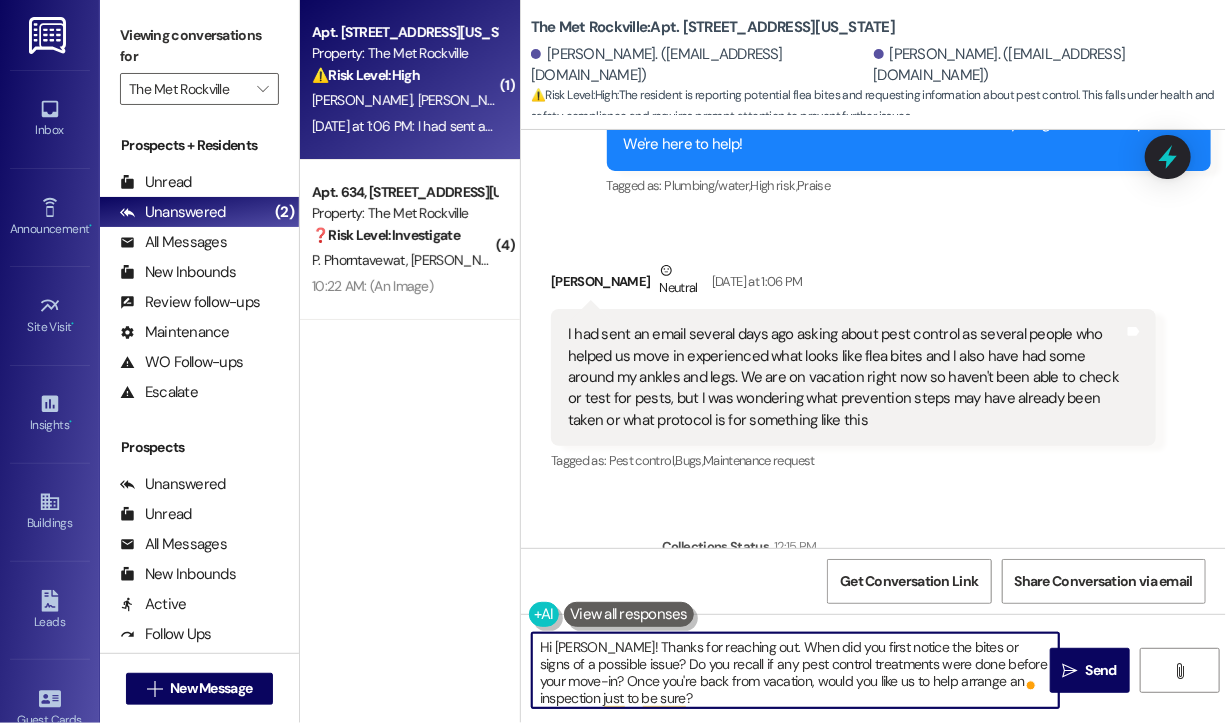 click on "Hi [PERSON_NAME]! Thanks for reaching out. When did you first notice the bites or signs of a possible issue? Do you recall if any pest control treatments were done before your move-in? Once you're back from vacation, would you like us to help arrange an inspection just to be sure?" at bounding box center [795, 670] 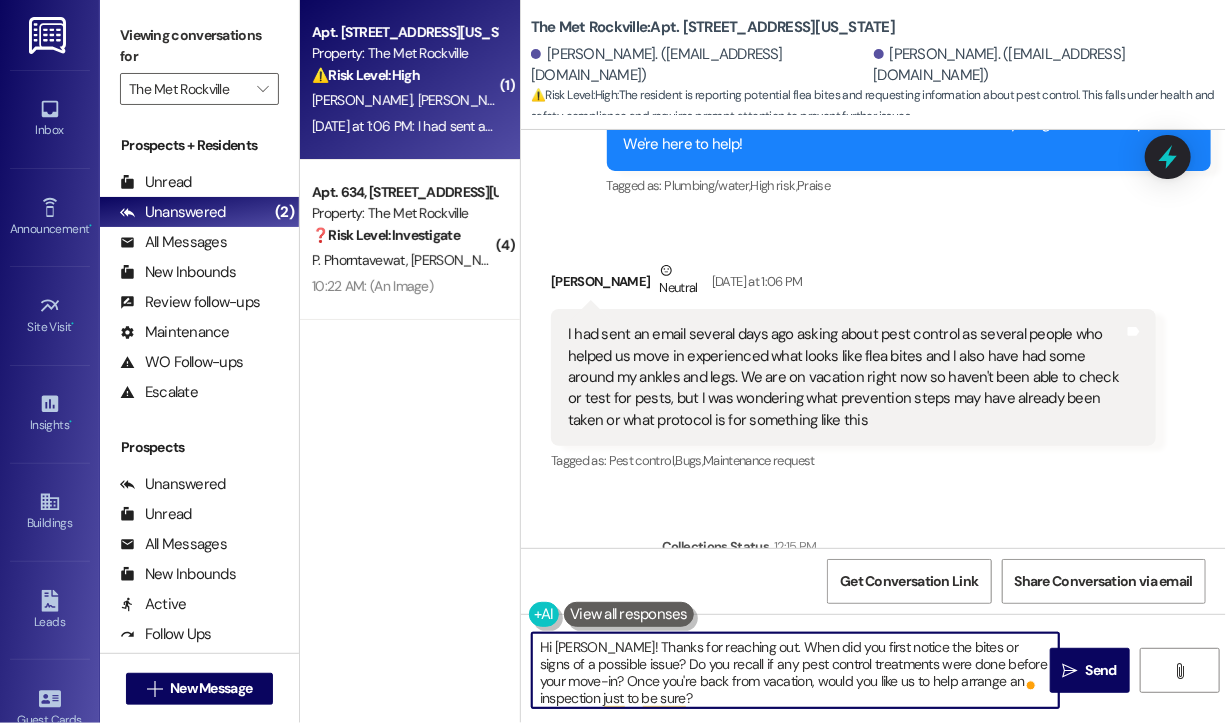 scroll, scrollTop: 4, scrollLeft: 0, axis: vertical 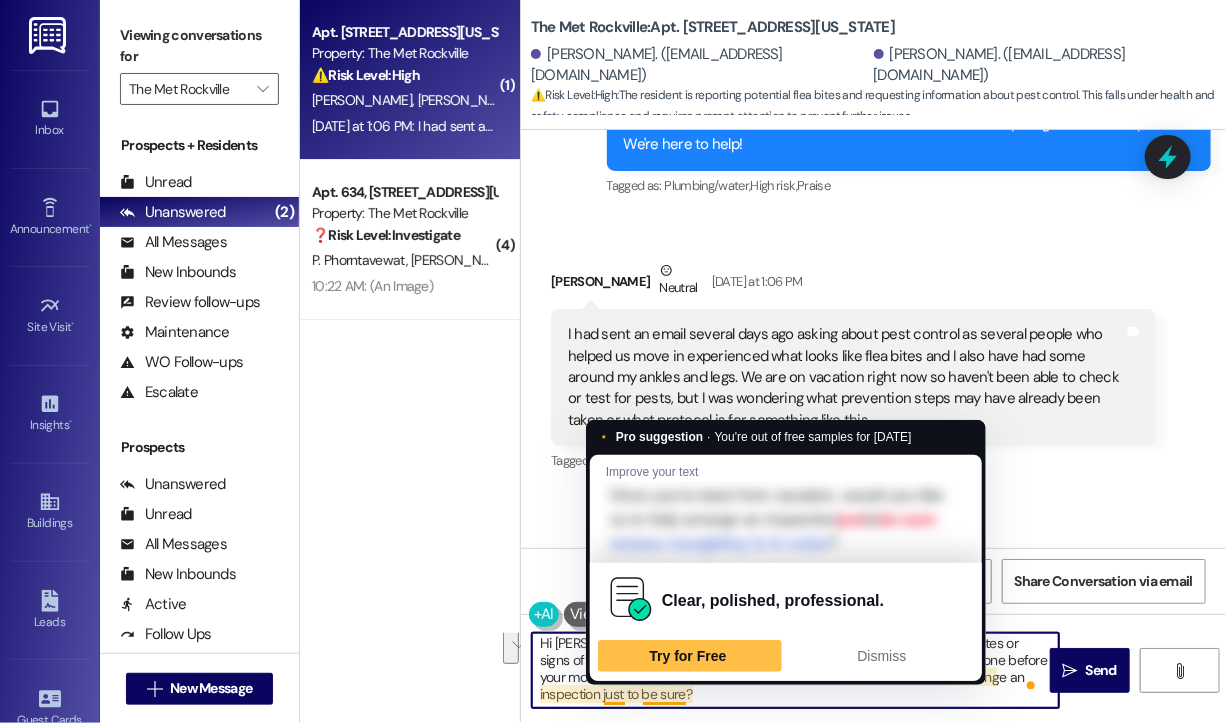 drag, startPoint x: 747, startPoint y: 695, endPoint x: 603, endPoint y: 722, distance: 146.50938 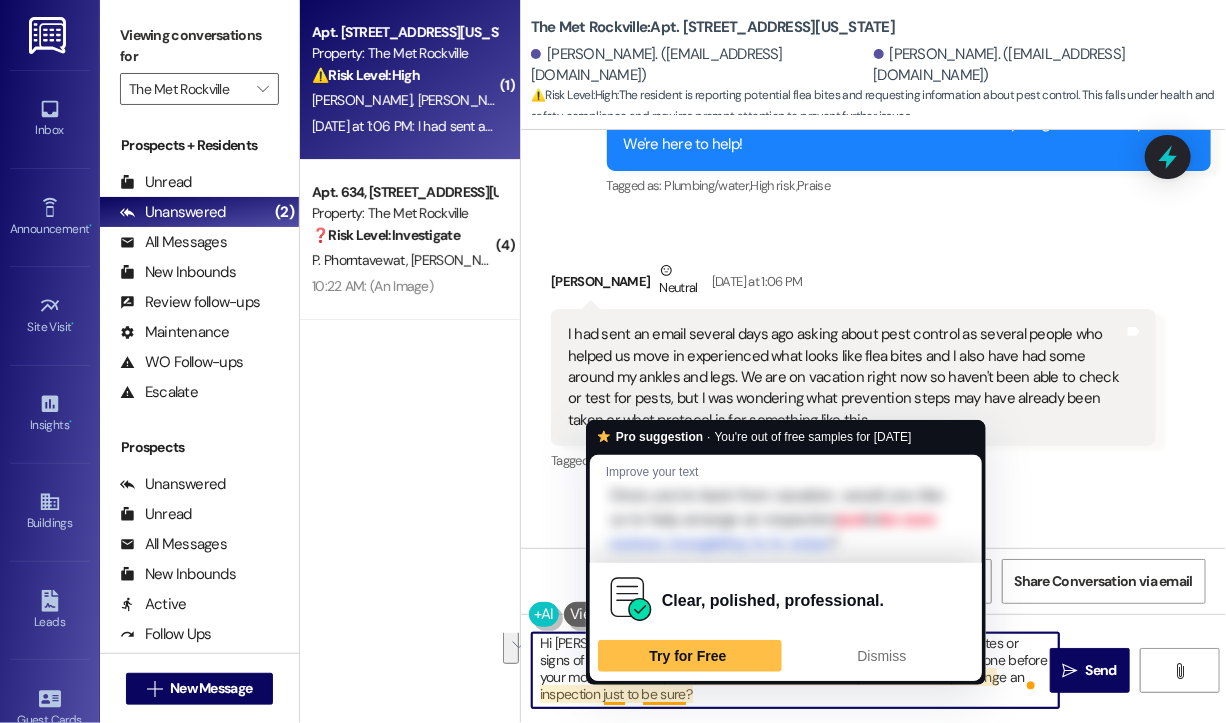 click on "Inbox   Go to Inbox Announcement   • Send A Text Announcement Site Visit   • Go to Site Visit Insights   • Go to Insights Buildings   Go to Buildings Leads   Go to Leads Guest Cards   Go to Guest Cards Templates   • Go to Templates Account   Go to Account Support   Go to Support Viewing conversations for The Met Rockville  Prospects + Residents Unread (0) Unread: Any message you haven't read yet will show up here Unanswered (2) Unanswered: ResiDesk identifies open questions and unanswered conversations so you can respond to them. All Messages (undefined) All Messages: This is your inbox. All of your tenant messages will show up here. New Inbounds (0) New Inbounds: If you publicly post your ResiDesk number, all new inbound messages from people who do not currently have a lease and are not currently prospects the last 45 days will surface here. Review follow-ups (undefined) Review follow-ups: [PERSON_NAME] identifies open review candidates and conversations so you can respond to them. Maintenance Escalate" at bounding box center (613, 361) 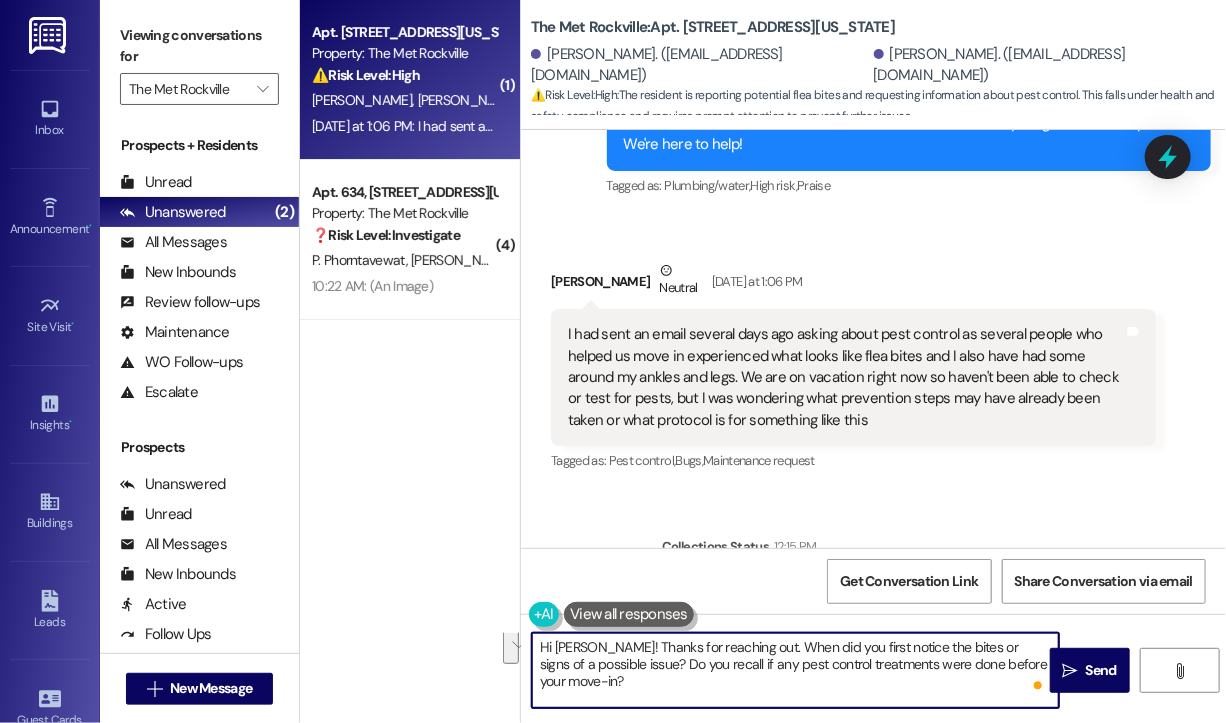 scroll, scrollTop: 0, scrollLeft: 0, axis: both 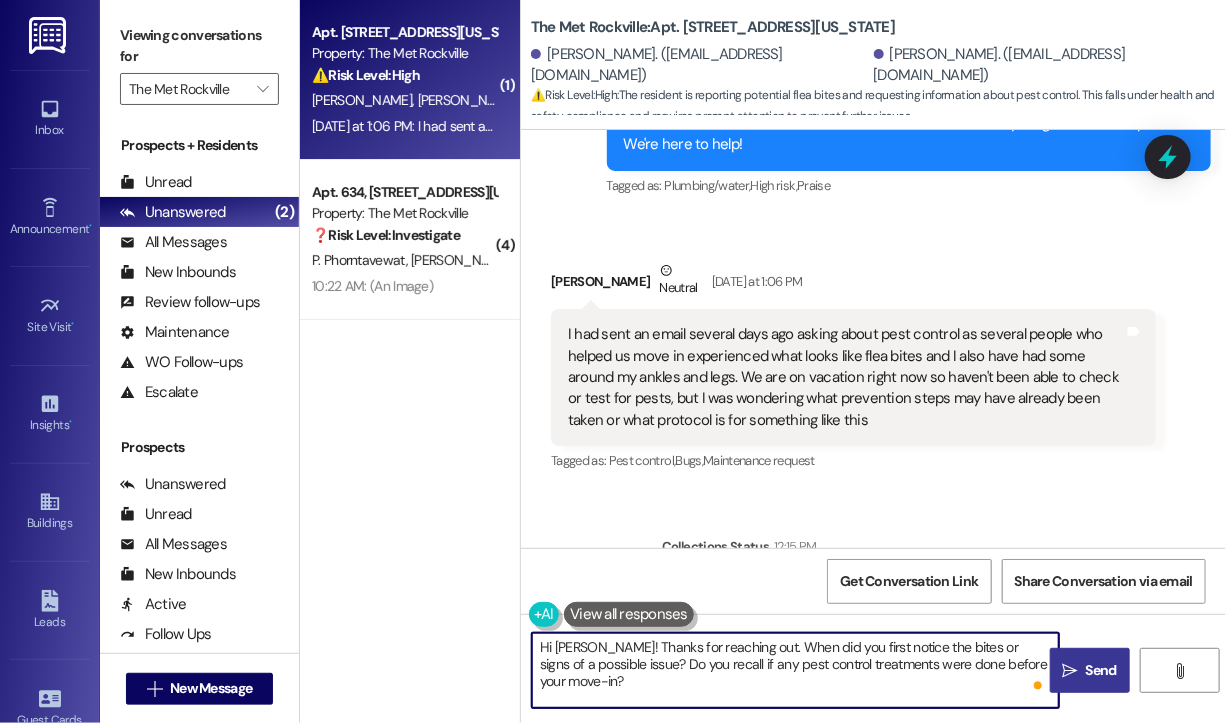 type on "Hi [PERSON_NAME]! Thanks for reaching out. When did you first notice the bites or signs of a possible issue? Do you recall if any pest control treatments were done before your move-in?" 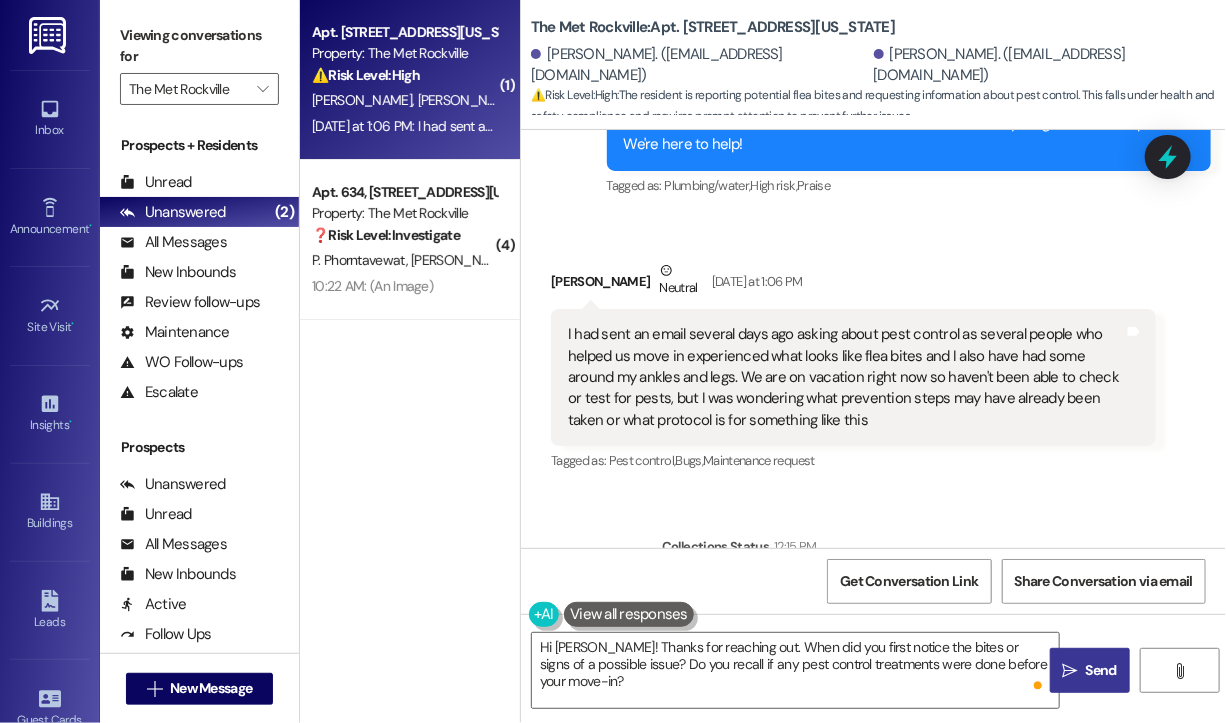 click on " Send" at bounding box center (1090, 670) 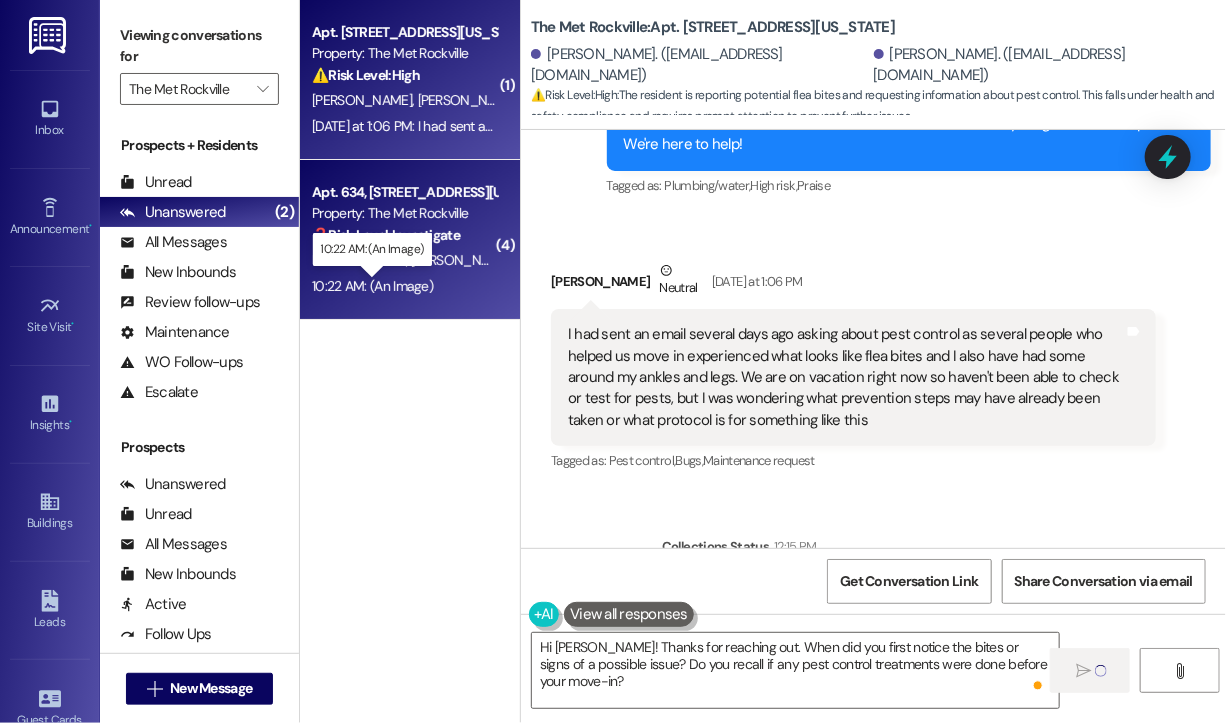 click on "10:22 AM: (An Image) 10:22 AM: (An Image)" at bounding box center (372, 286) 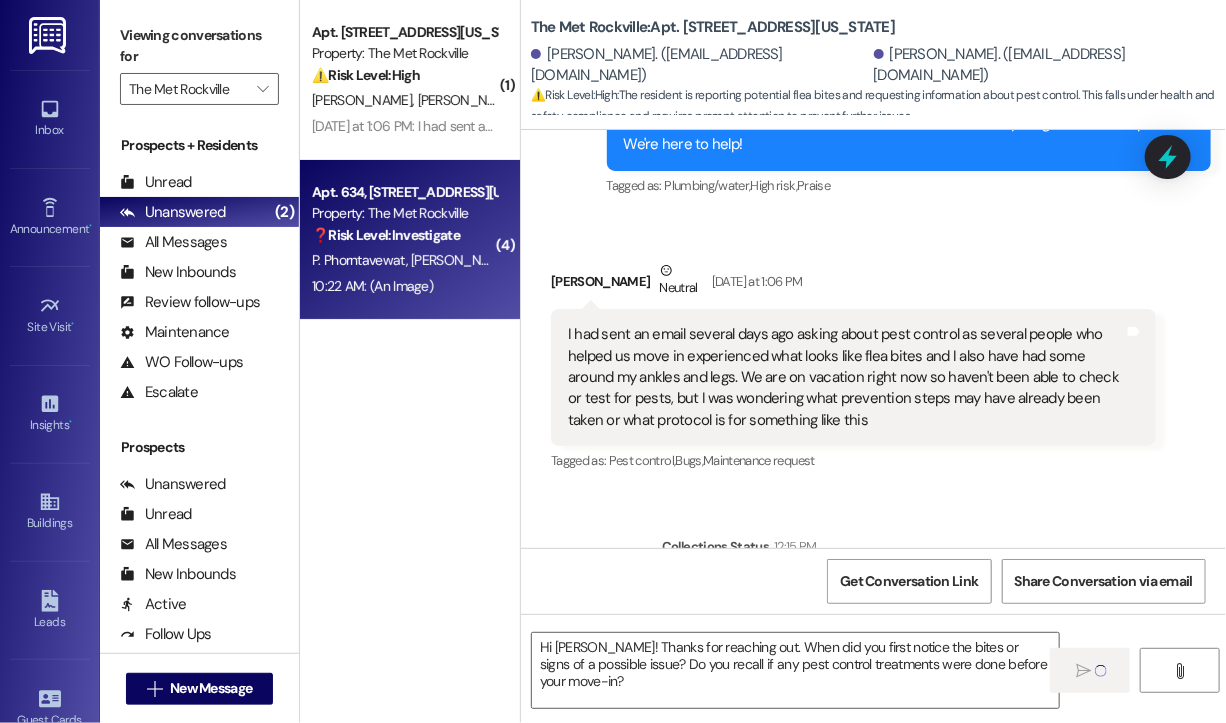 type on "Fetching suggested responses. Please feel free to read through the conversation in the meantime." 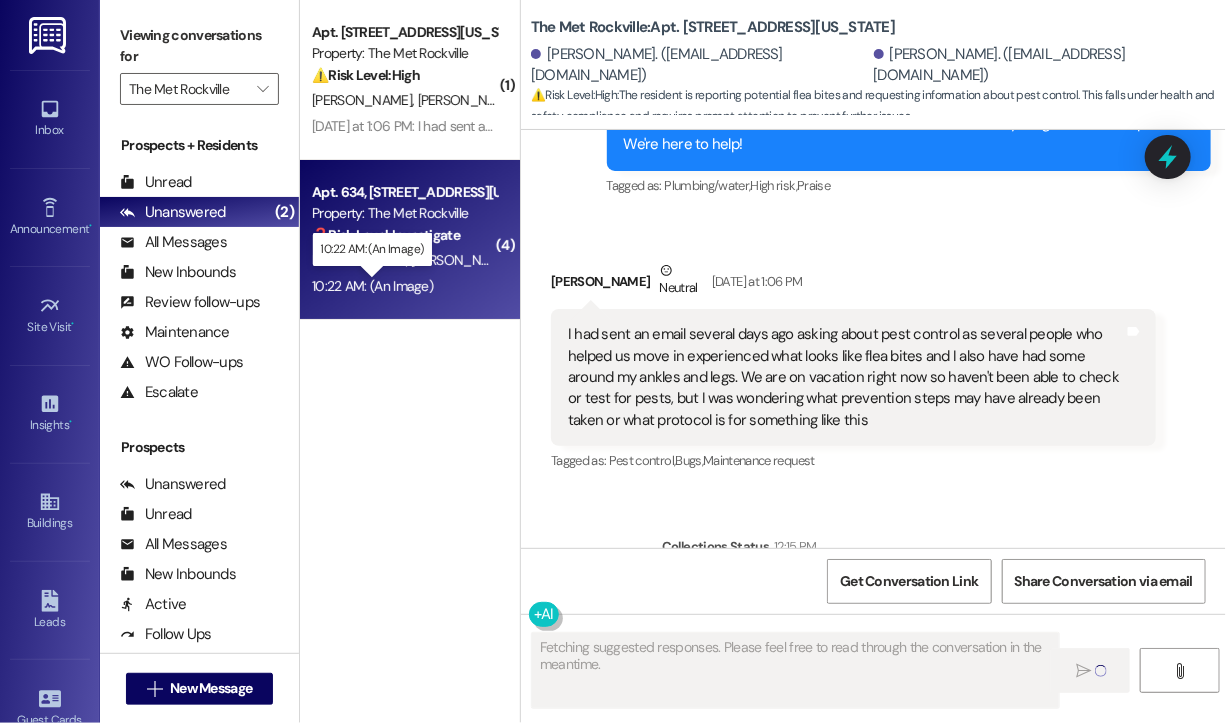 type 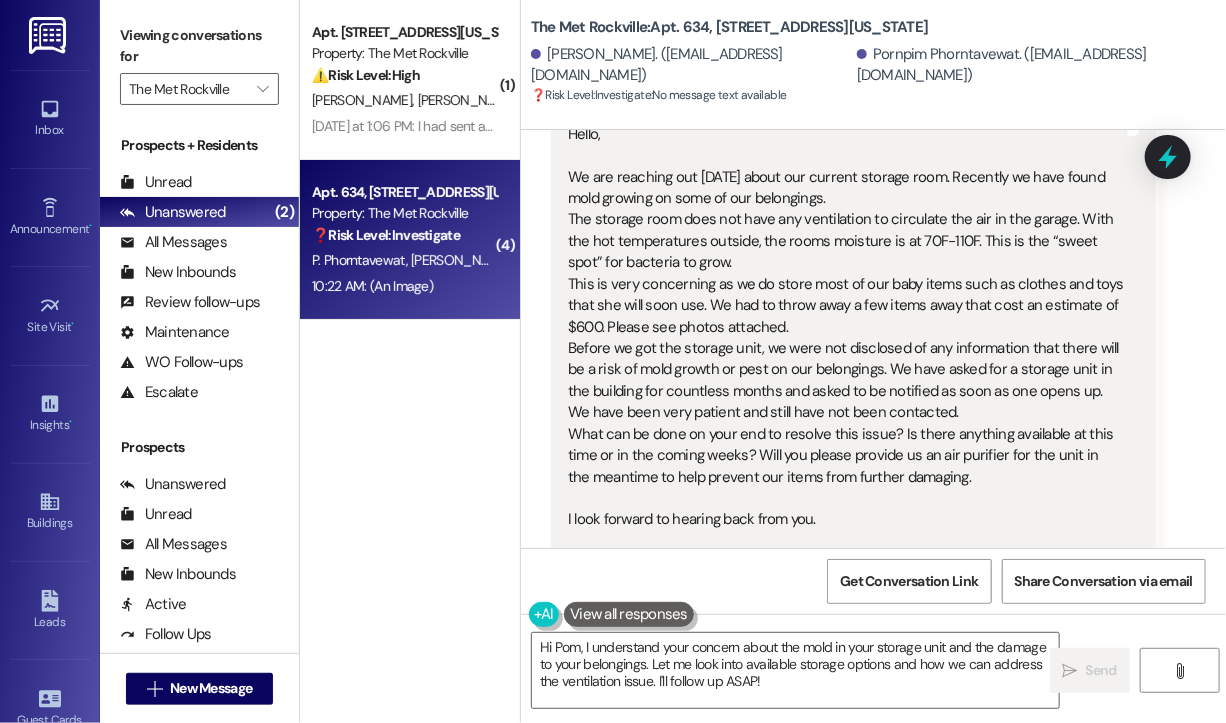 scroll, scrollTop: 3085, scrollLeft: 0, axis: vertical 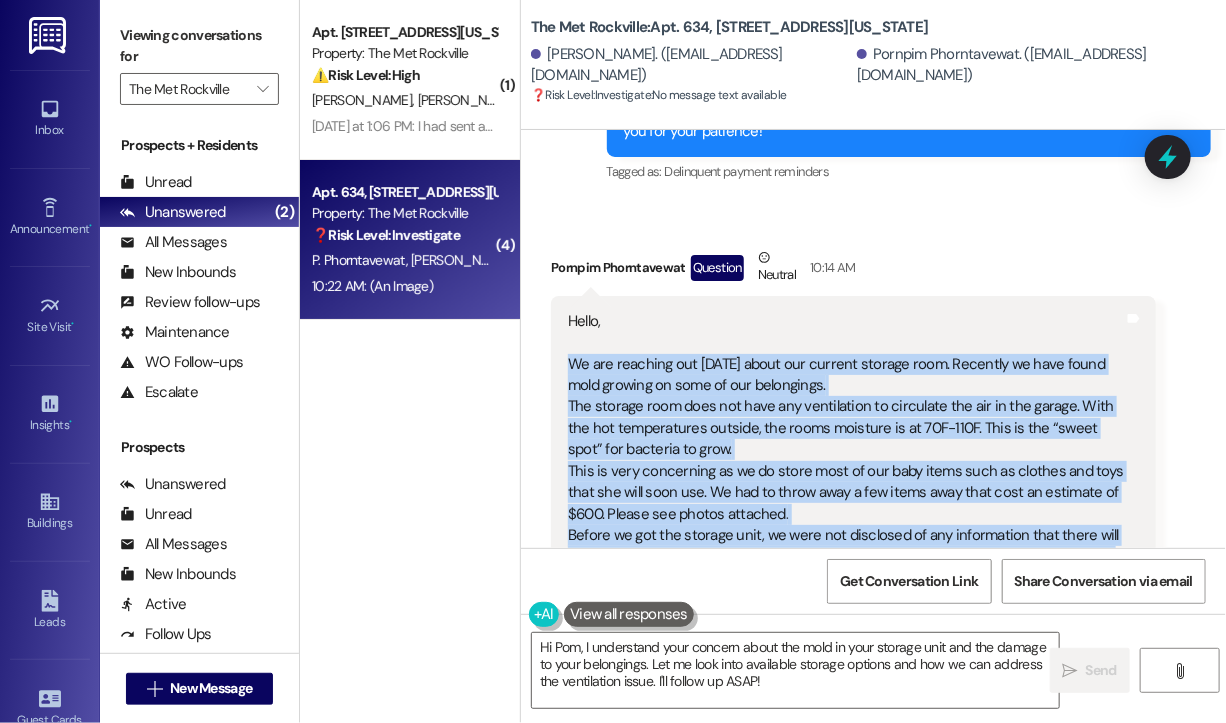drag, startPoint x: 965, startPoint y: 392, endPoint x: 569, endPoint y: 295, distance: 407.707 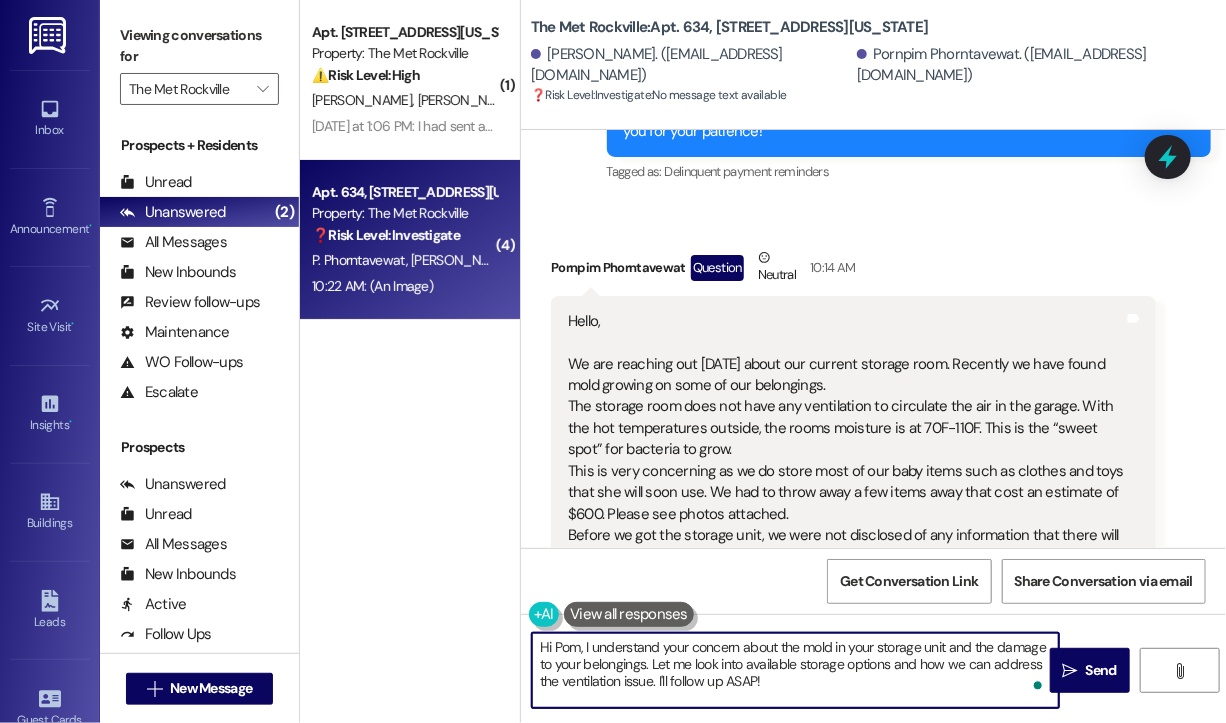 drag, startPoint x: 828, startPoint y: 683, endPoint x: 525, endPoint y: 630, distance: 307.6004 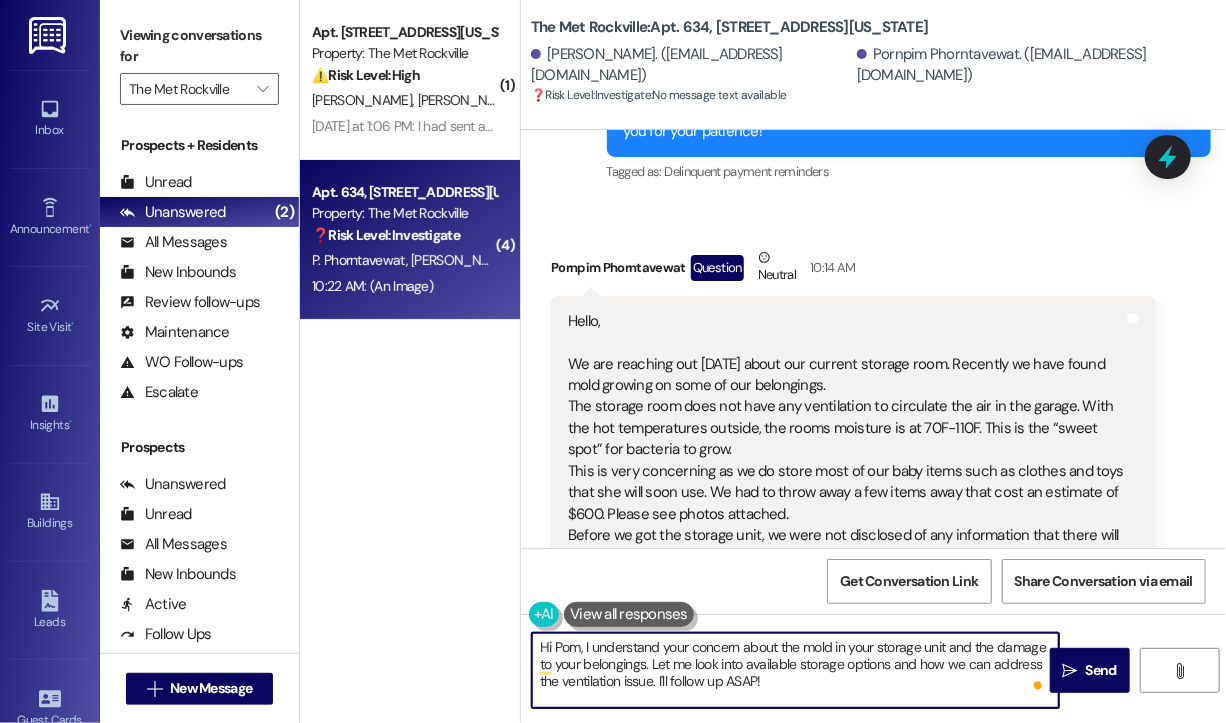 paste on "Thanks for reaching out and sharing all these details—I'm really sorry you're dealing with this, especially with such important items being affected. When did you first start noticing the moisture or damage to your belongings? Have you had a chance to report this previously or submit a maintenance request? I’ll follow up to see if there are any updates regarding a storage unit opening in the building, and I’ll also ask about possible solutions in the meantime, like an air purifier." 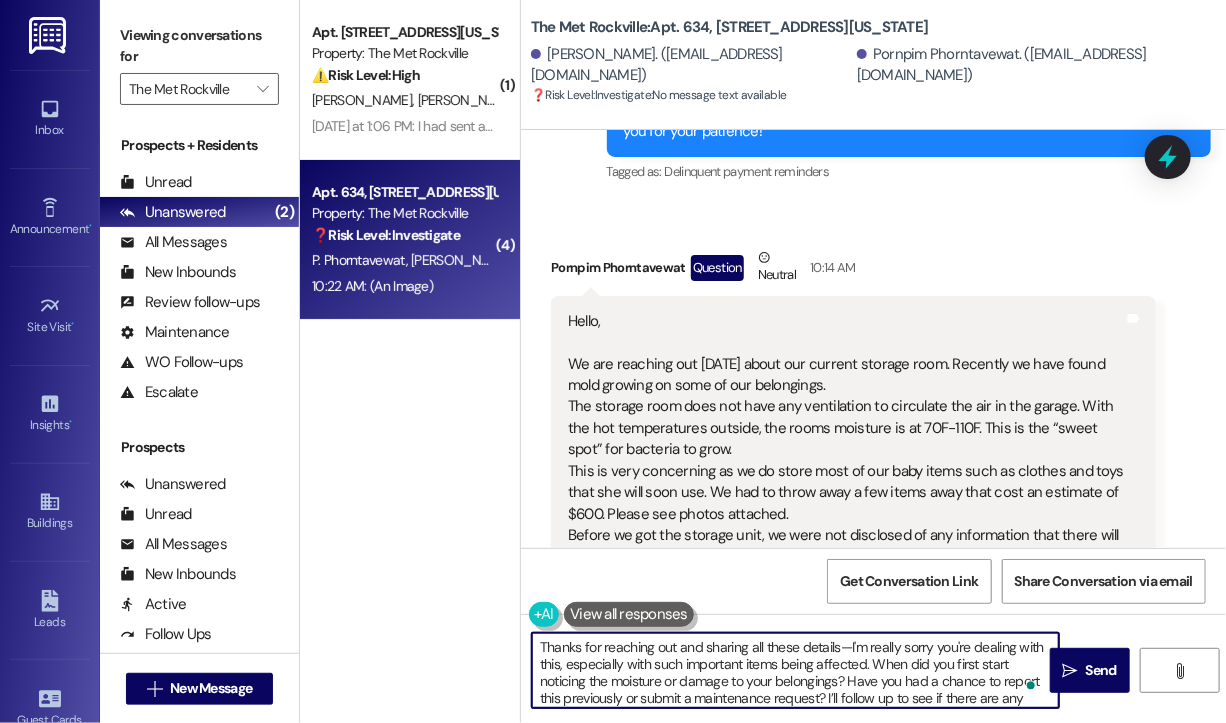 scroll, scrollTop: 33, scrollLeft: 0, axis: vertical 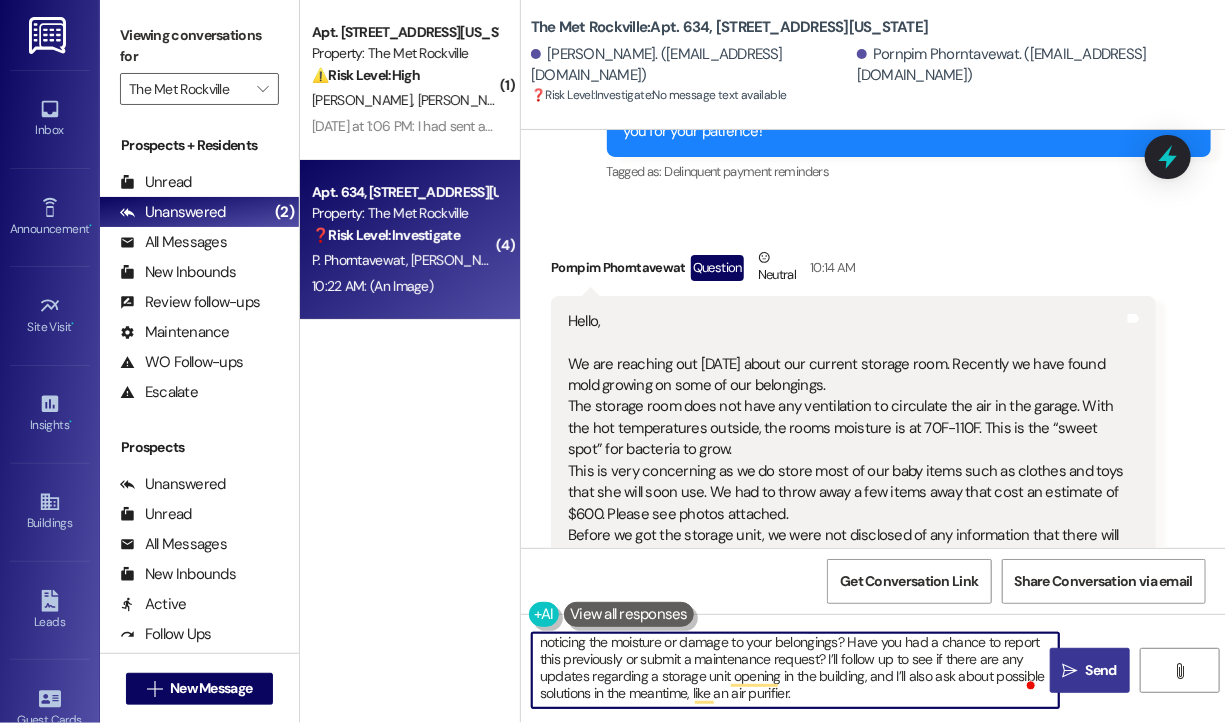 type on "Thanks for reaching out and sharing all these details—I'm really sorry you're dealing with this, especially with such important items being affected. When did you first start noticing the moisture or damage to your belongings? Have you had a chance to report this previously or submit a maintenance request? I’ll follow up to see if there are any updates regarding a storage unit opening in the building, and I’ll also ask about possible solutions in the meantime, like an air purifier." 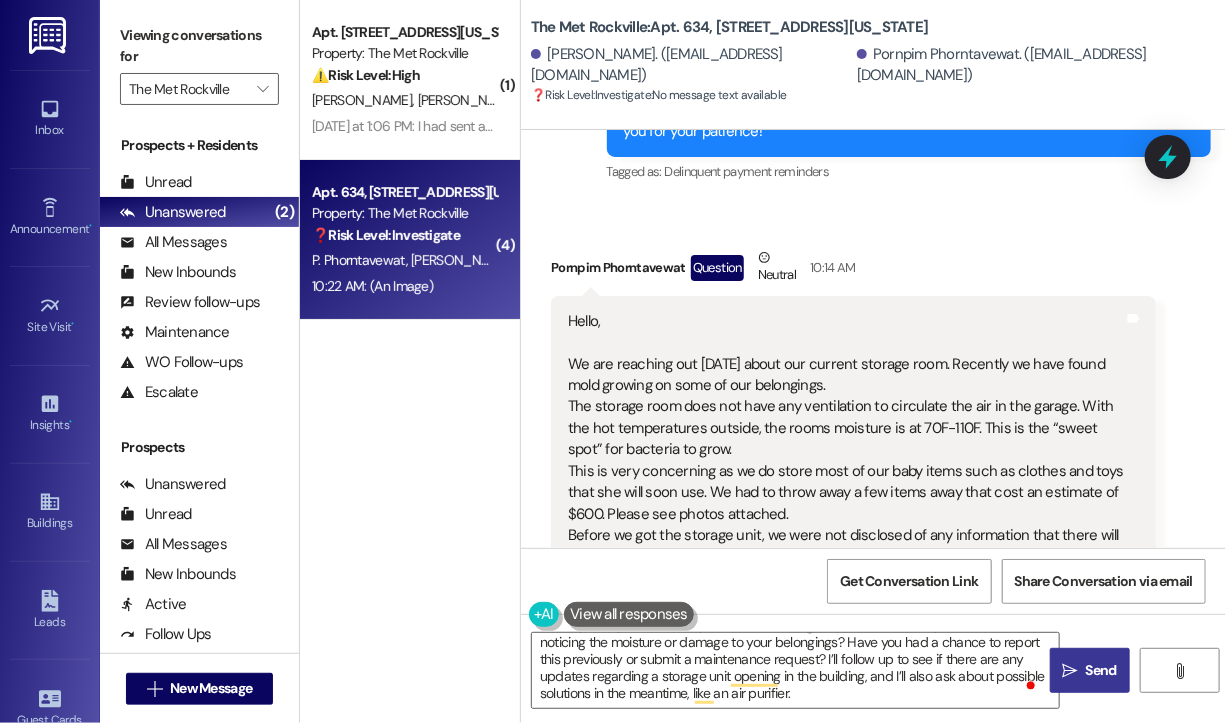 click on "Send" at bounding box center (1101, 670) 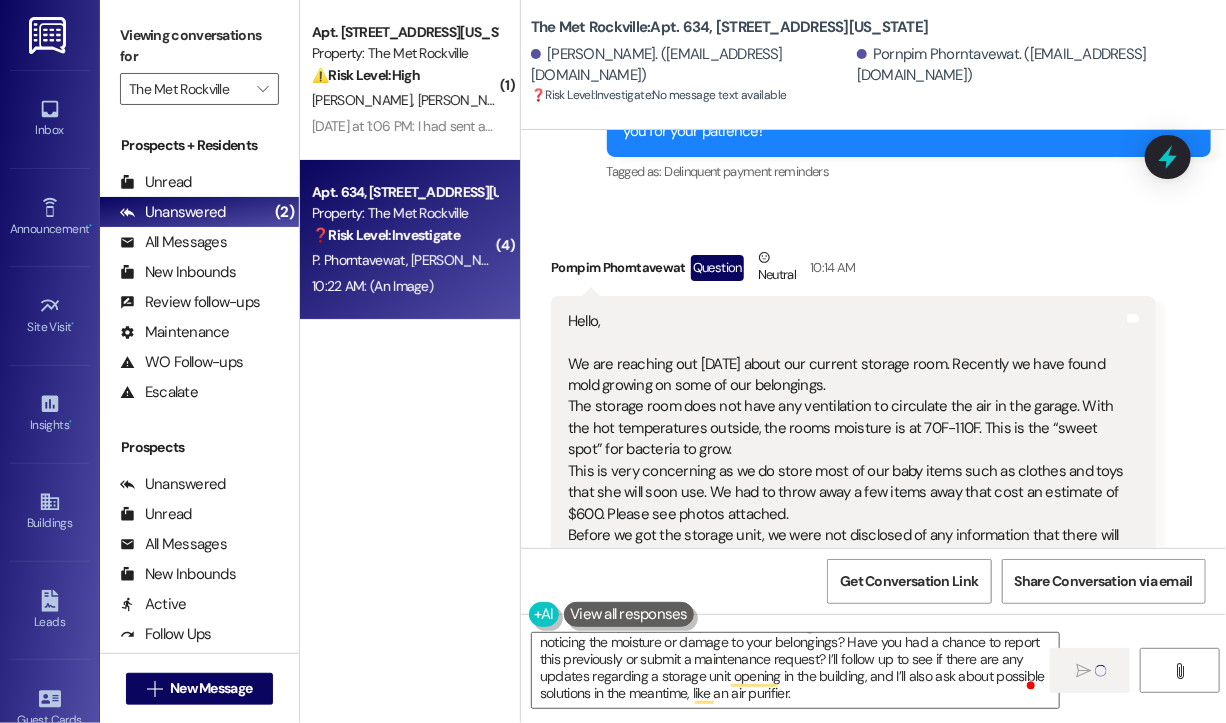 type 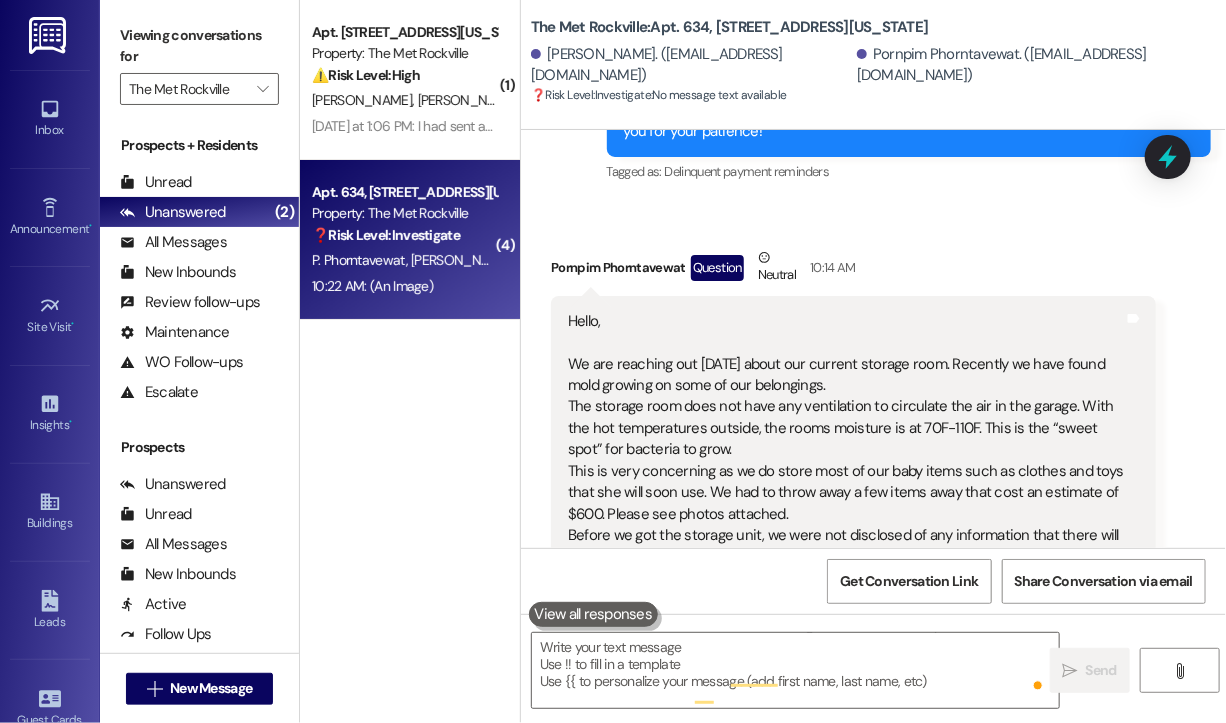 scroll, scrollTop: 0, scrollLeft: 0, axis: both 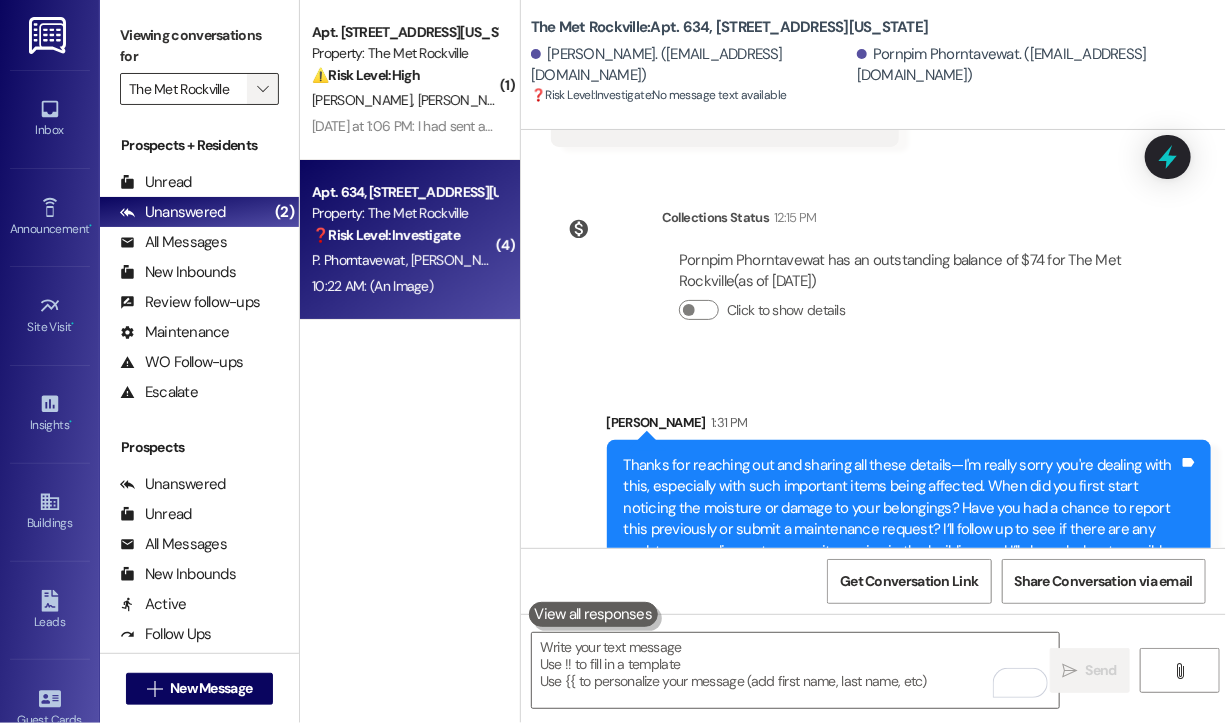 click on "" at bounding box center (262, 89) 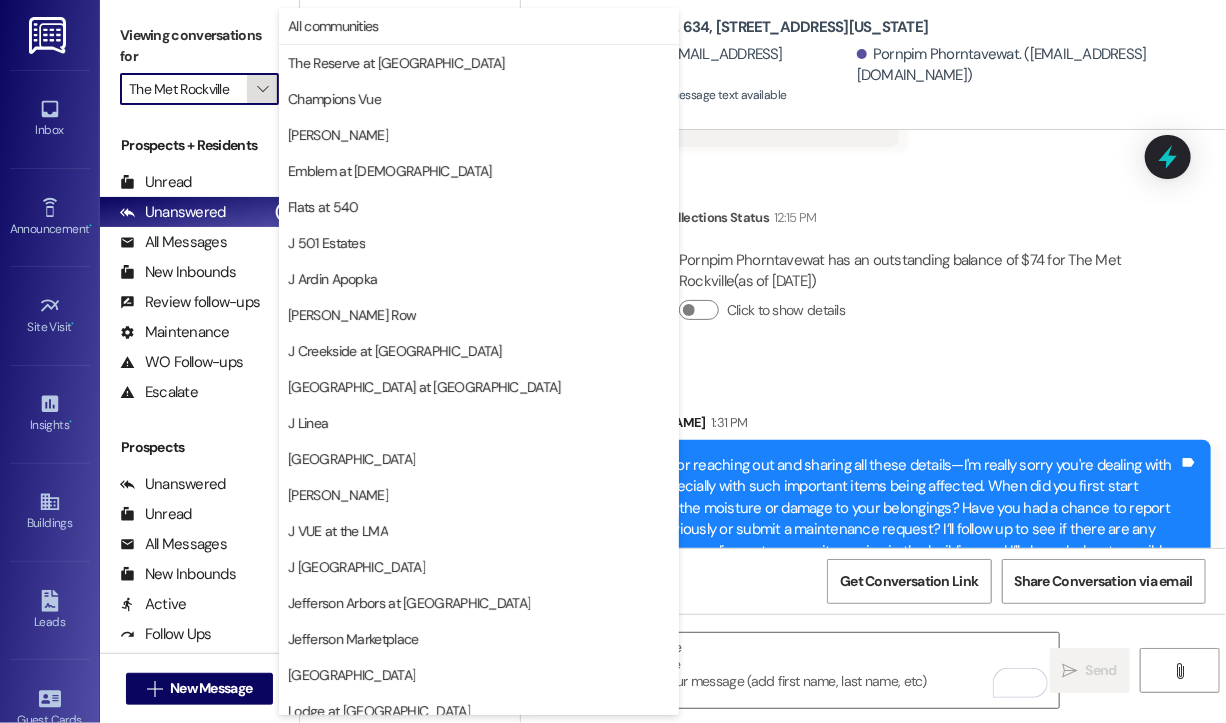 scroll, scrollTop: 301, scrollLeft: 0, axis: vertical 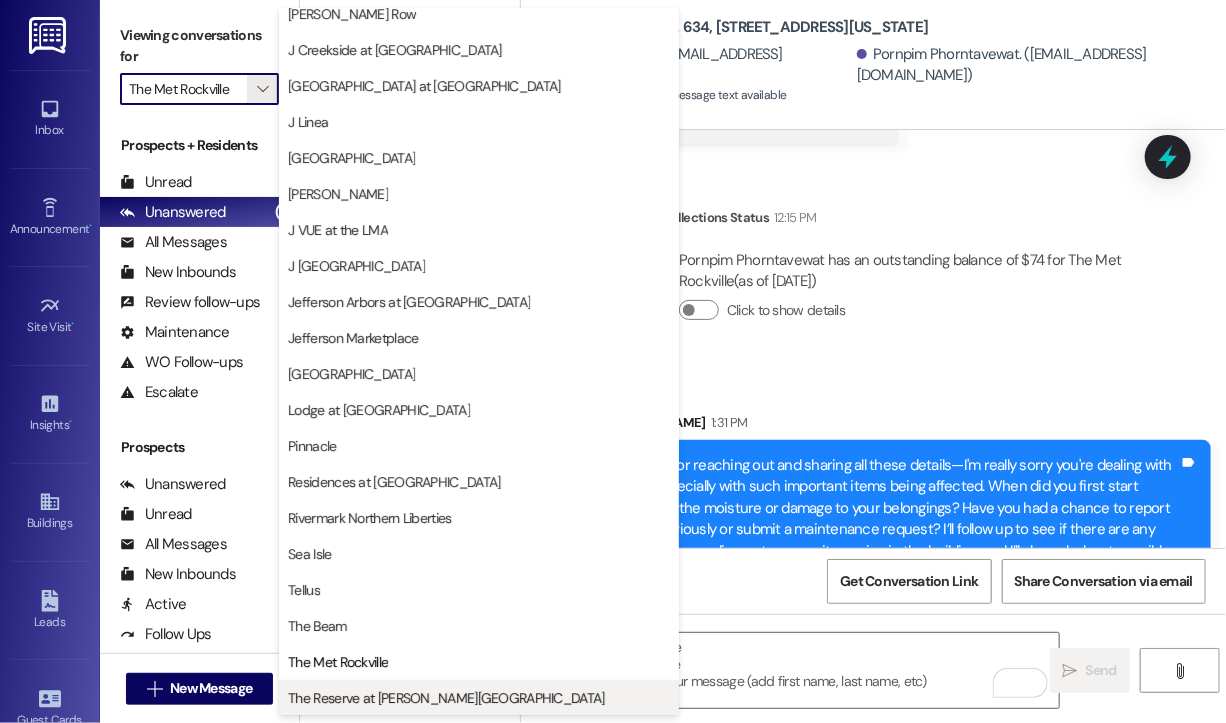 click on "The Reserve at [PERSON_NAME][GEOGRAPHIC_DATA]" at bounding box center (446, 698) 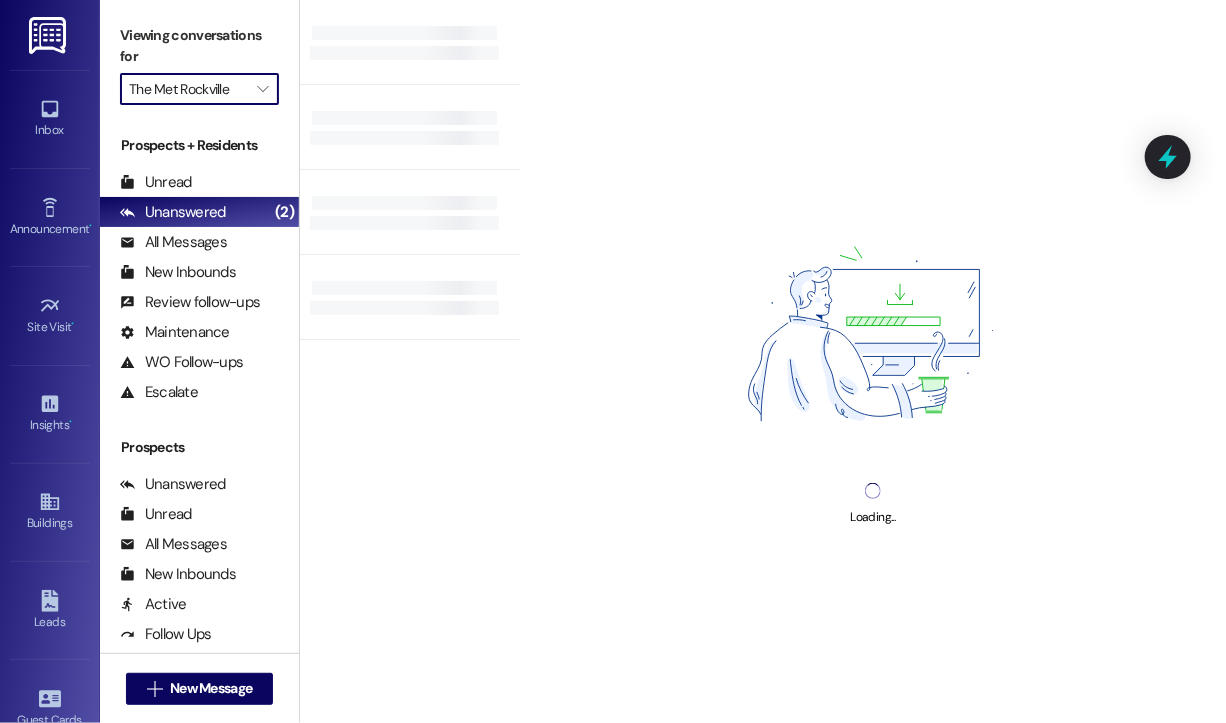 type on "The Reserve at [PERSON_NAME][GEOGRAPHIC_DATA]" 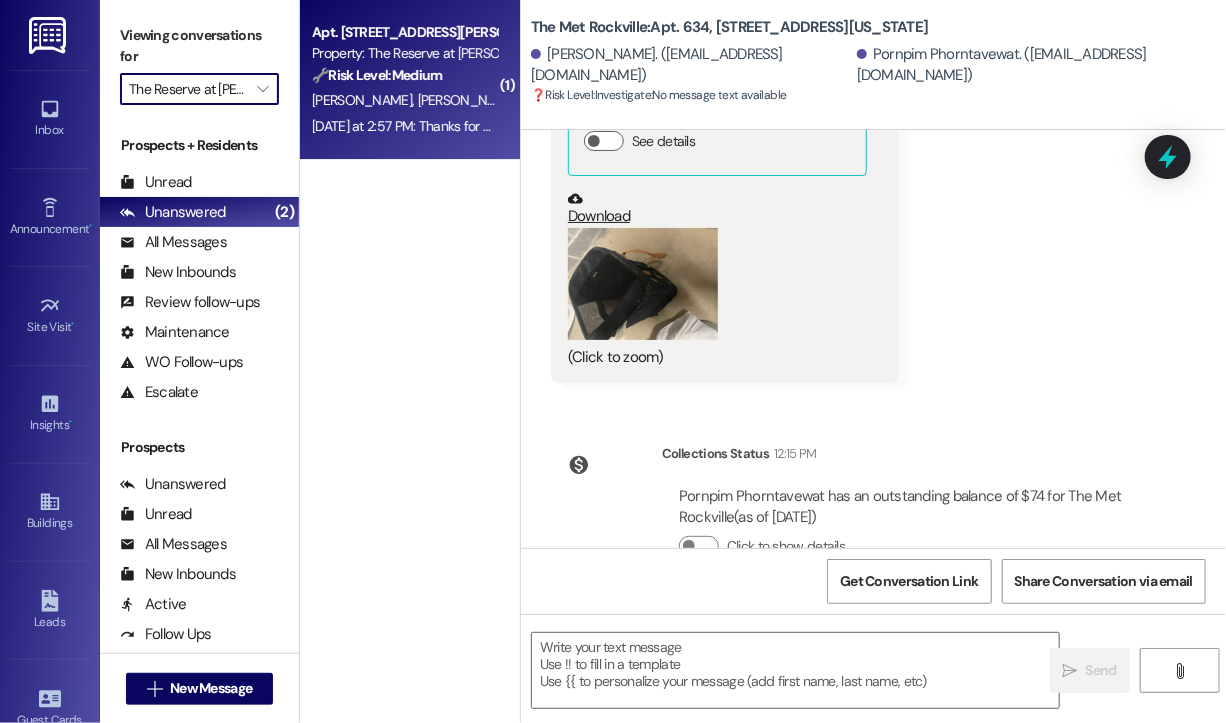 type on "Fetching suggested responses. Please feel free to read through the conversation in the meantime." 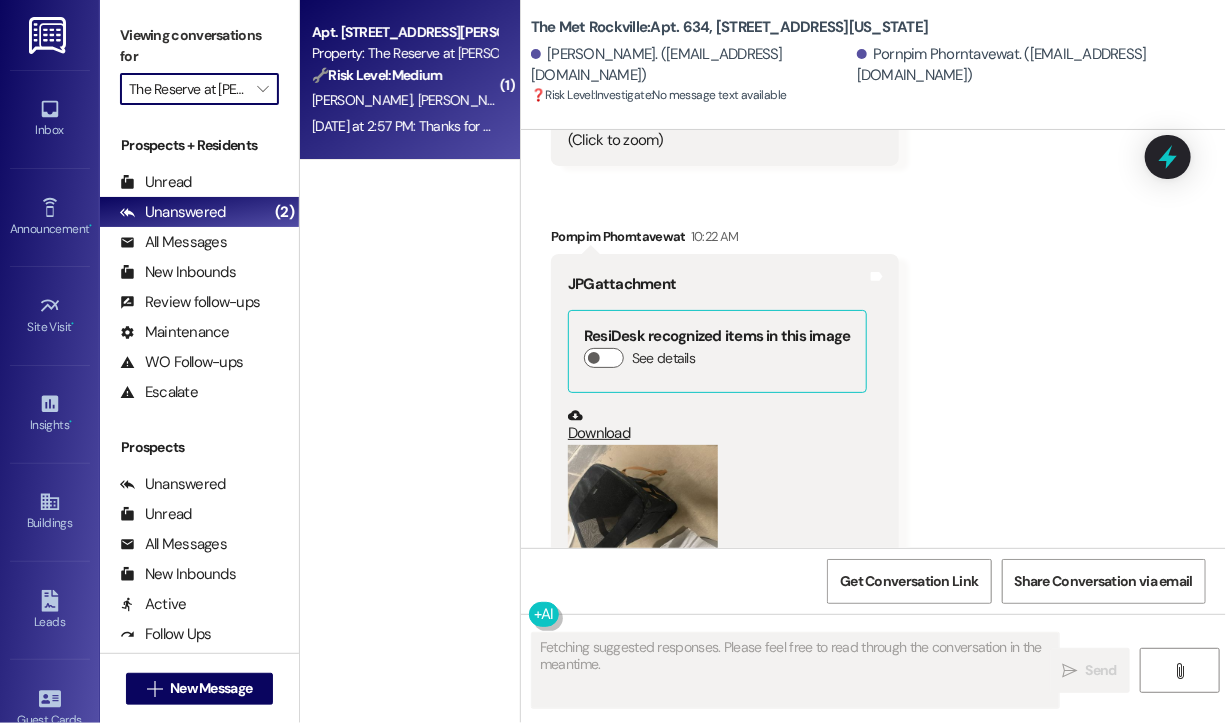 click on "[DATE] at 2:57 PM: Thanks for checking in. Most of it was sorted out same day we put the request in. Awesome response time!   Waiting for dishwasher part, hold date is set for [DATE] last time I checked. [DATE] at 2:57 PM: Thanks for checking in. Most of it was sorted out same day we put the request in. Awesome response time!   Waiting for dishwasher part, hold date is set for [DATE] last time I checked." at bounding box center (404, 126) 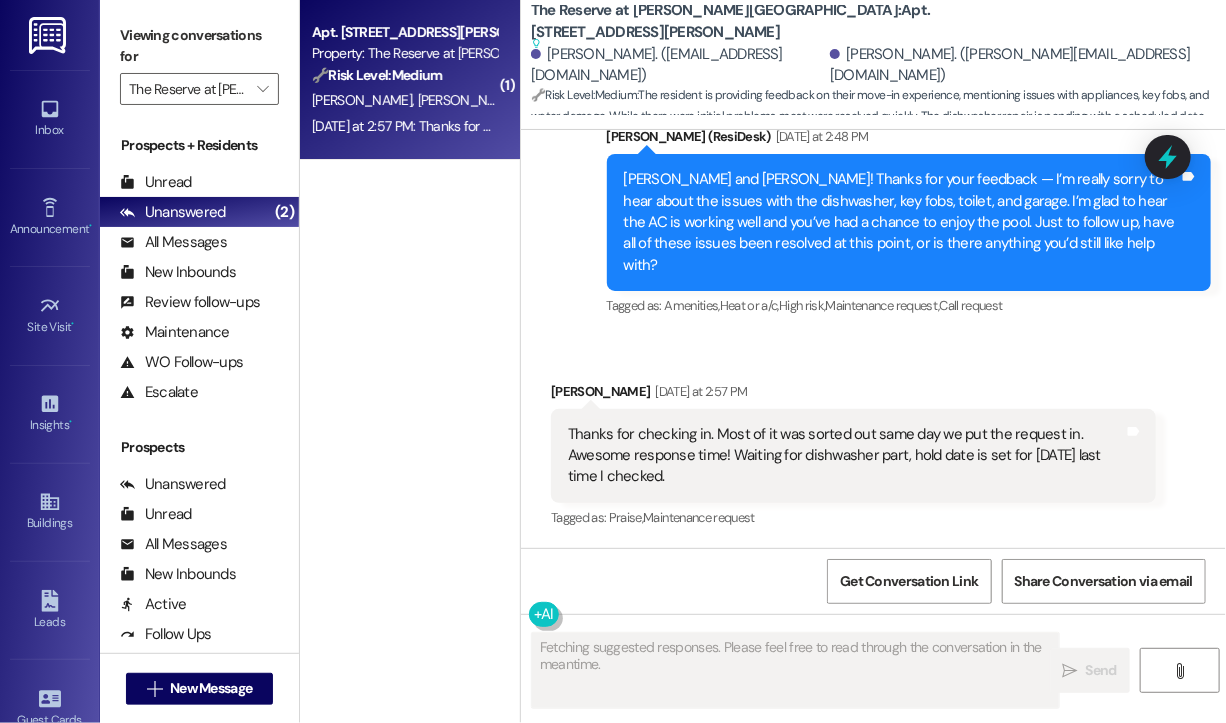 scroll, scrollTop: 728, scrollLeft: 0, axis: vertical 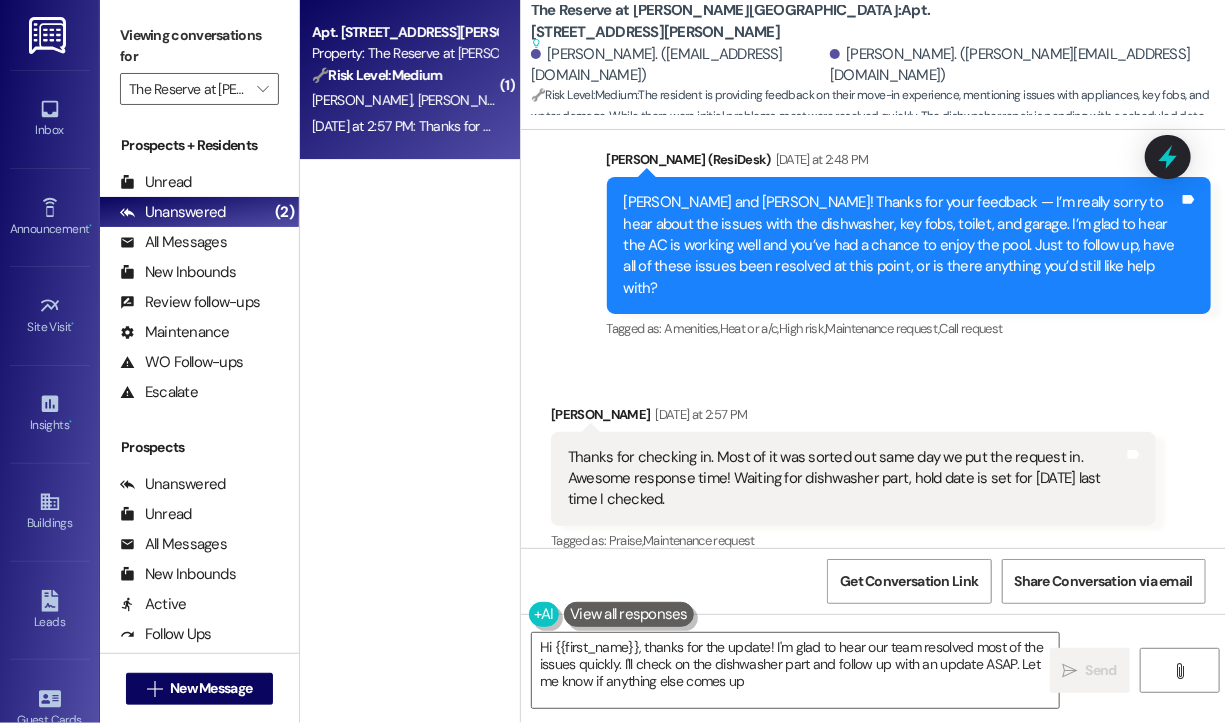 type on "Hi {{first_name}}, thanks for the update! I'm glad to hear our team resolved most of the issues quickly. I'll check on the dishwasher part and follow up with an update ASAP. Let me know if anything else comes up!" 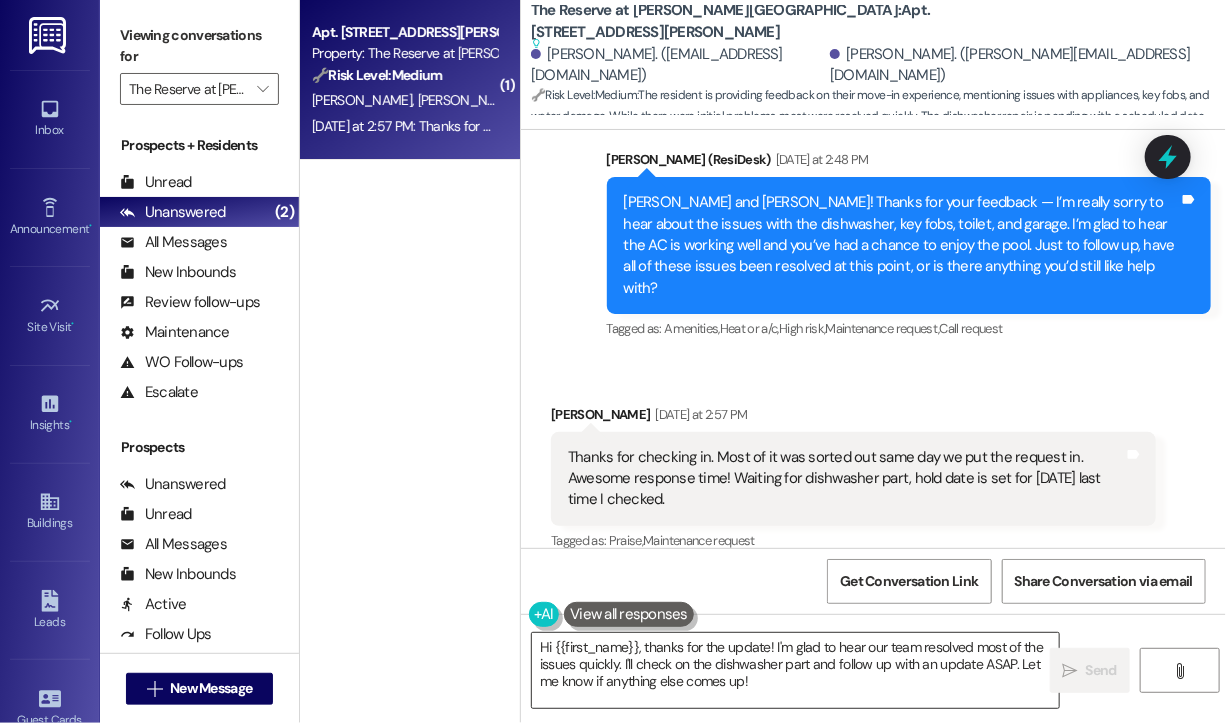 click on "Hi {{first_name}}, thanks for the update! I'm glad to hear our team resolved most of the issues quickly. I'll check on the dishwasher part and follow up with an update ASAP. Let me know if anything else comes up!" at bounding box center (795, 670) 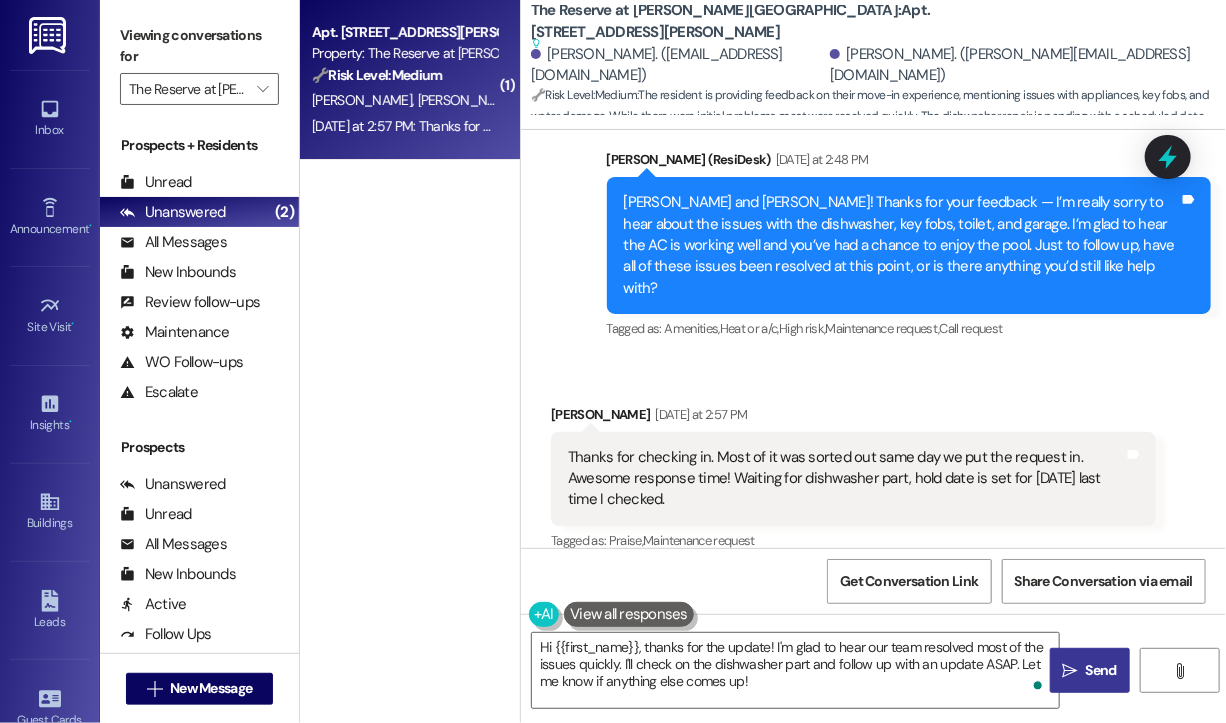 click on "Send" at bounding box center [1101, 670] 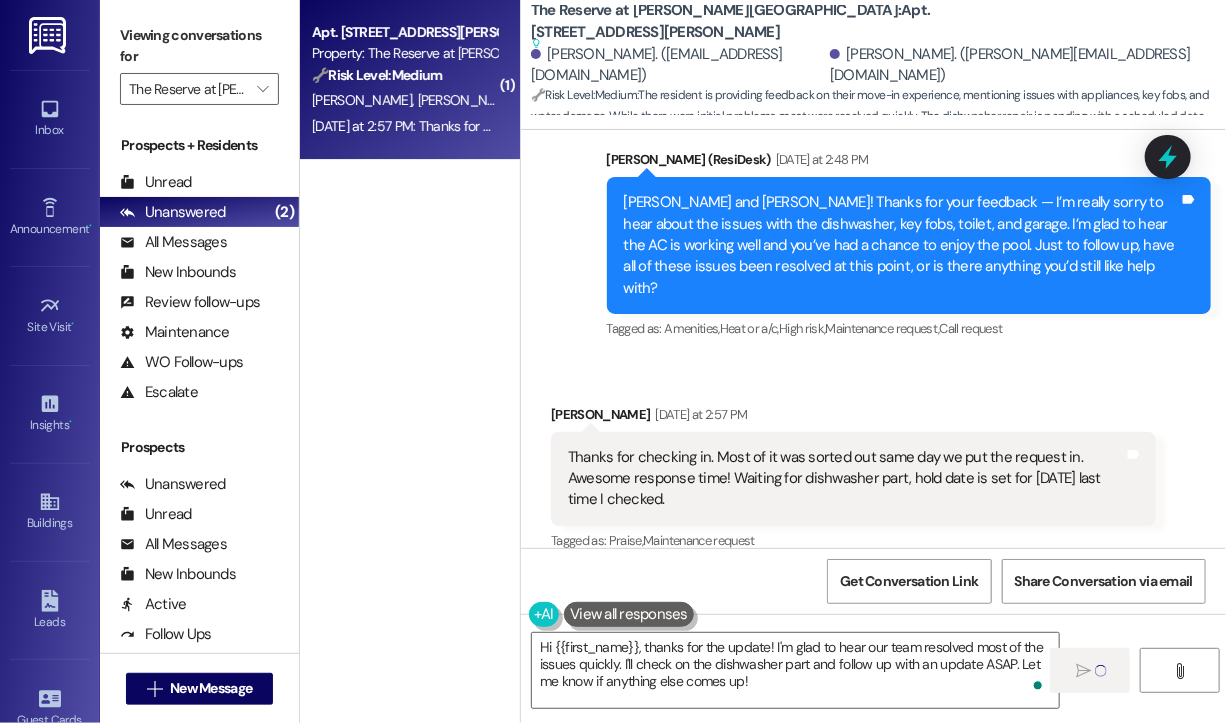 type 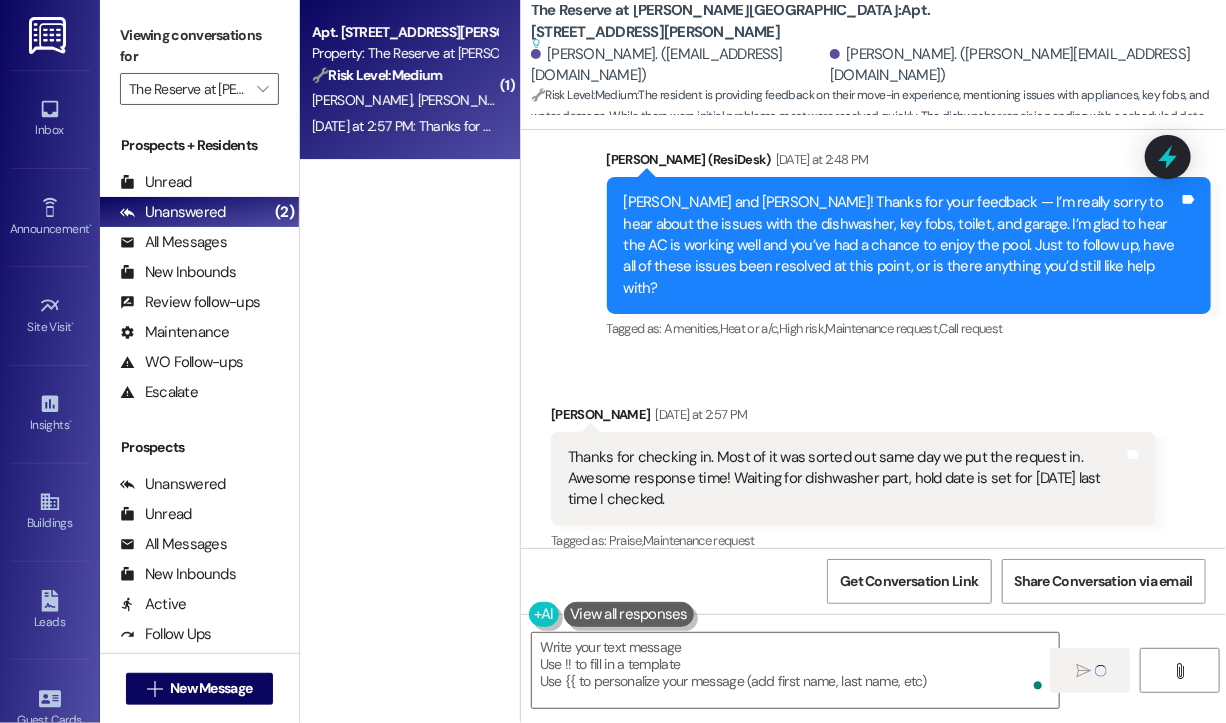 scroll, scrollTop: 669, scrollLeft: 0, axis: vertical 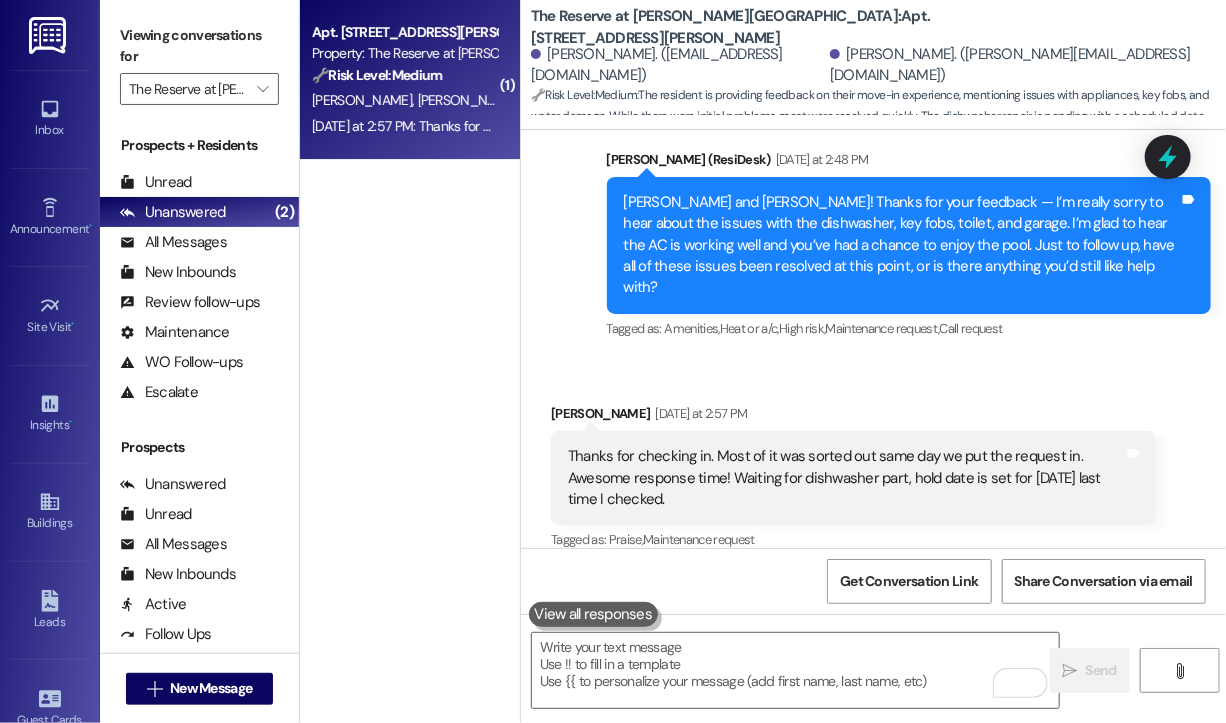 click on "Received via SMS [PERSON_NAME] [DATE] at 2:57 PM Thanks for checking in. Most of it was sorted out same day we put the request in. Awesome response time!   Waiting for dishwasher part, hold date is set for [DATE] last time I checked. Tags and notes Tagged as:   Praise ,  Click to highlight conversations about Praise Maintenance request Click to highlight conversations about Maintenance request" at bounding box center (853, 479) 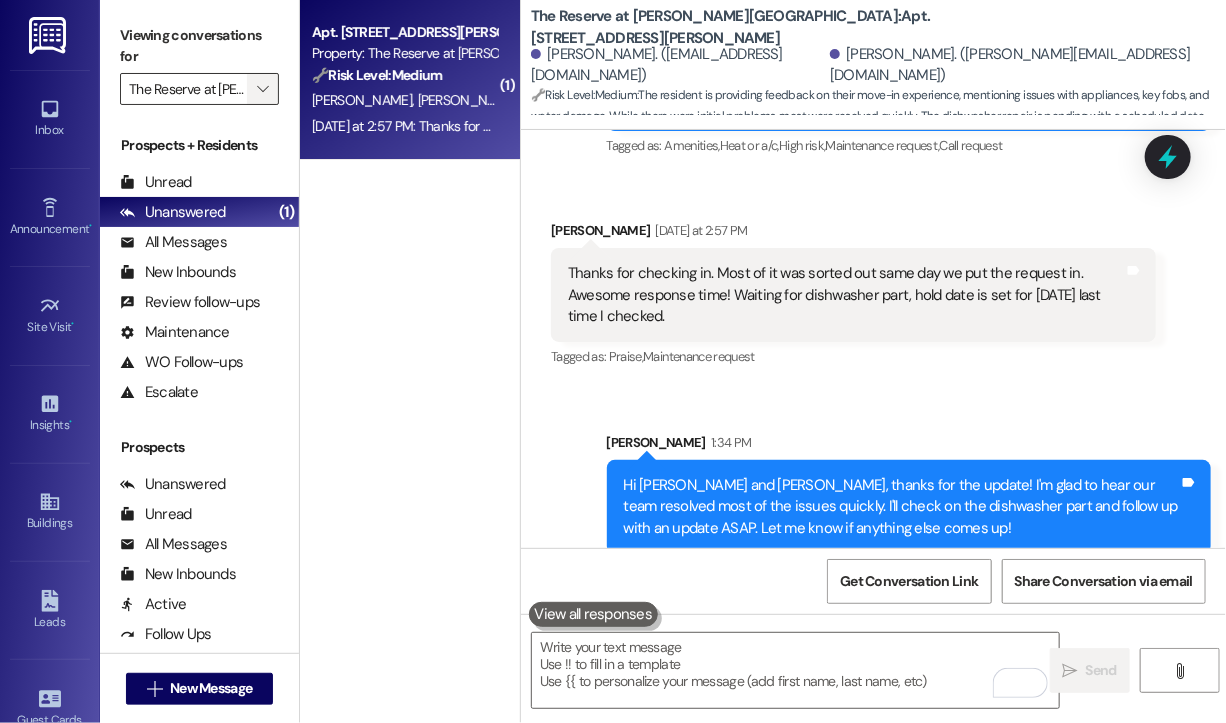 click on "" at bounding box center (262, 89) 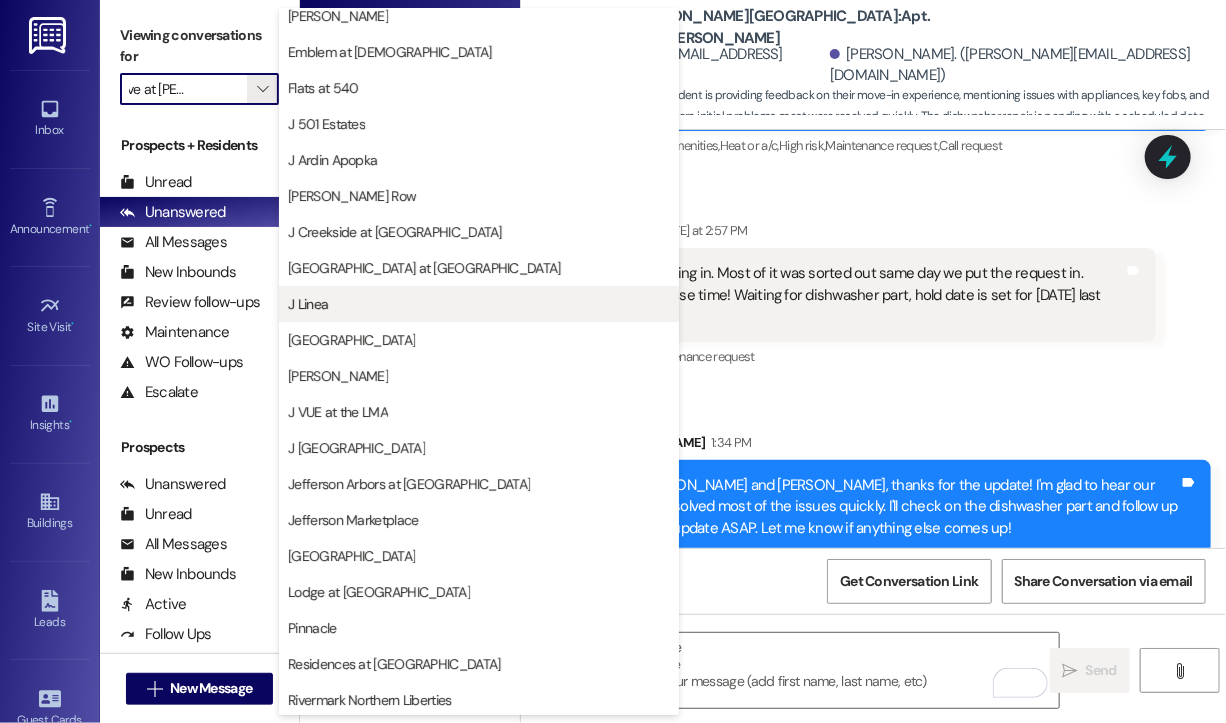 scroll, scrollTop: 0, scrollLeft: 0, axis: both 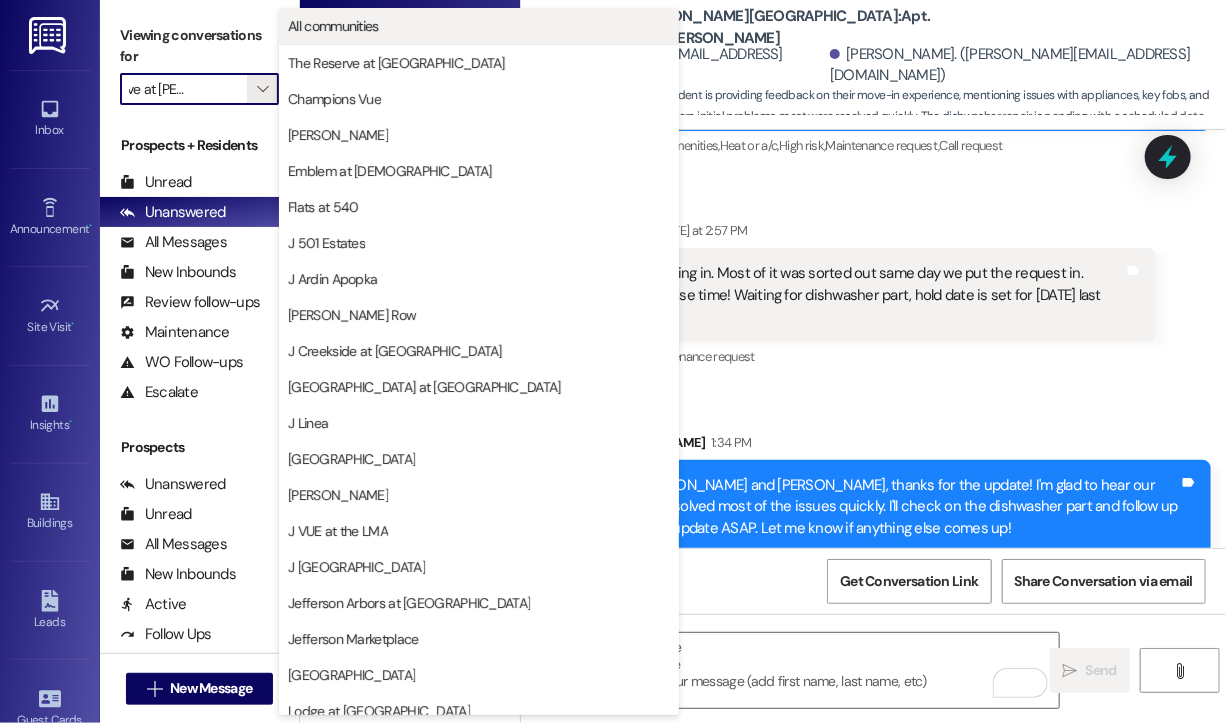 click on "All communities" at bounding box center (333, 26) 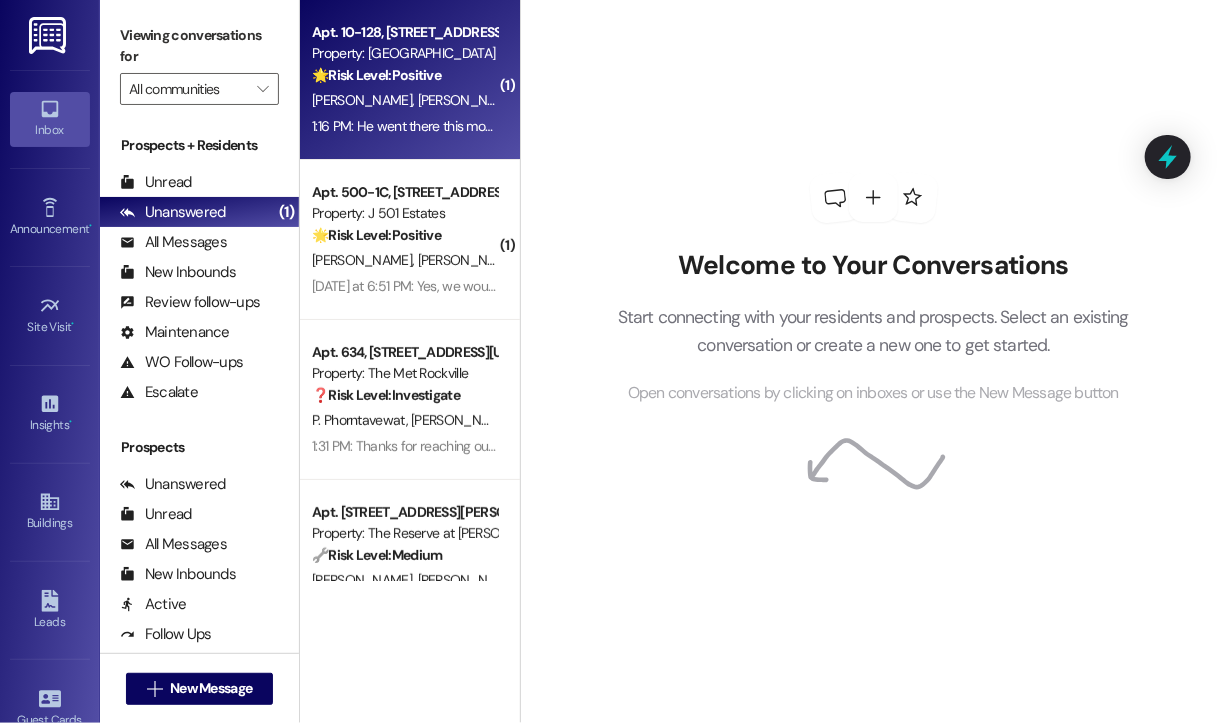 click on "1:16 PM: He went there this morning and picked up the phone. He and his friends were the last to leave last night, and when he returned, the door was already locked. Thanks for getting back to me. 1:16 PM: He went there this morning and picked up the phone. He and his friends were the last to leave last night, and when he returned, the door was already locked. Thanks for getting back to me." at bounding box center [879, 126] 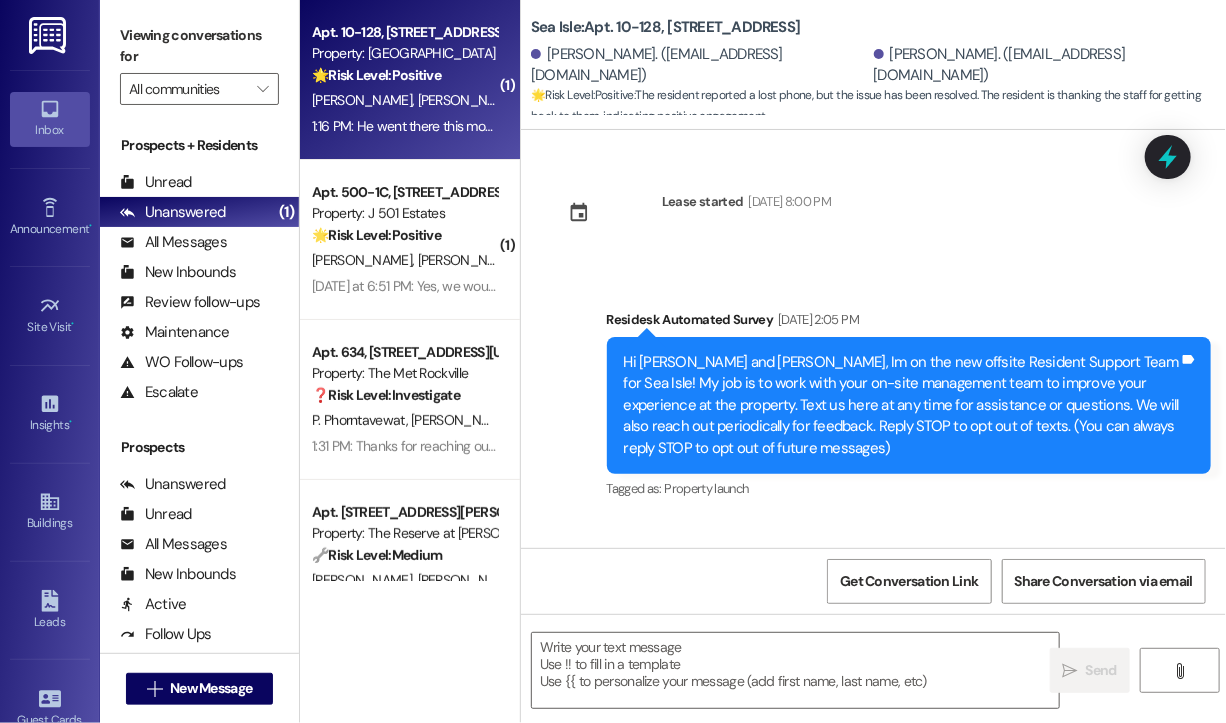 scroll, scrollTop: 3535, scrollLeft: 0, axis: vertical 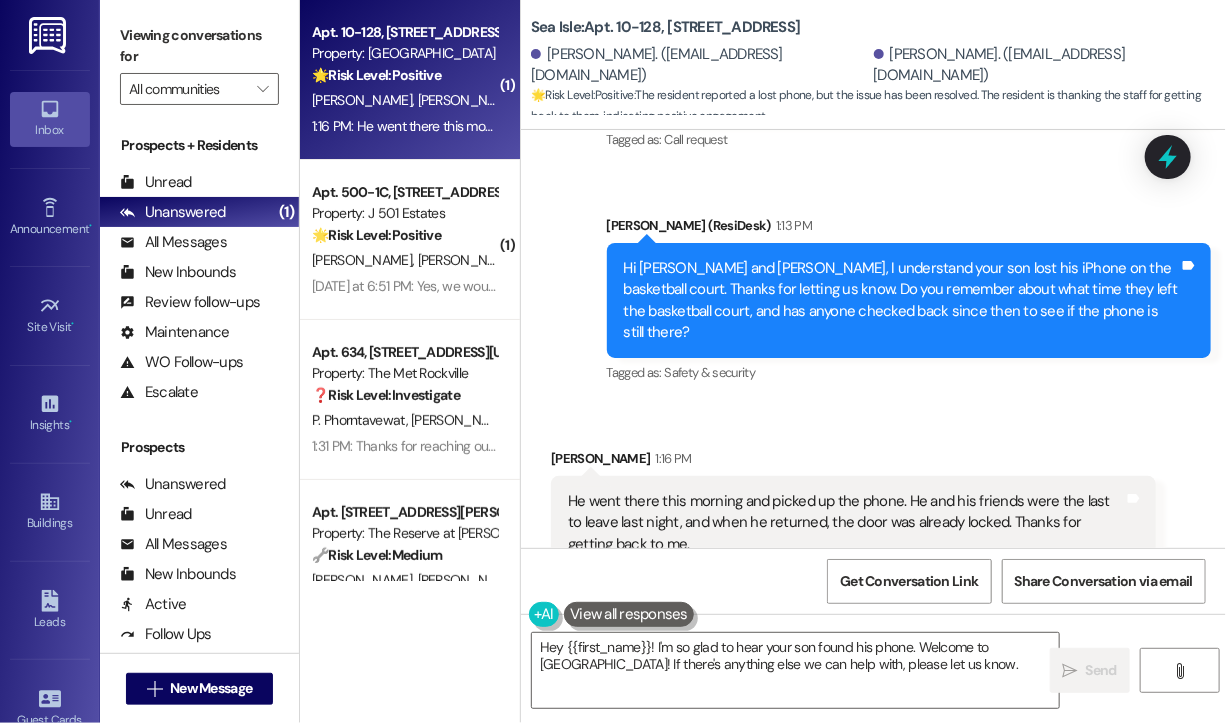 click on "Received via SMS [PERSON_NAME] 1:16 PM He went there this morning and picked up the phone. He and his friends were the last to leave last night, and when he returned, the door was already locked. Thanks for getting back to me. Tags and notes Tagged as:   Apartment entry Click to highlight conversations about Apartment entry" at bounding box center (873, 509) 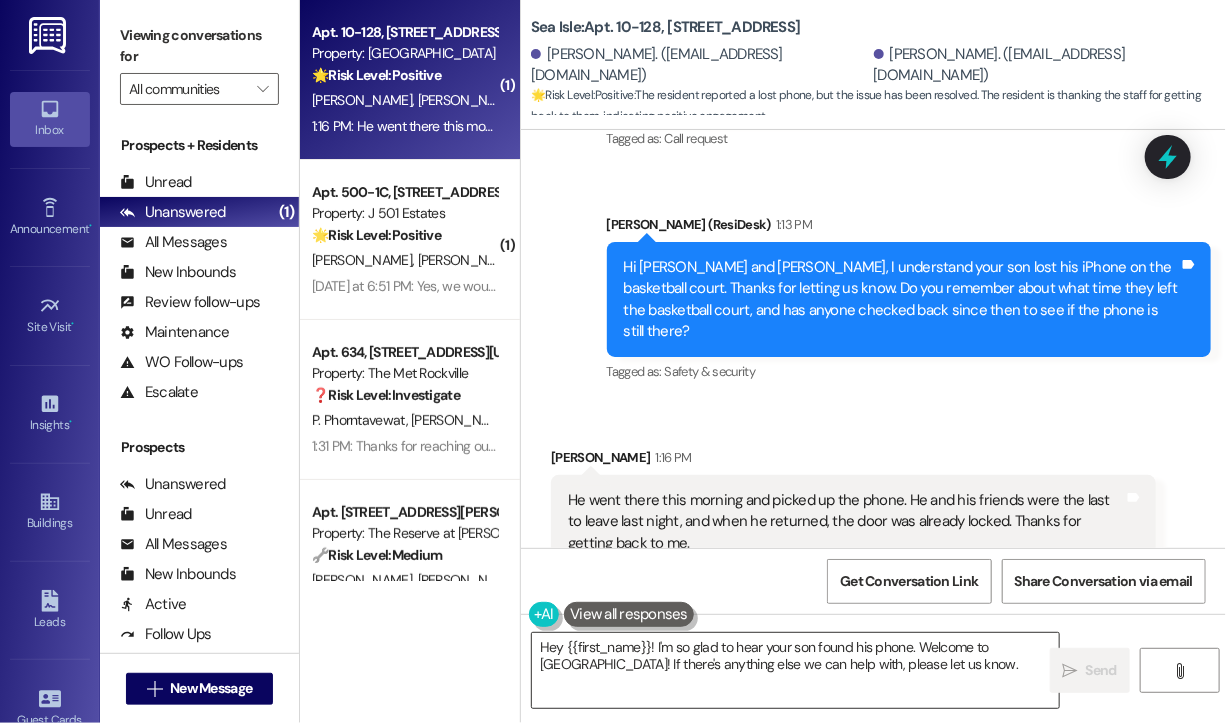 click on "Hey {{first_name}}! I'm so glad to hear your son found his phone. Welcome to [GEOGRAPHIC_DATA]! If there's anything else we can help with, please let us know." at bounding box center [795, 670] 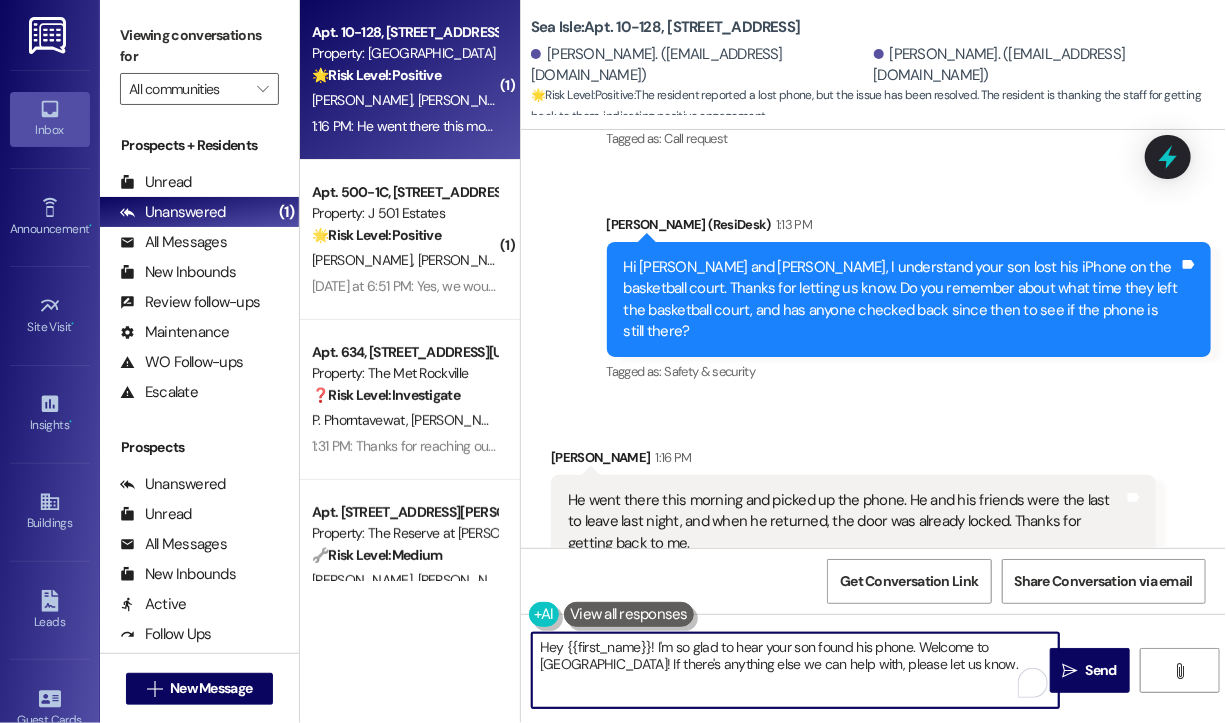 click on "Hey {{first_name}}! I'm so glad to hear your son found his phone. Welcome to [GEOGRAPHIC_DATA]! If there's anything else we can help with, please let us know." at bounding box center (795, 670) 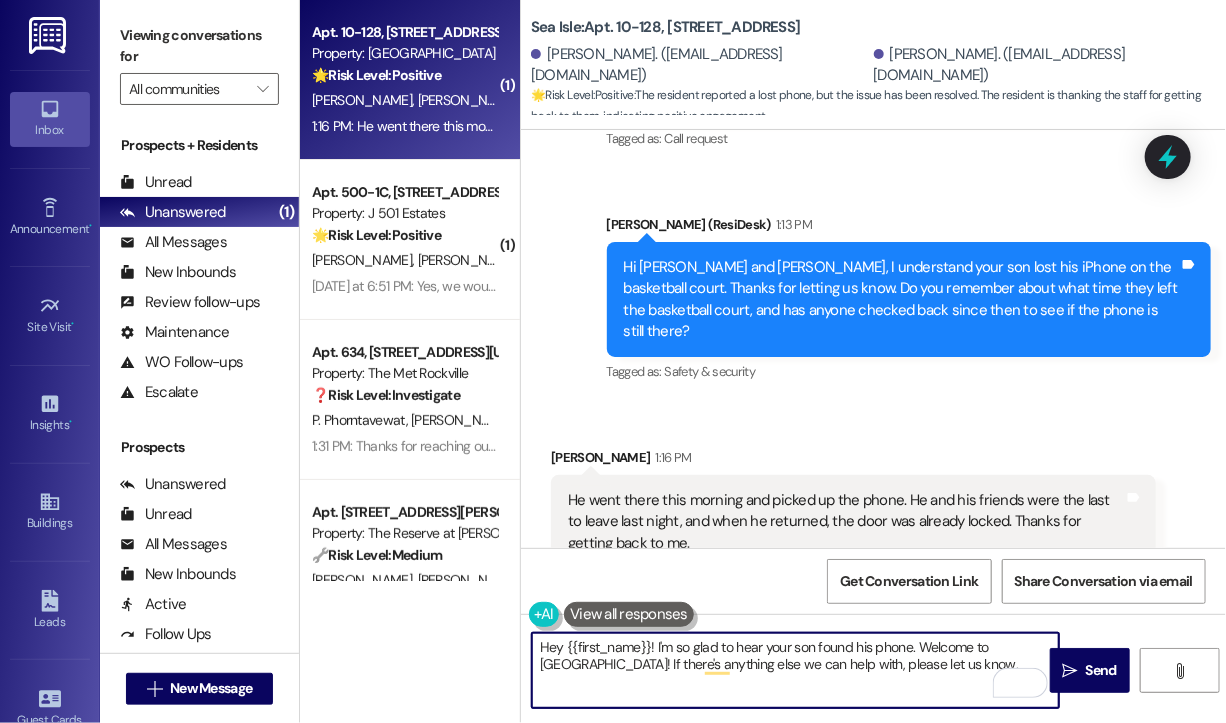 click on "Hey {{first_name}}! I'm so glad to hear your son found his phone. Welcome to [GEOGRAPHIC_DATA]! If there's anything else we can help with, please let us know." at bounding box center [795, 670] 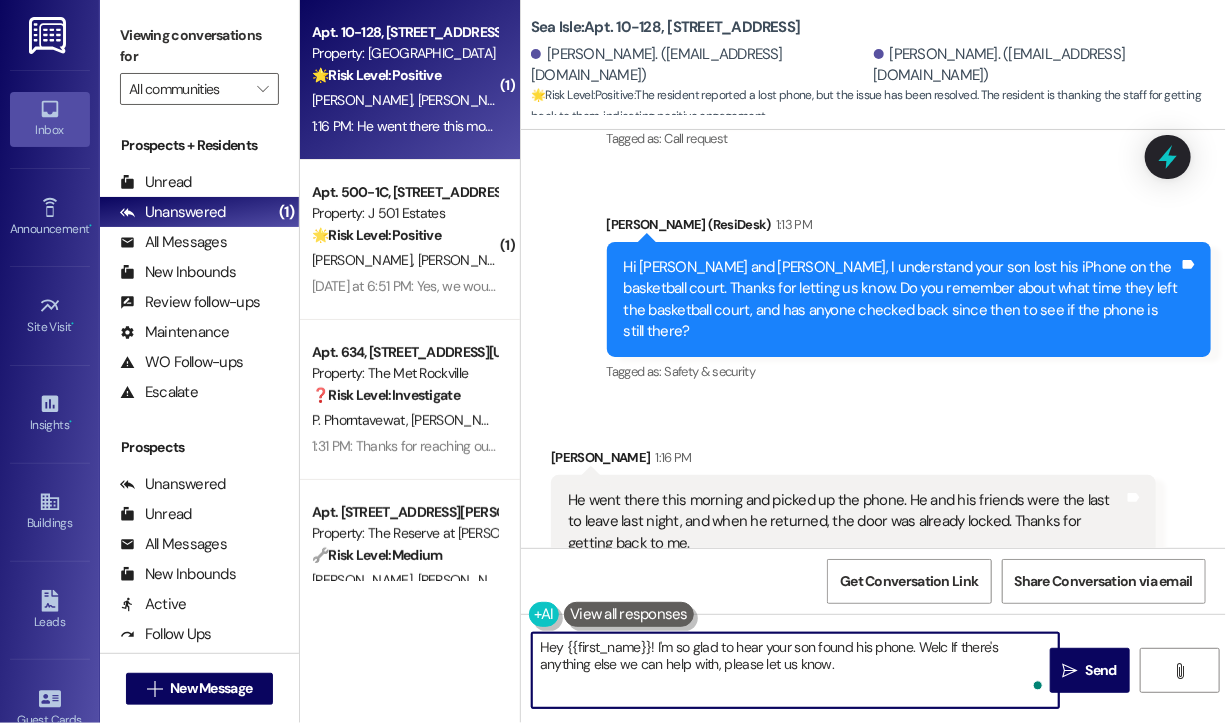 type on "Hey {{first_name}}! I'm so glad to hear your son found his phone. Wel If there's anything else we can help with, please let us know." 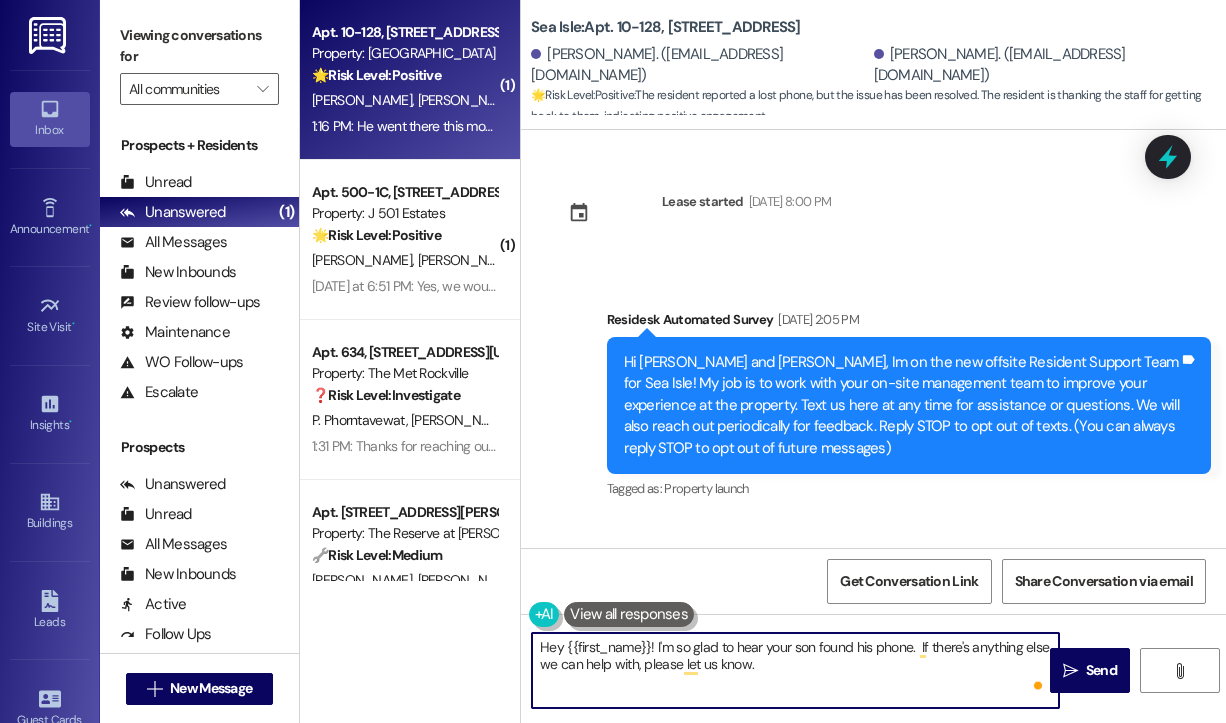 type on "Hey {{first_name}}! I'm so glad to hear your son found his phone. If there's anything else we can help with, please let us know." 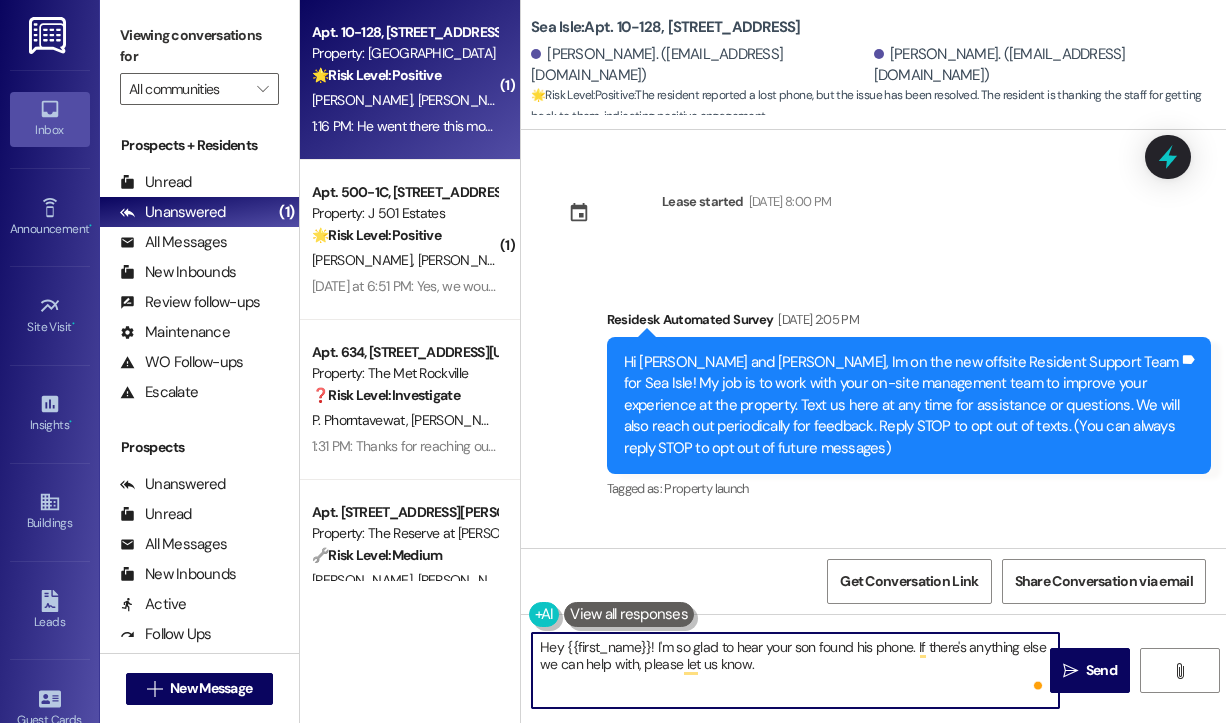 scroll, scrollTop: 0, scrollLeft: 0, axis: both 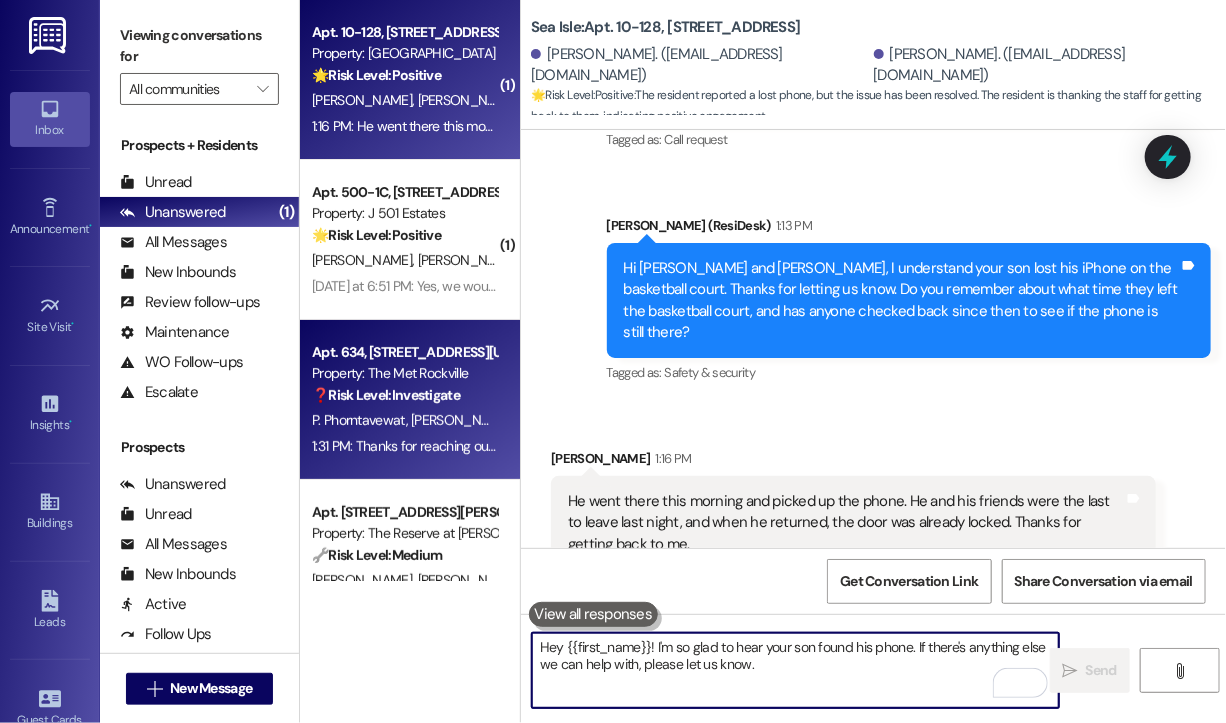 type 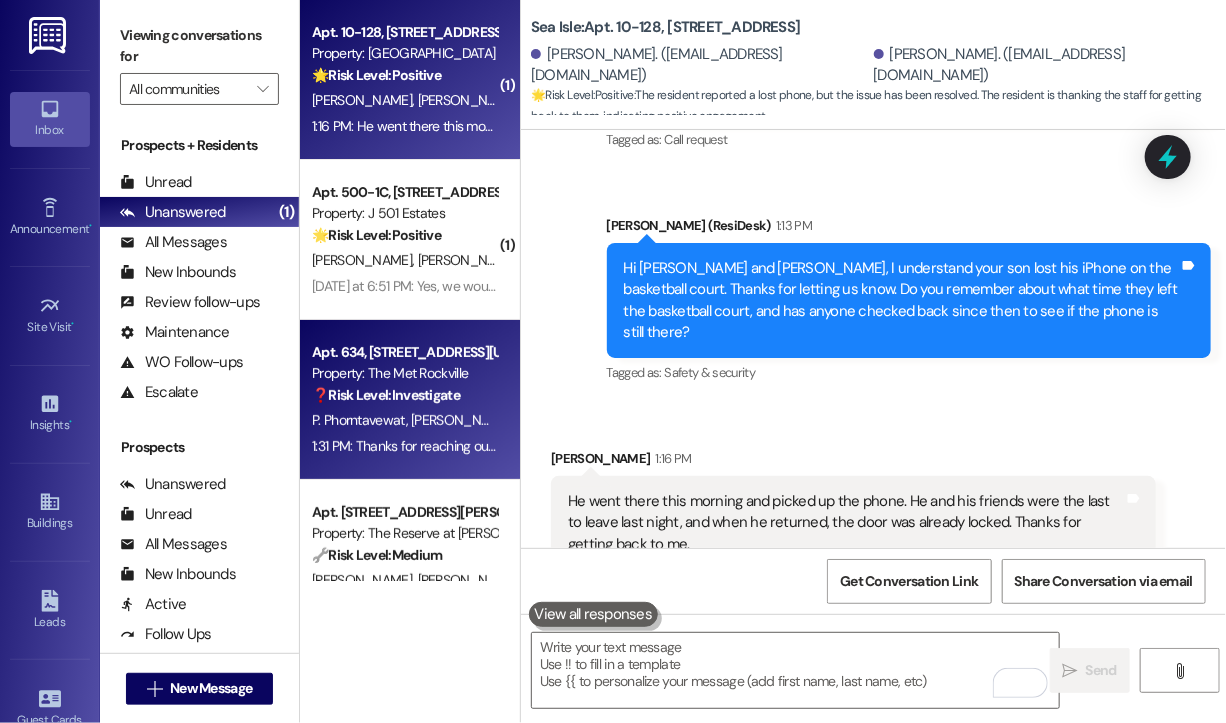 click on "1:31 PM: Thanks for reaching out and sharing all these details—I'm really sorry you're dealing with this, especially with such important items being affected. When did you first start noticing the moisture or damage to your belongings? Have you had a chance to report this previously or submit a maintenance request? I’ll follow up to see if there are any updates regarding a storage unit opening in the building, and I’ll also ask about possible solutions in the meantime, like an air purifier. 1:31 PM: Thanks for reaching out and sharing all these details—I'm really sorry you're dealing with this, especially with such important items being affected. When did you first start noticing the moisture or damage to your belongings? Have you had a chance to report this previously or submit a maintenance request? I’ll follow up to see if there are any updates regarding a storage unit opening in the building, and I’ll also ask about possible solutions in the meantime, like an air purifier." at bounding box center [404, 446] 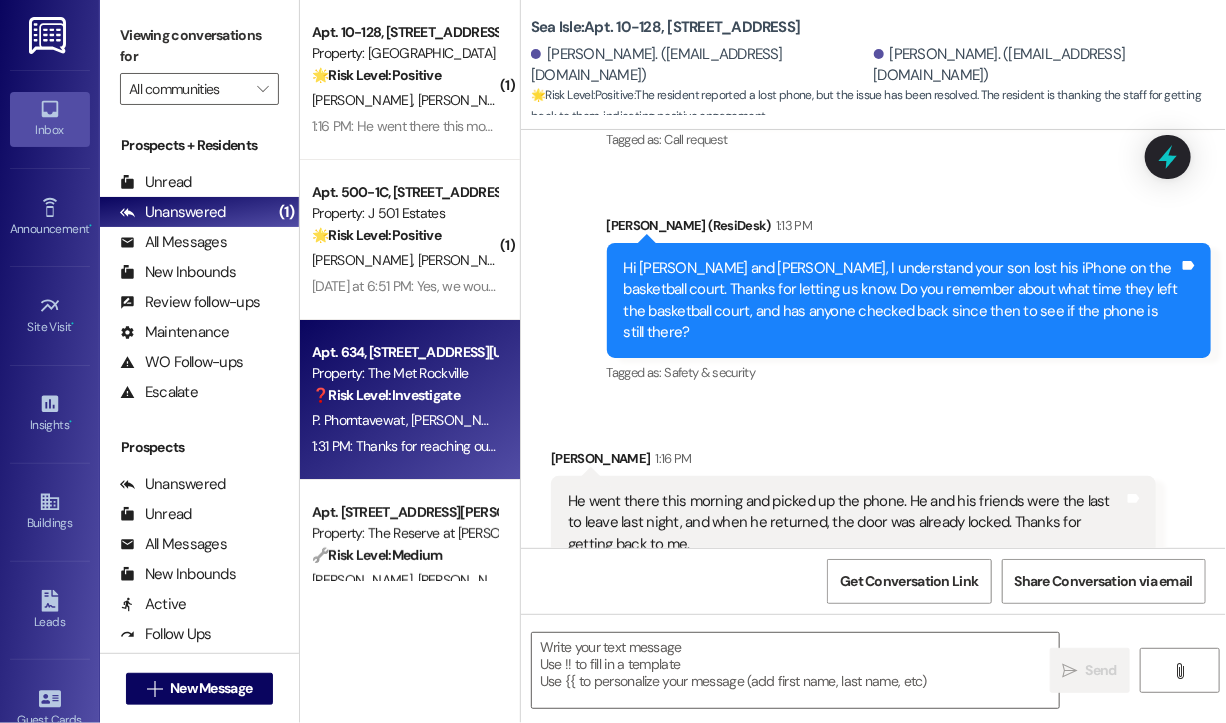 type on "Fetching suggested responses. Please feel free to read through the conversation in the meantime." 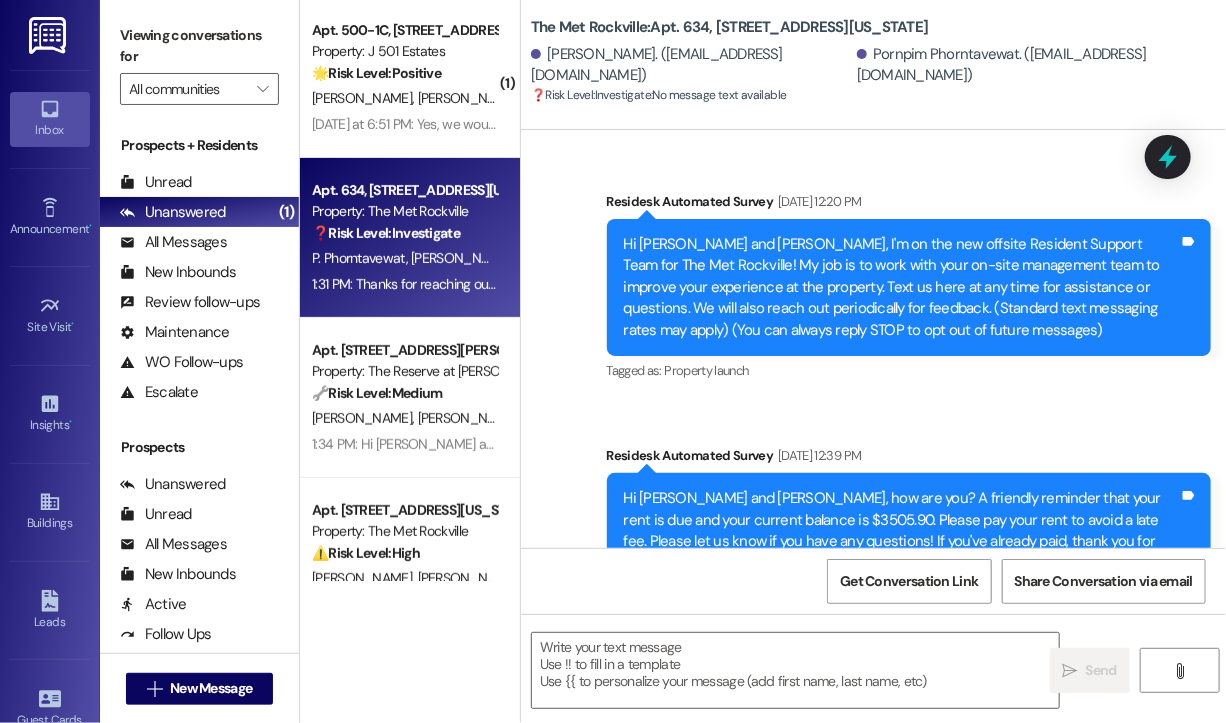 scroll, scrollTop: 219, scrollLeft: 0, axis: vertical 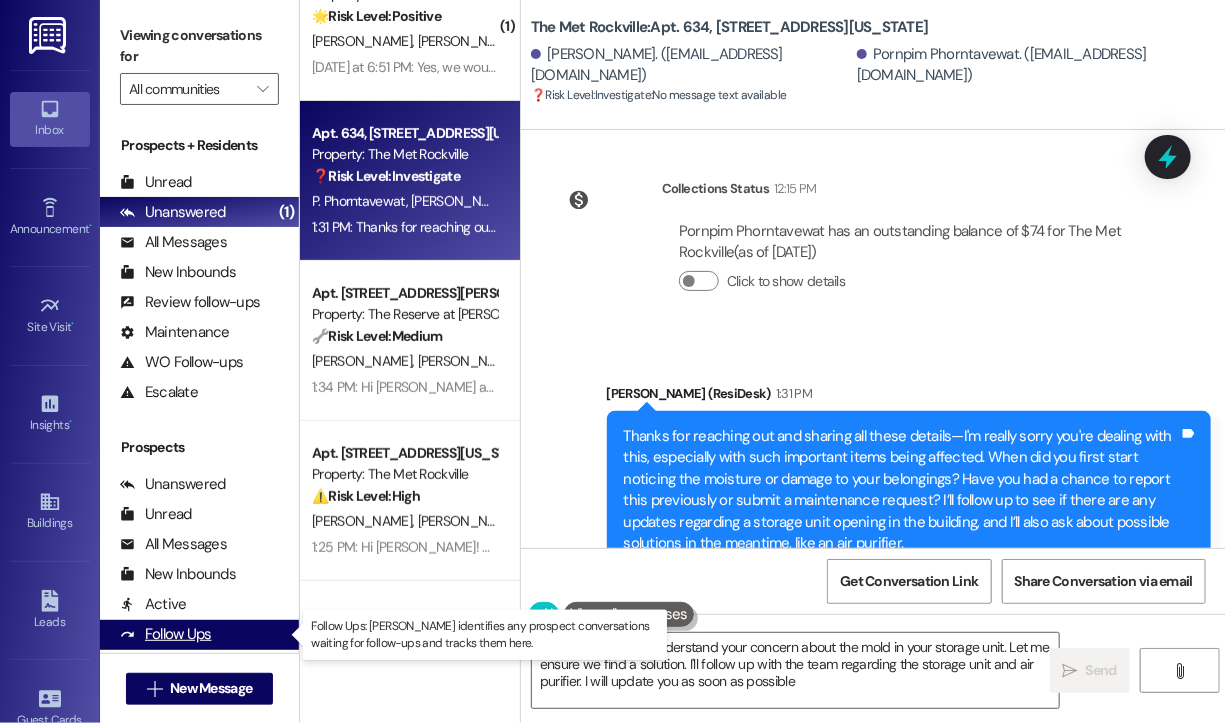 type on "Hi {{first_name}}, I understand your concern about the mold in your storage unit. Let me ensure we find a solution. I'll follow up with the team regarding the storage unit and air purifier. I will update you as soon as possible." 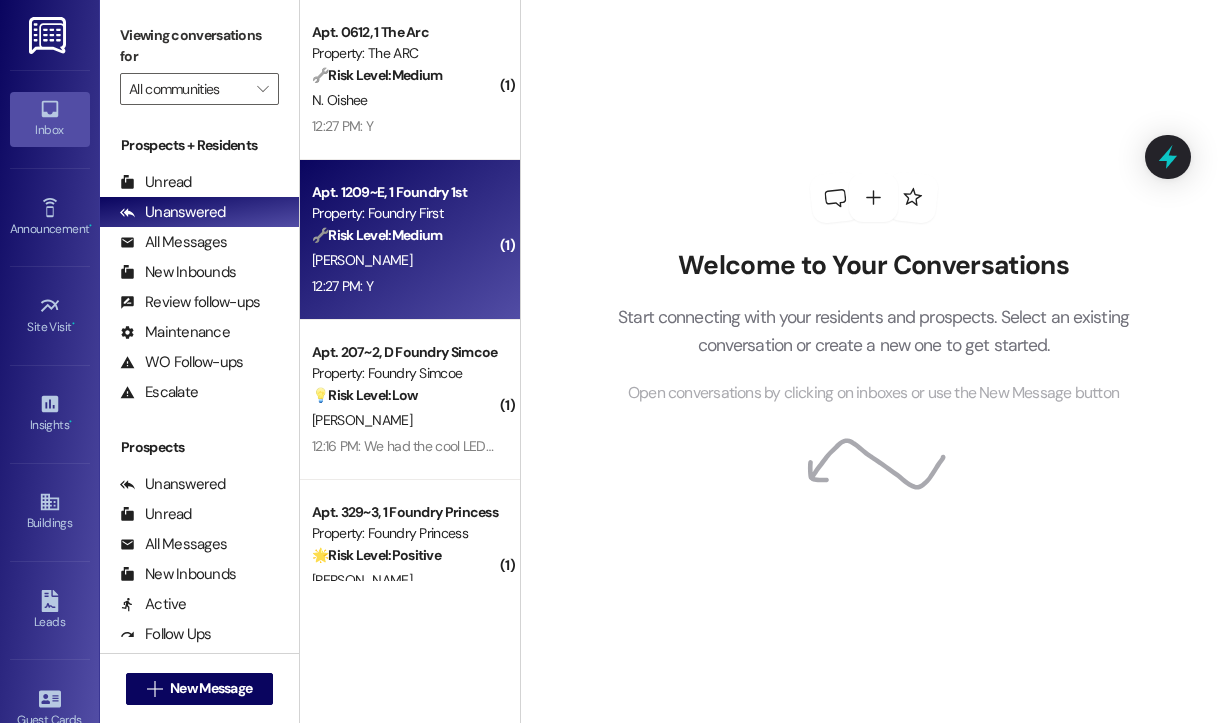 scroll, scrollTop: 0, scrollLeft: 0, axis: both 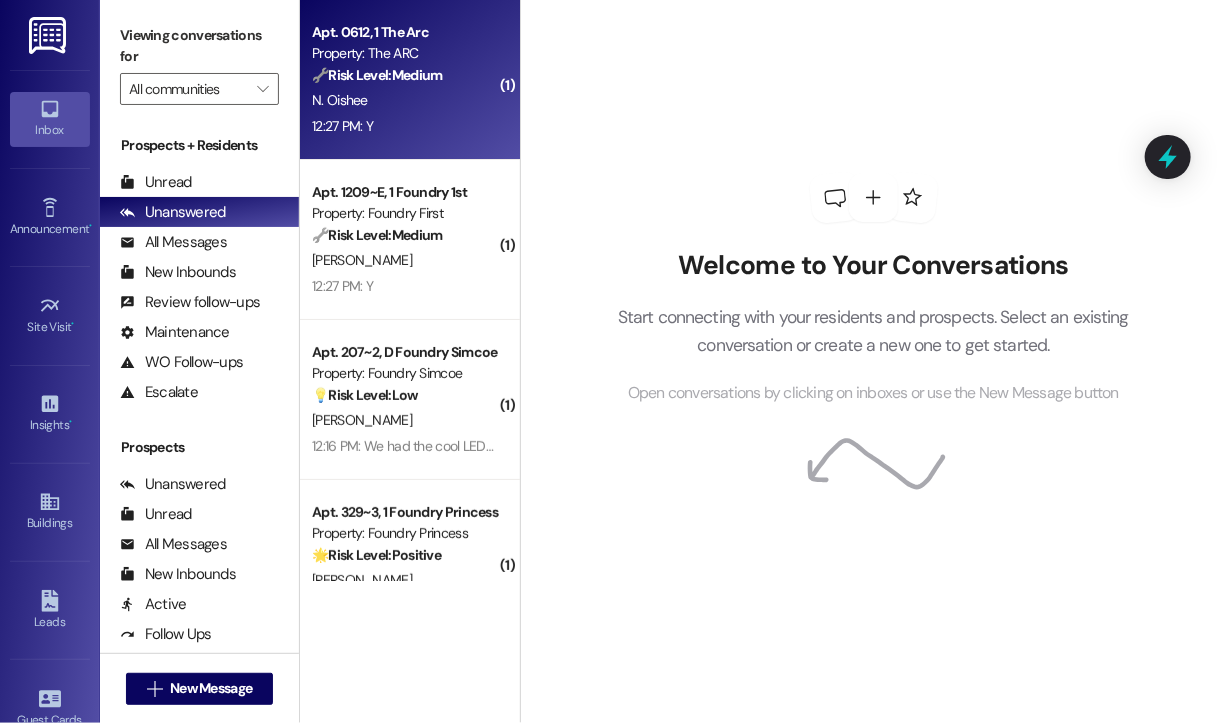 click on "N. Oishee" at bounding box center [404, 100] 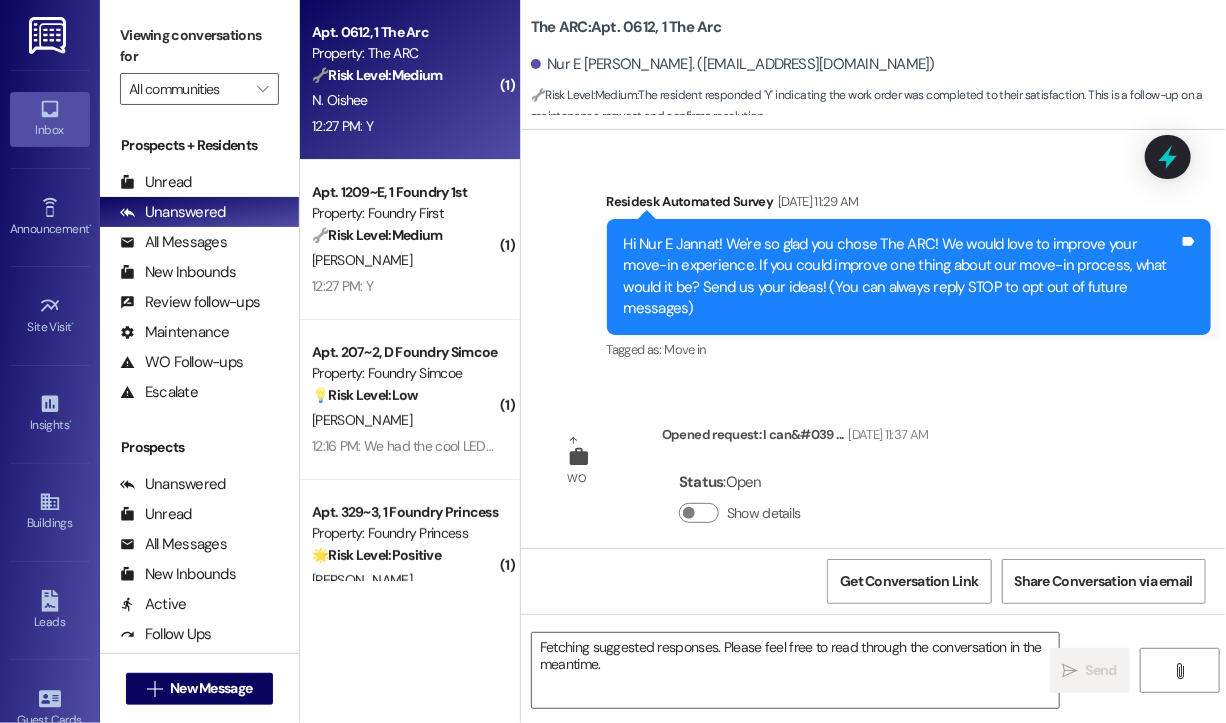 scroll, scrollTop: 13864, scrollLeft: 0, axis: vertical 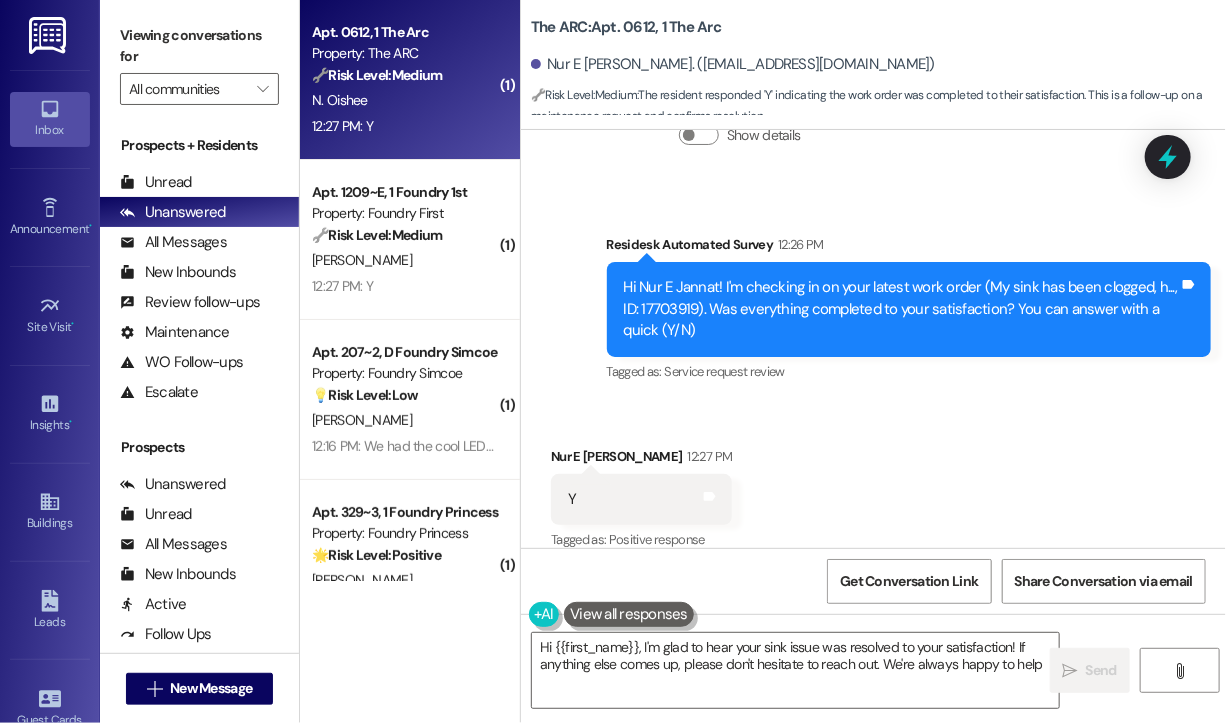 type on "Hi {{first_name}}, I'm glad to hear your sink issue was resolved to your satisfaction! If anything else comes up, please don't hesitate to reach out. We're always happy to help!" 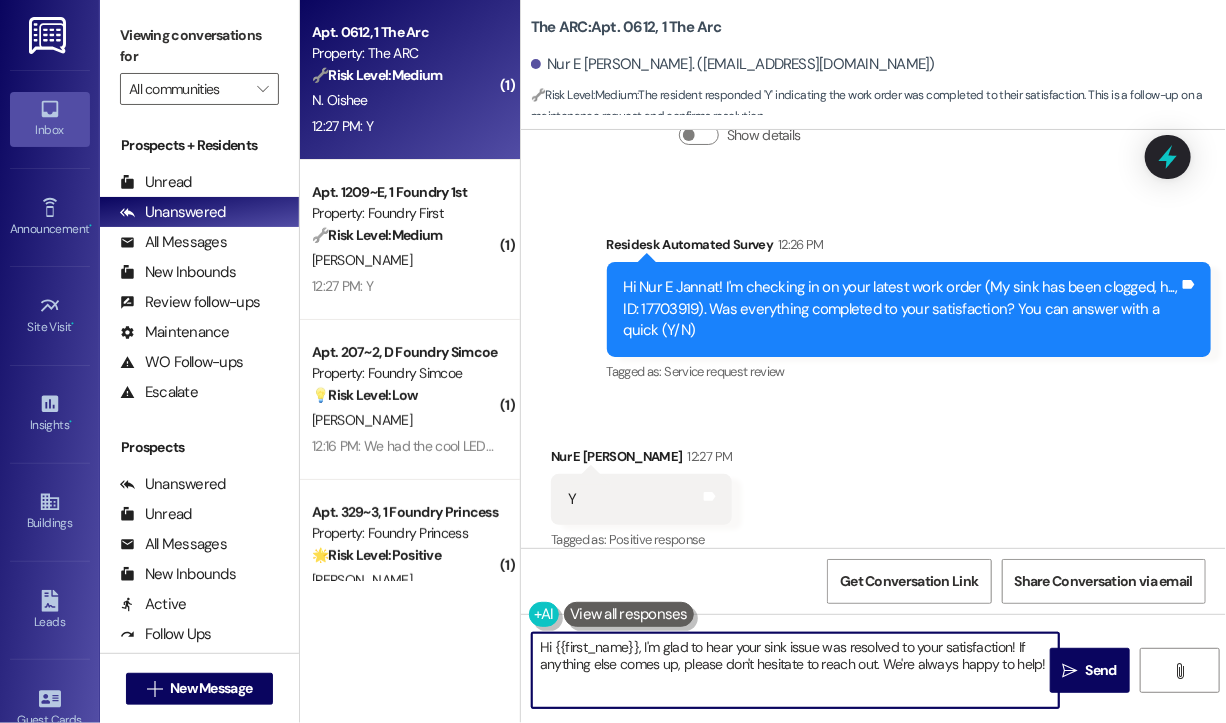 click on "Hi {{first_name}}, I'm glad to hear your sink issue was resolved to your satisfaction! If anything else comes up, please don't hesitate to reach out. We're always happy to help!" at bounding box center [795, 670] 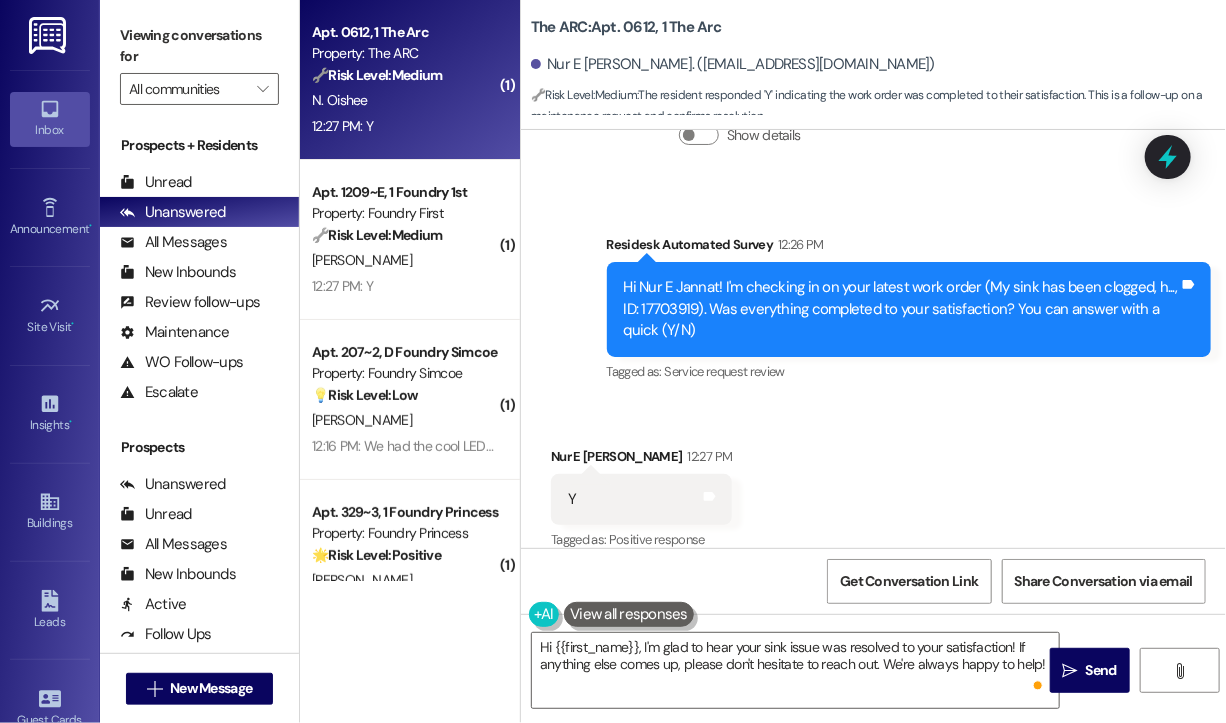 click on "Received via SMS Nur E Jannat Oishee 12:27 PM Y Tags and notes Tagged as:   Positive response Click to highlight conversations about Positive response" at bounding box center (873, 485) 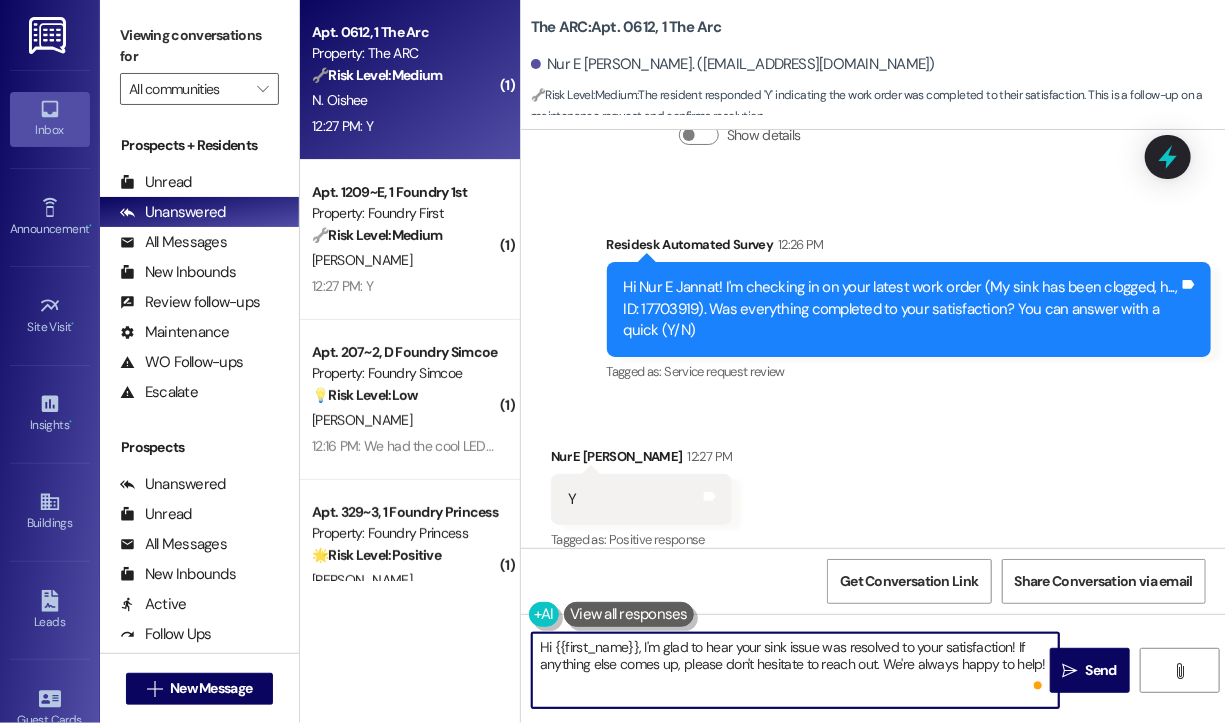 click on "Hi {{first_name}}, I'm glad to hear your sink issue was resolved to your satisfaction! If anything else comes up, please don't hesitate to reach out. We're always happy to help!" at bounding box center [795, 670] 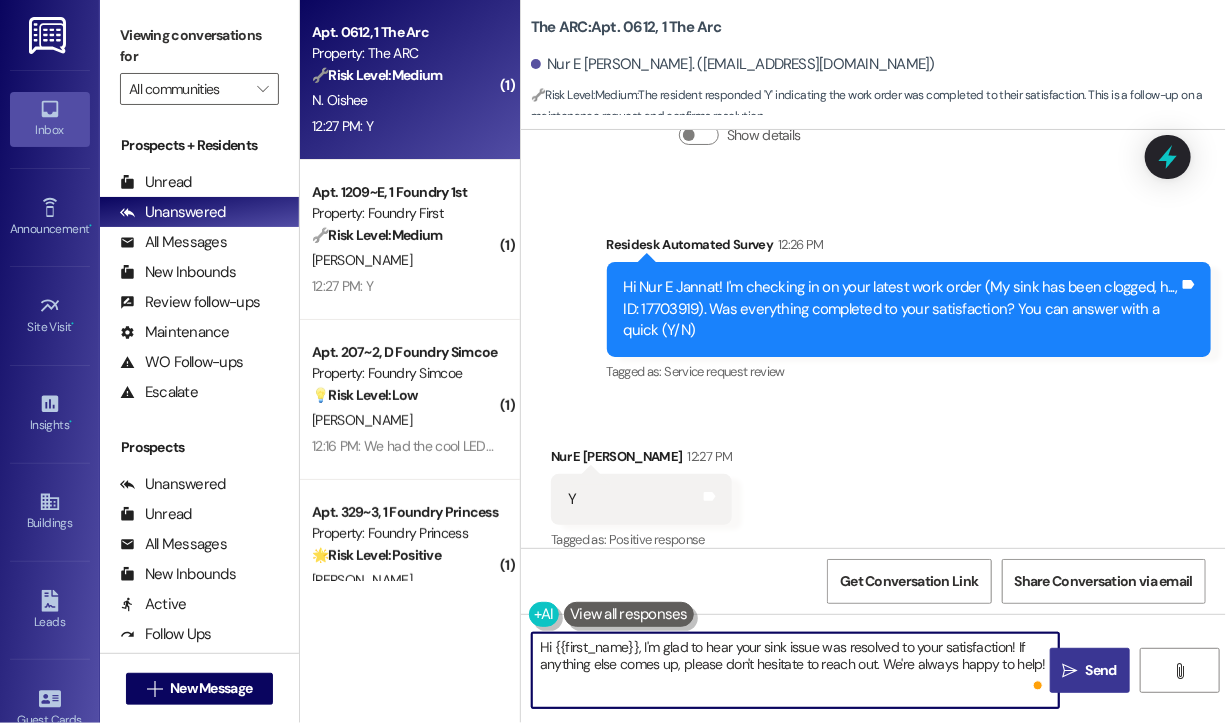 click on "Send" at bounding box center [1101, 670] 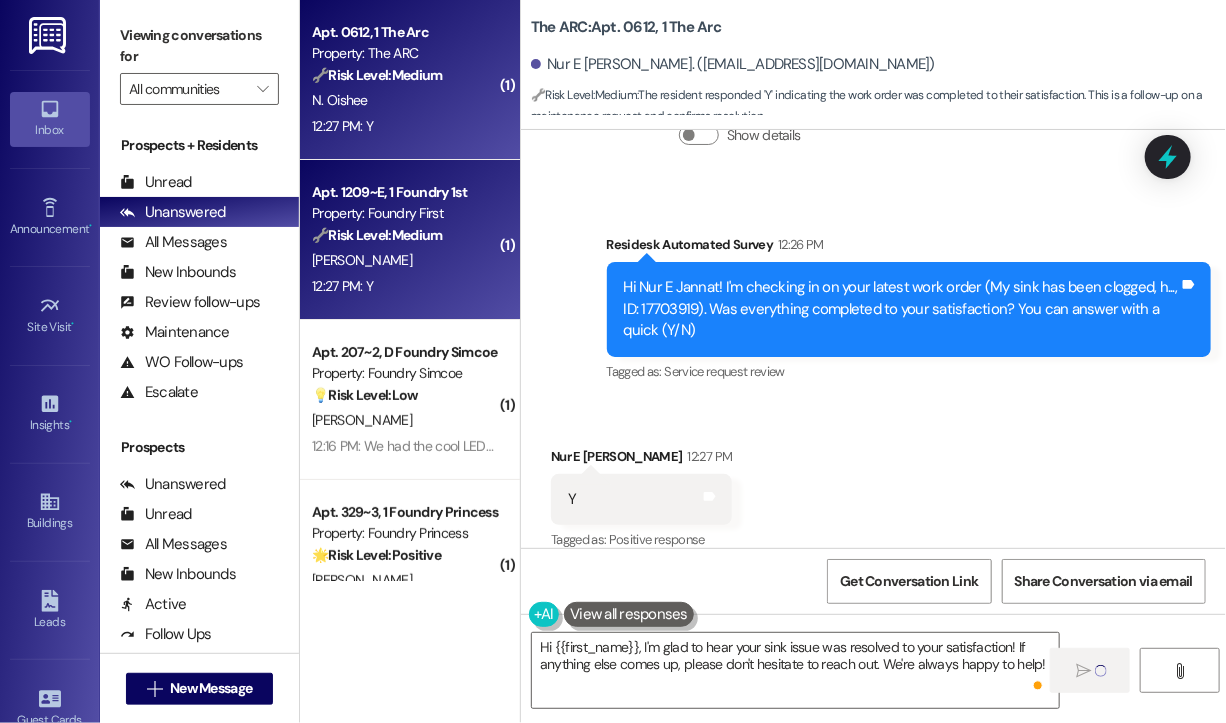 click on "J. Li" at bounding box center (404, 260) 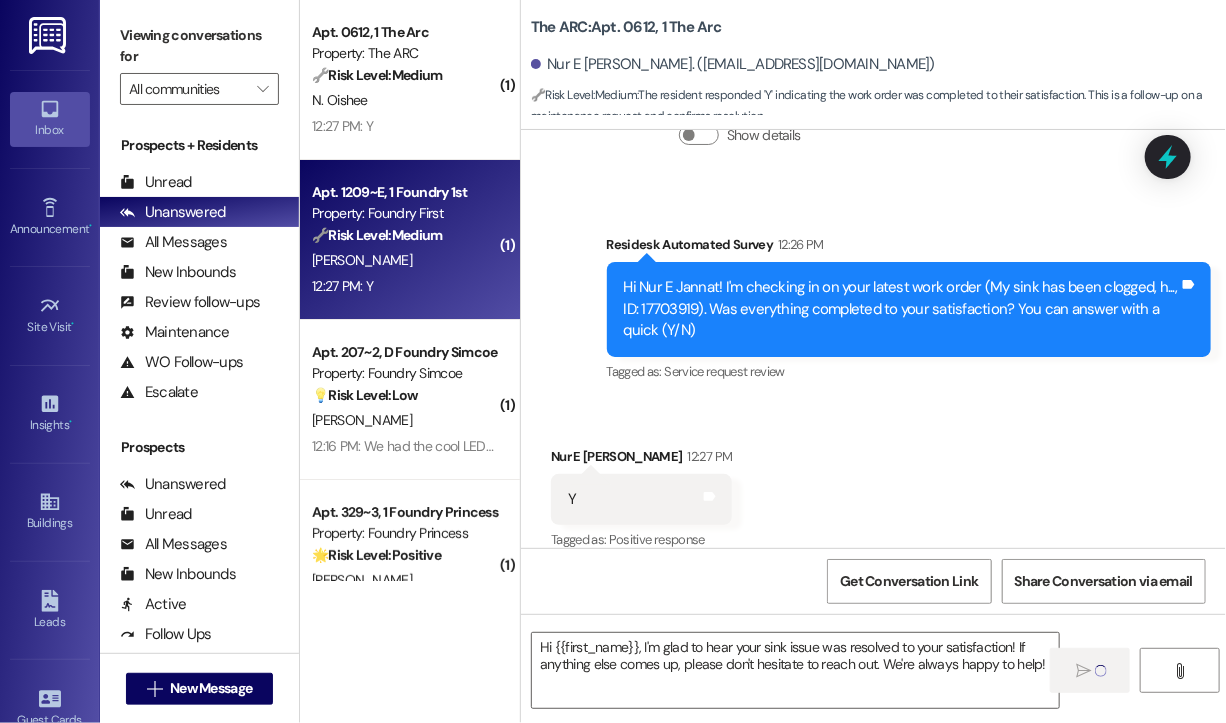 type on "Fetching suggested responses. Please feel free to read through the conversation in the meantime." 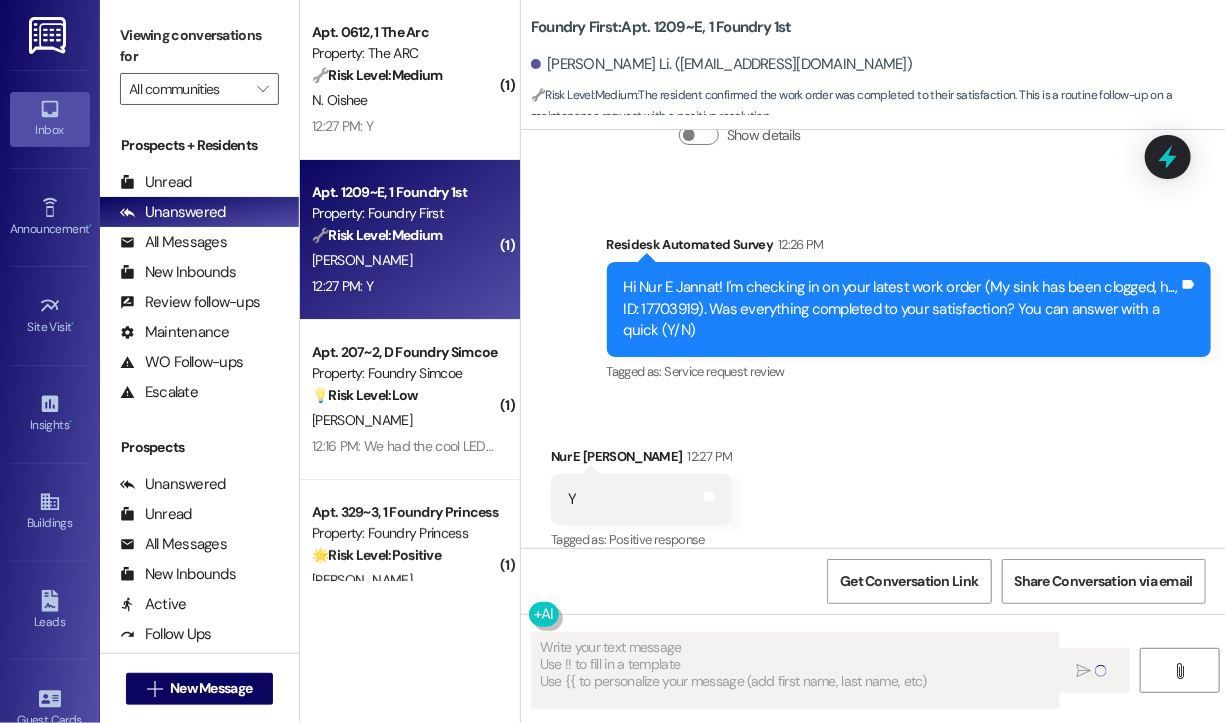 scroll, scrollTop: 3044, scrollLeft: 0, axis: vertical 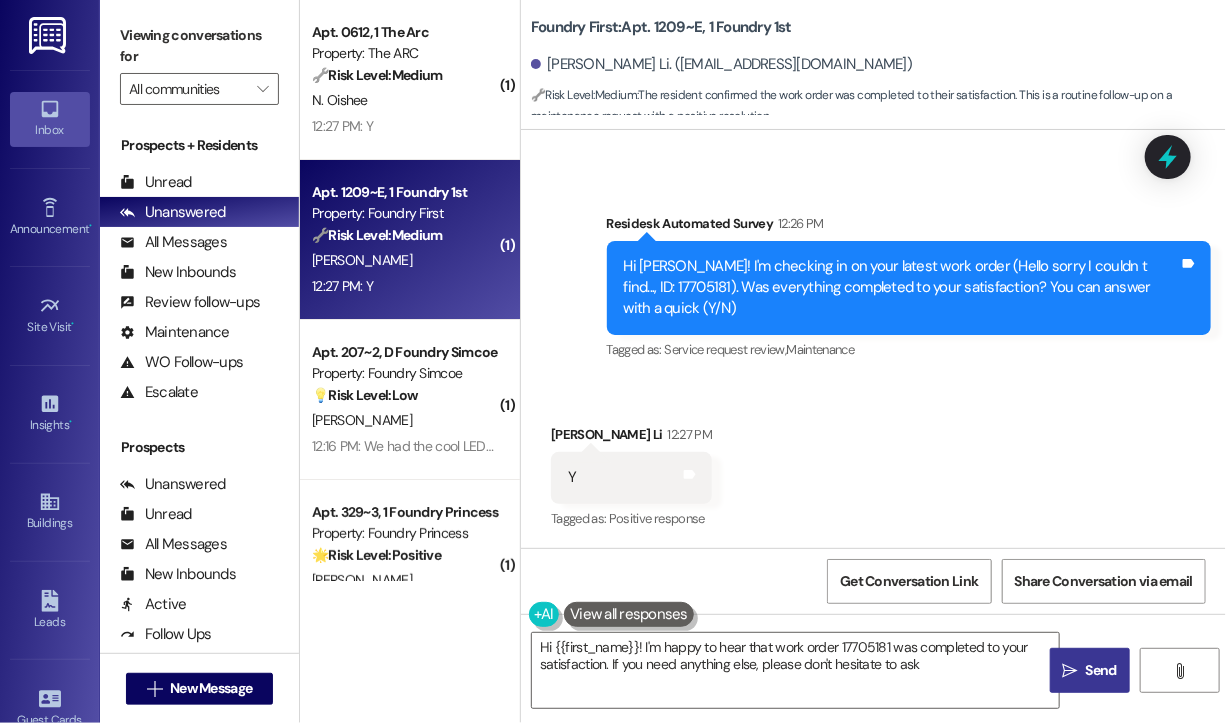 type on "Hi {{first_name}}! I'm happy to hear that work order 17705181 was completed to your satisfaction. If you need anything else, please don't hesitate to ask!" 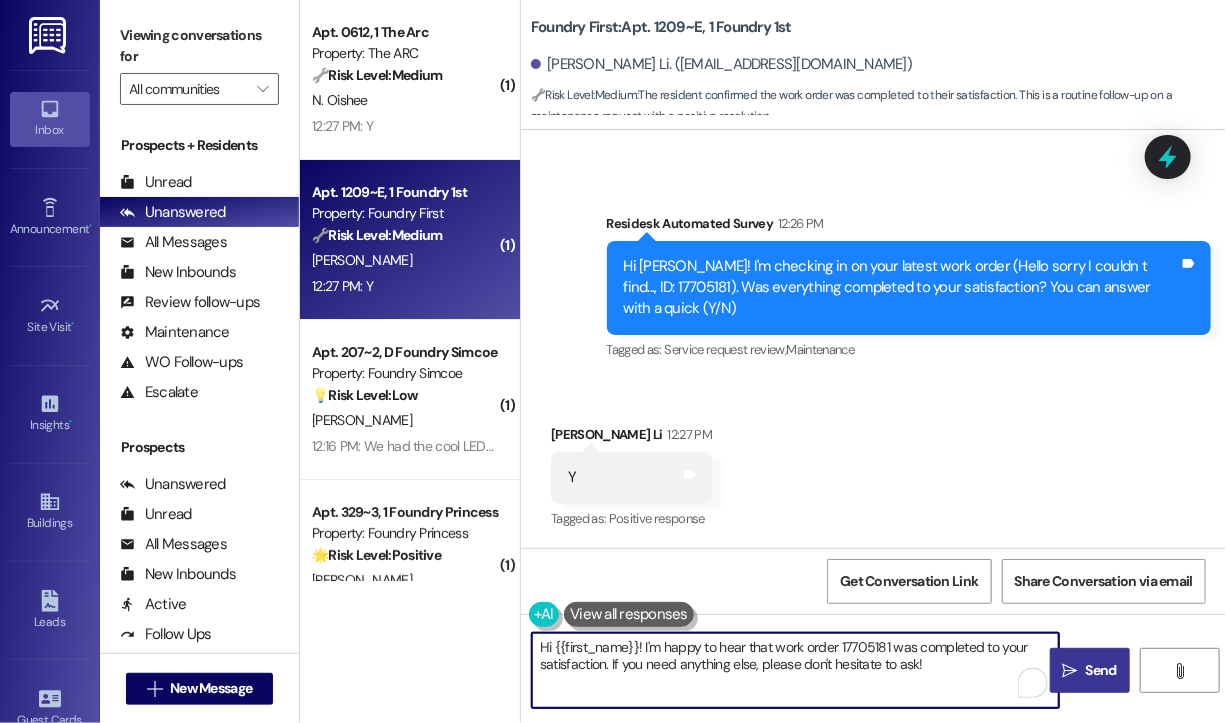 click on "Hi {{first_name}}! I'm happy to hear that work order 17705181 was completed to your satisfaction. If you need anything else, please don't hesitate to ask!" at bounding box center (795, 670) 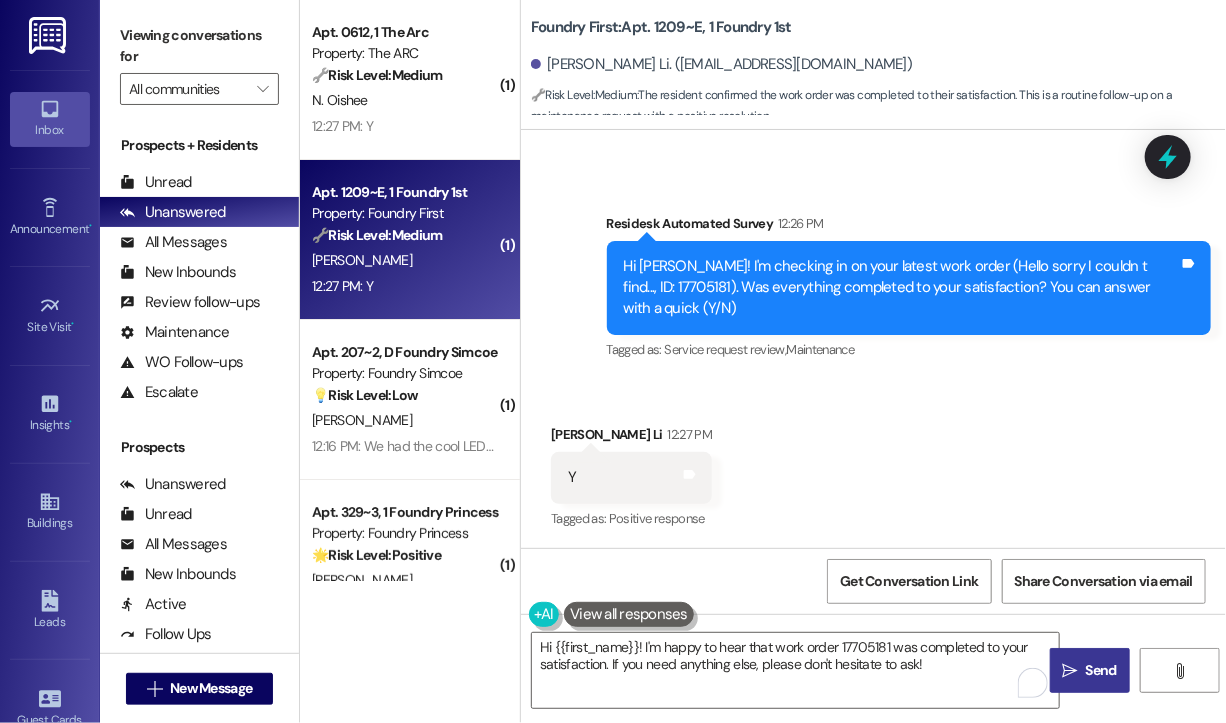 click on "Send" at bounding box center [1101, 670] 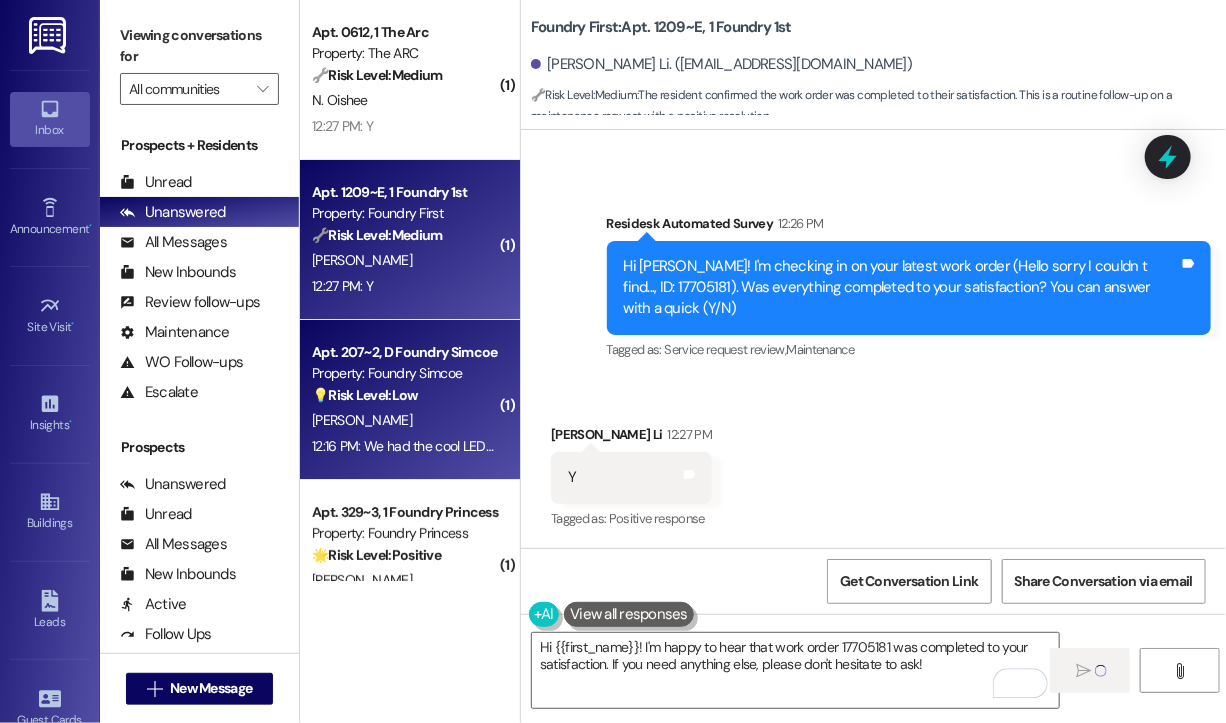 click on "W. Chan" at bounding box center (404, 420) 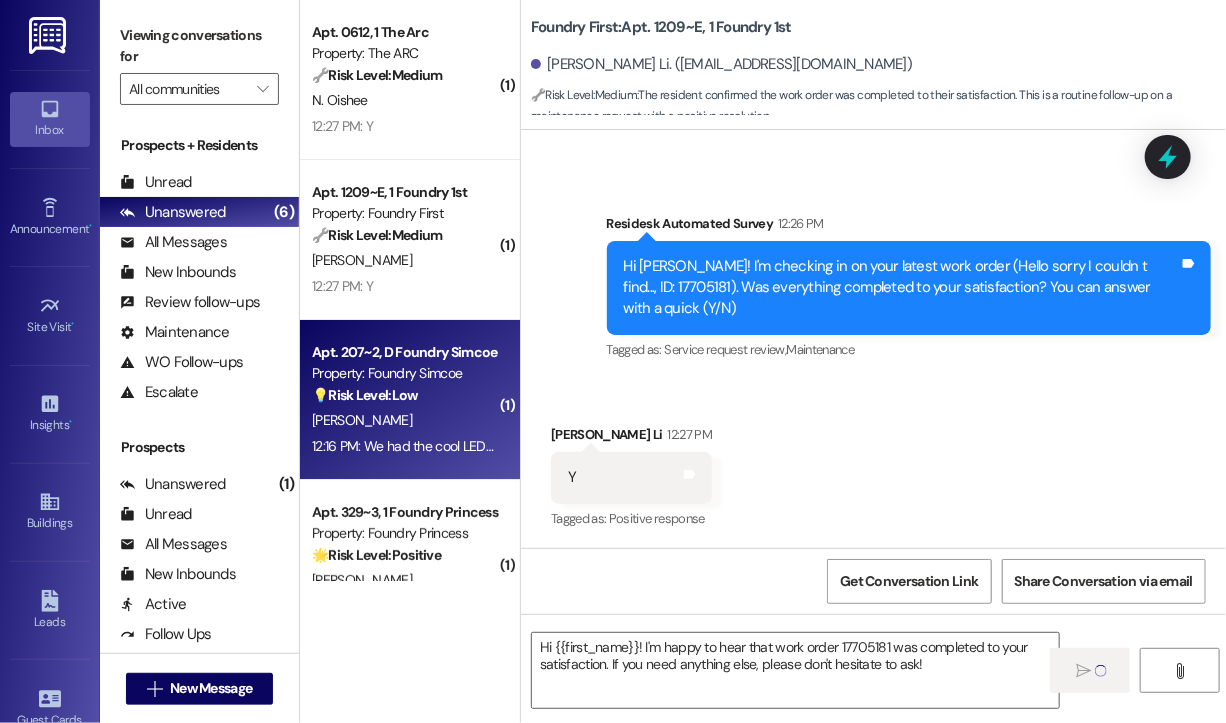 type on "Fetching suggested responses. Please feel free to read through the conversation in the meantime." 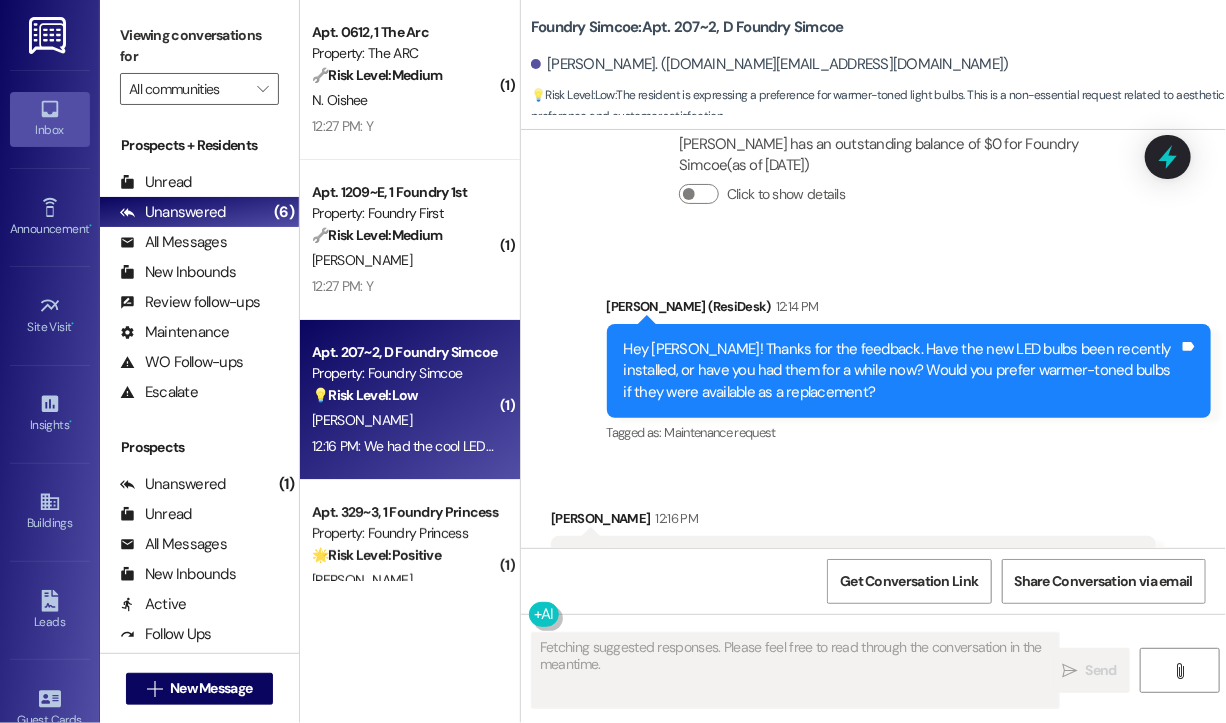 scroll, scrollTop: 4576, scrollLeft: 0, axis: vertical 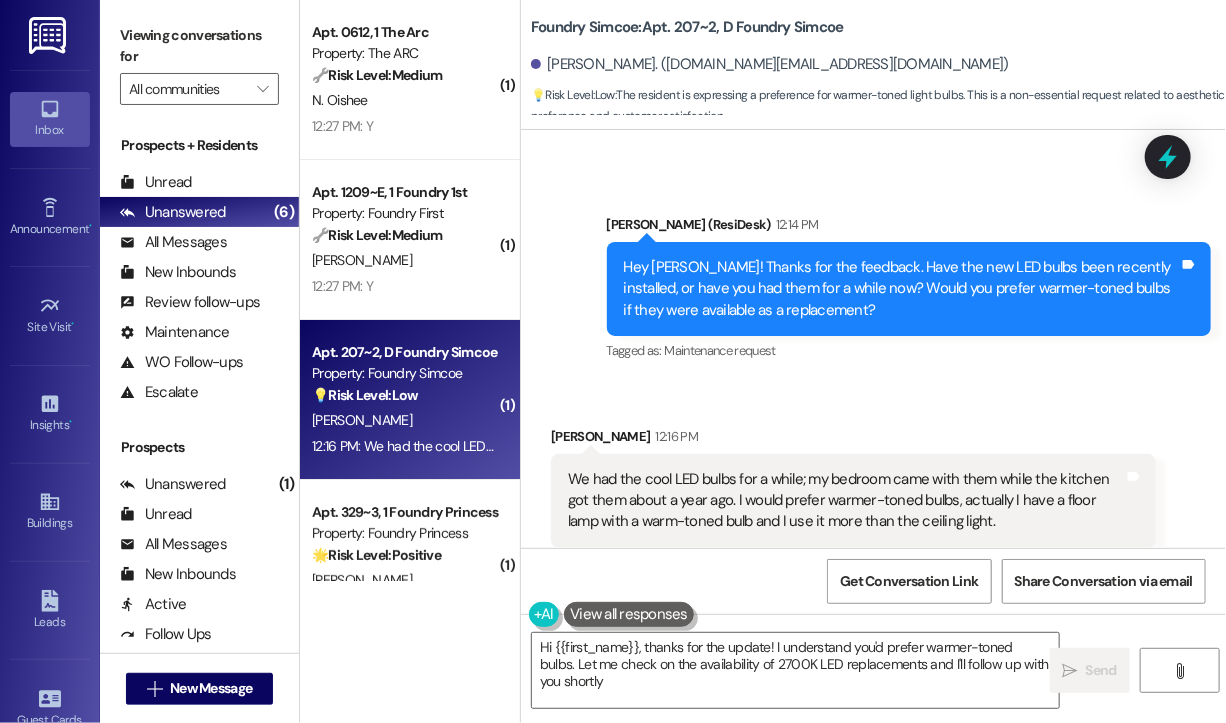 type on "Hi {{first_name}}, thanks for the update! I understand you'd prefer warmer-toned bulbs. Let me check on the availability of 2700K LED replacements and I'll follow up with you shortly!" 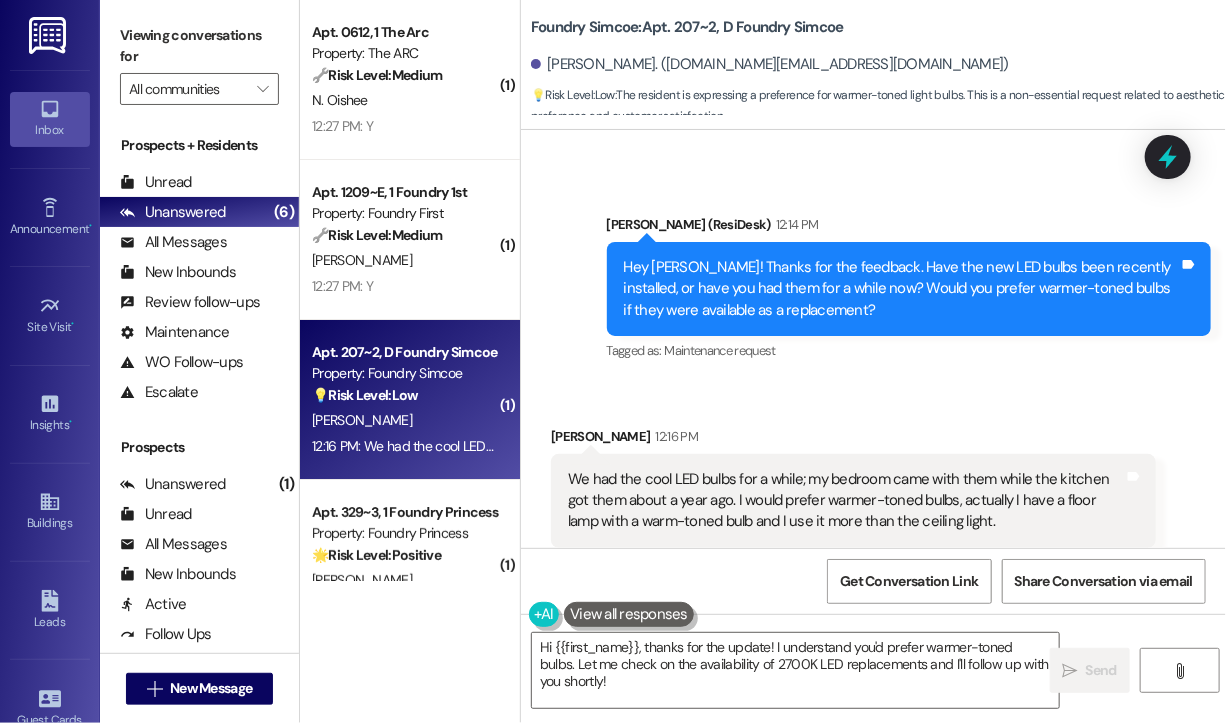 click on "Received via SMS Wing Hong Chan 12:16 PM We had the cool LED bulbs for a while; my bedroom came with them while the kitchen got them about a year ago. I would prefer warmer-toned bulbs, actually I have a floor lamp with a warm-toned bulb and I use it more than the ceiling light. Tags and notes Tagged as:   Amenities Click to highlight conversations about Amenities" at bounding box center [873, 487] 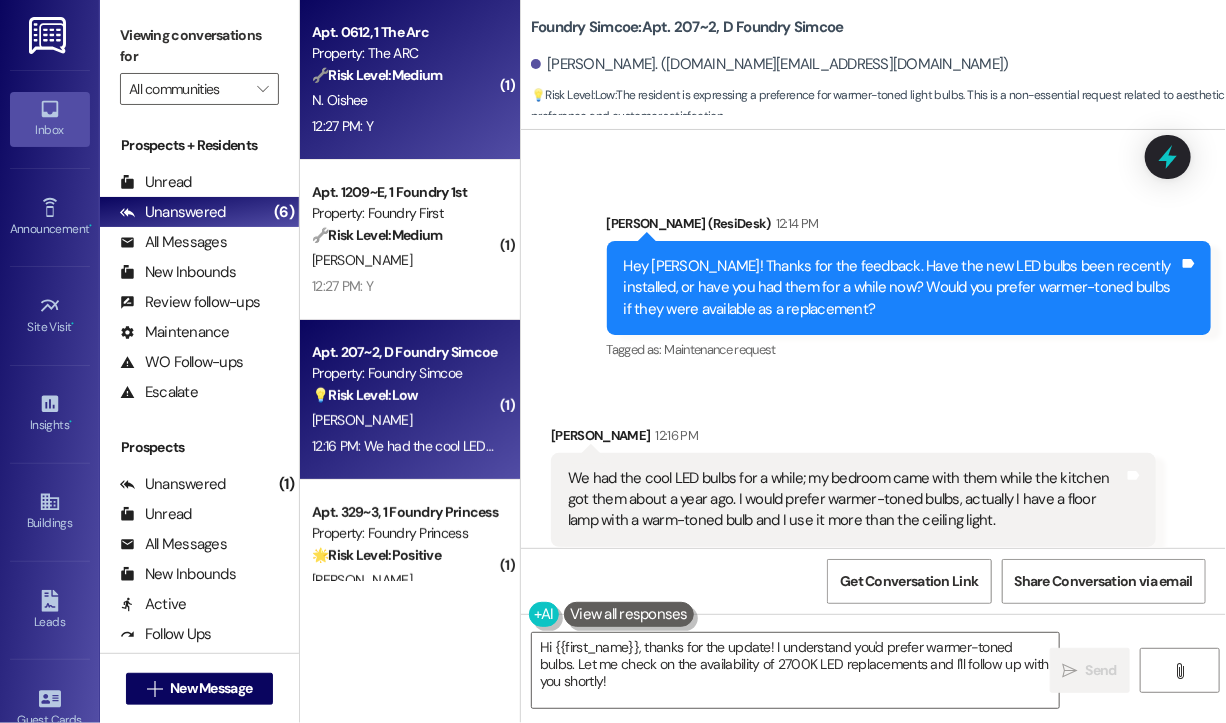 click on "🔧  Risk Level:  Medium The resident responded 'Y' indicating the work order was completed to their satisfaction. This is a follow-up on a maintenance request and confirms resolution." at bounding box center (404, 75) 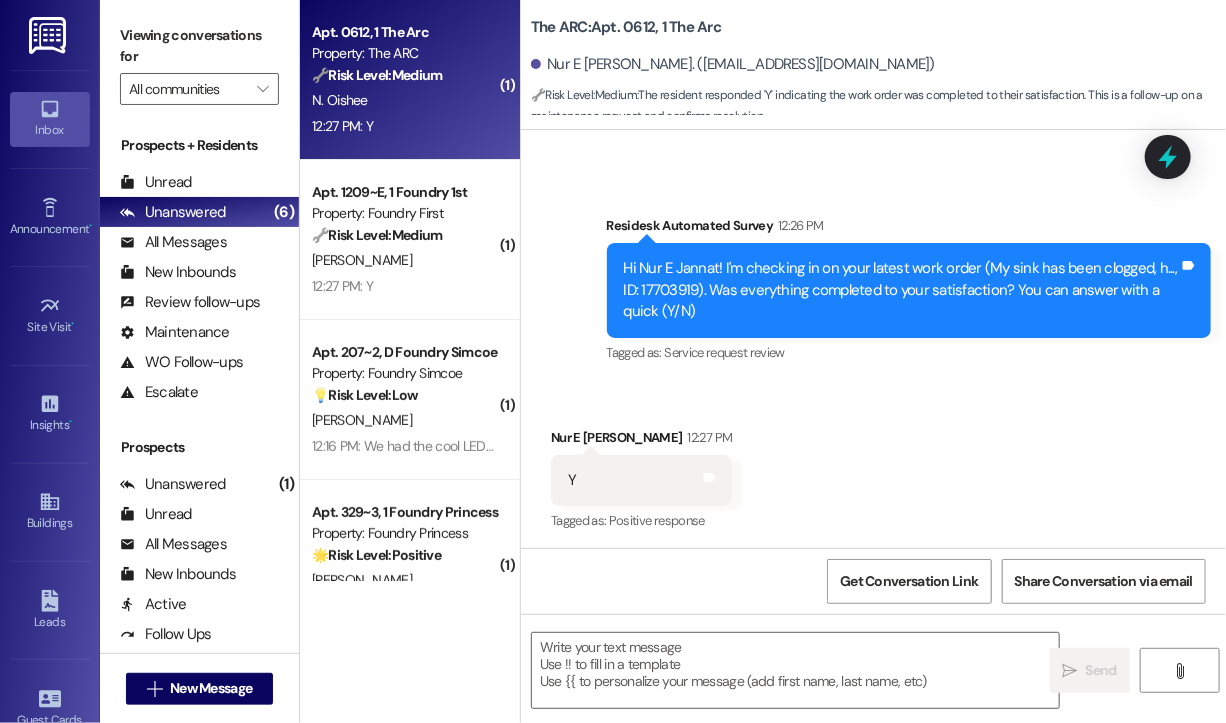 type on "Fetching suggested responses. Please feel free to read through the conversation in the meantime." 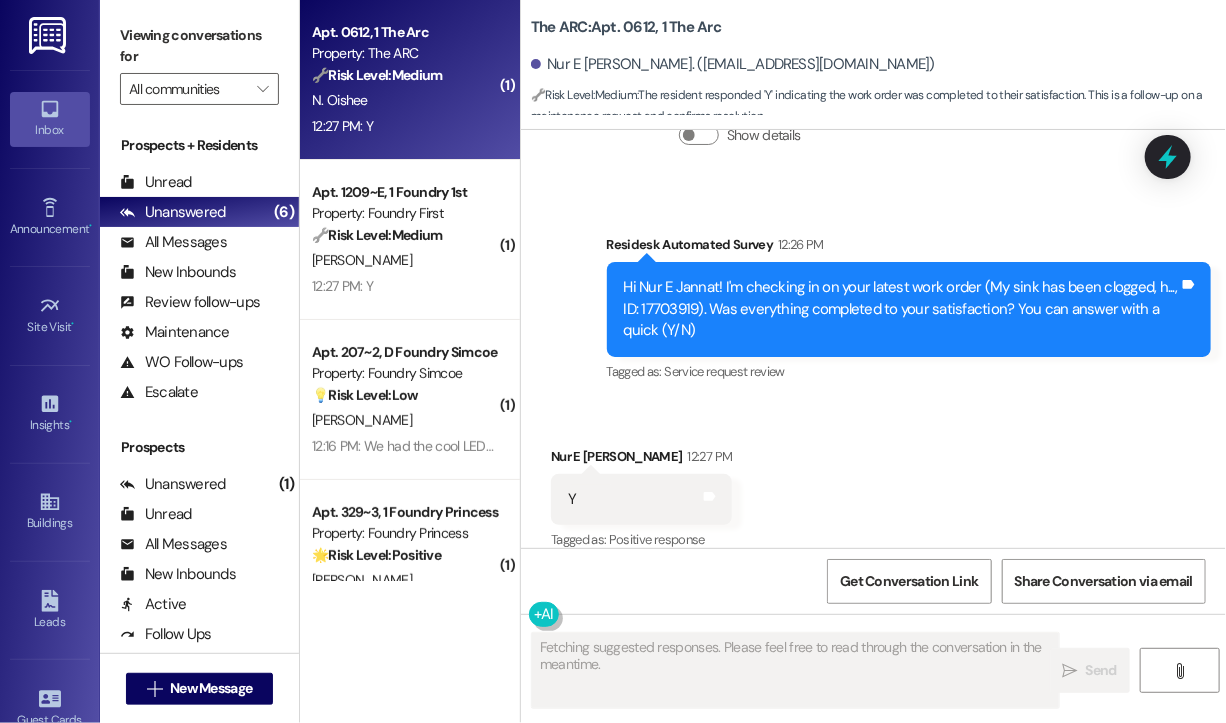 scroll, scrollTop: 14055, scrollLeft: 0, axis: vertical 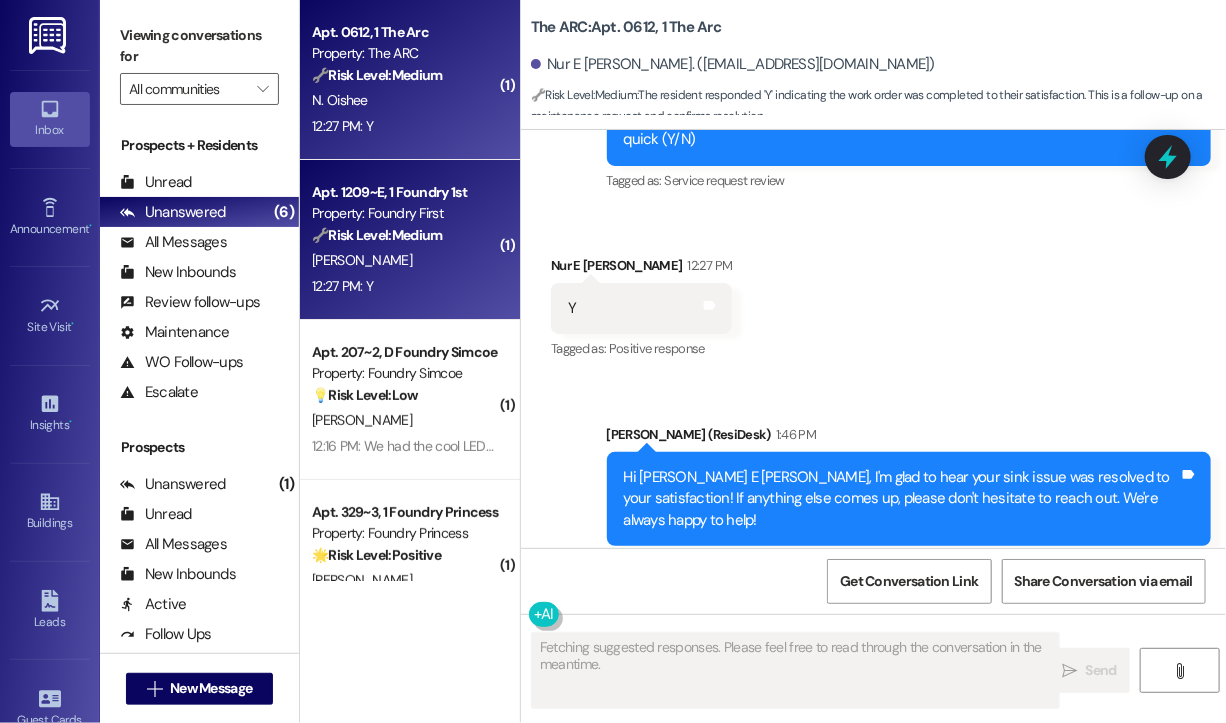 click on "Apt. 1209~E, 1 Foundry 1st Property: Foundry First 🔧  Risk Level:  Medium The resident confirmed the work order was completed to their satisfaction. This is a routine follow-up on a maintenance request with a positive resolution. J. Li 12:27 PM: Y 12:27 PM: Y" at bounding box center (410, 240) 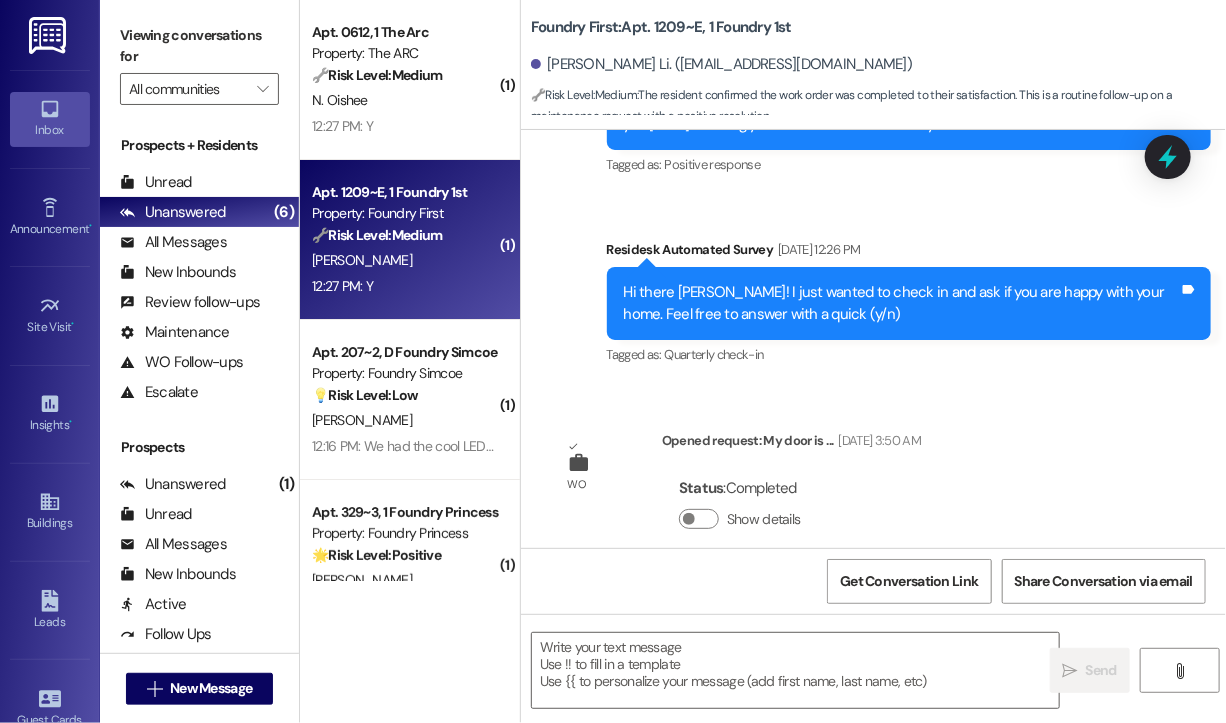 type on "Fetching suggested responses. Please feel free to read through the conversation in the meantime." 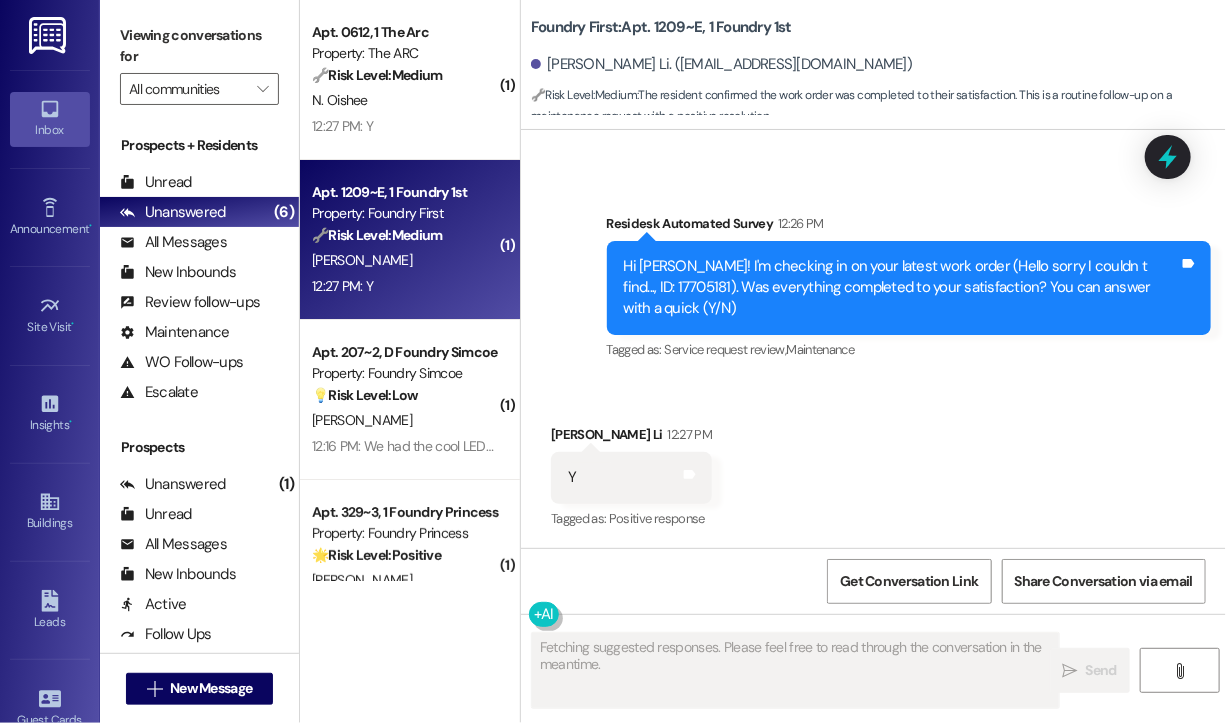 scroll, scrollTop: 3235, scrollLeft: 0, axis: vertical 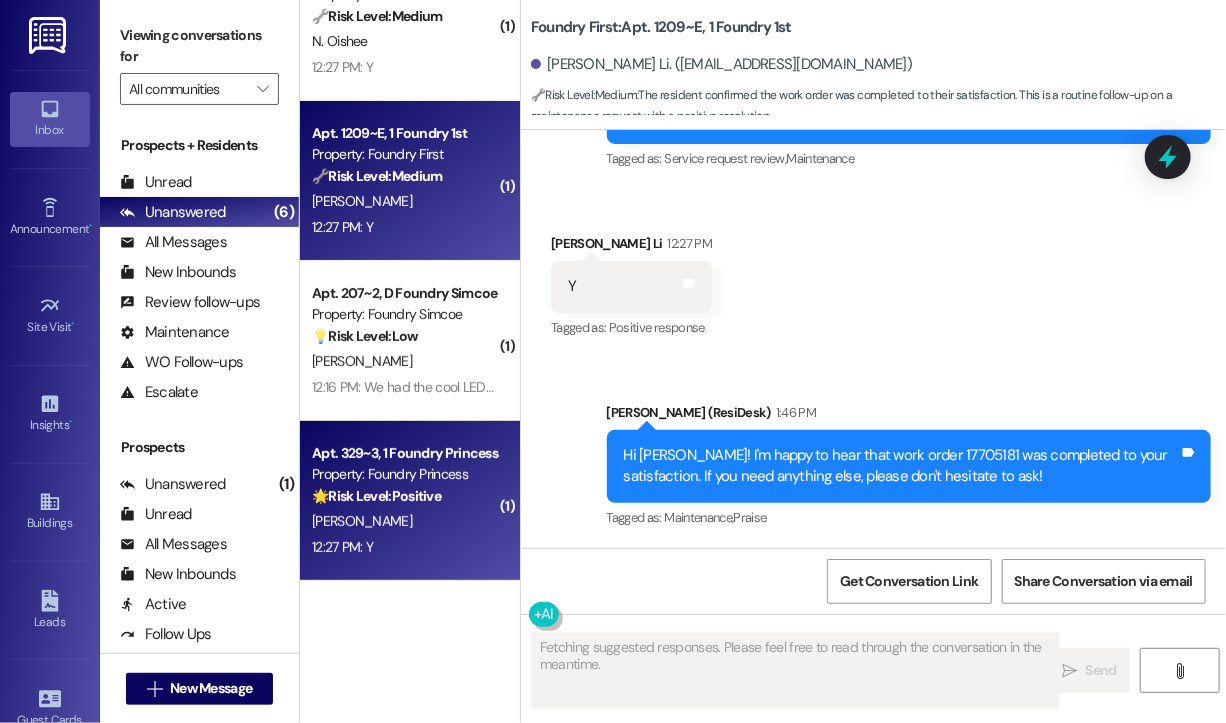 click on "12:27 PM: Y
12:27 PM: Y" at bounding box center [404, 547] 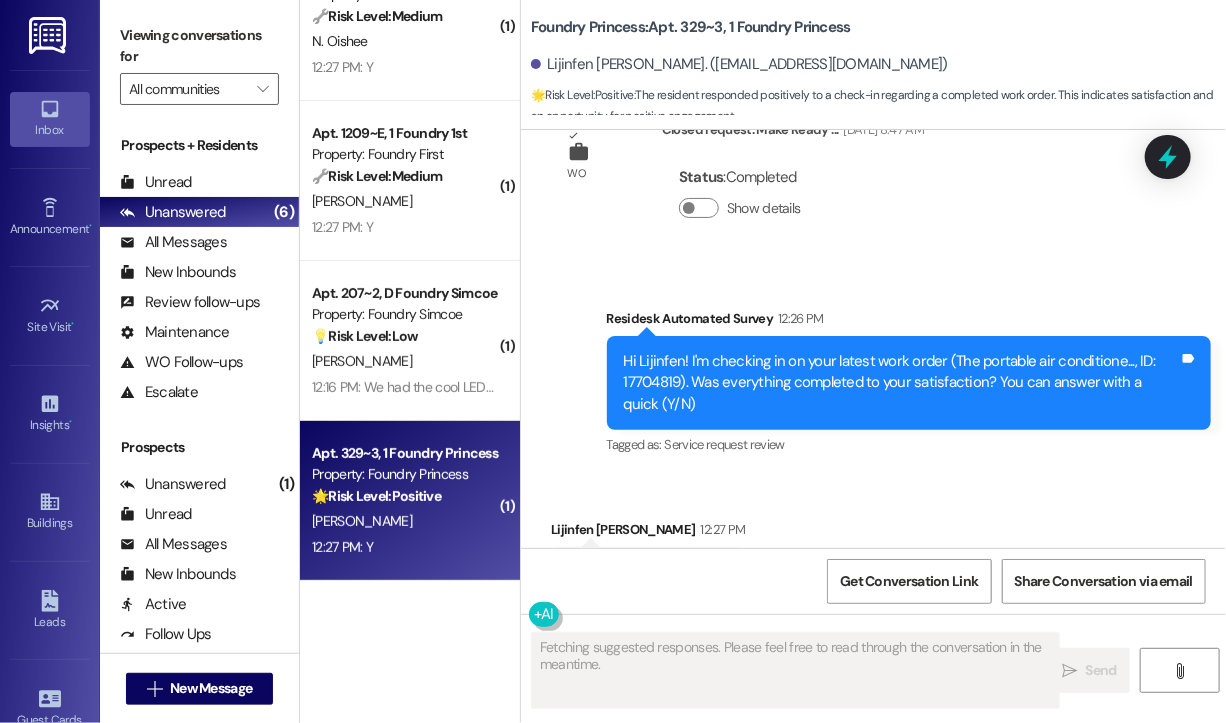 scroll, scrollTop: 7376, scrollLeft: 0, axis: vertical 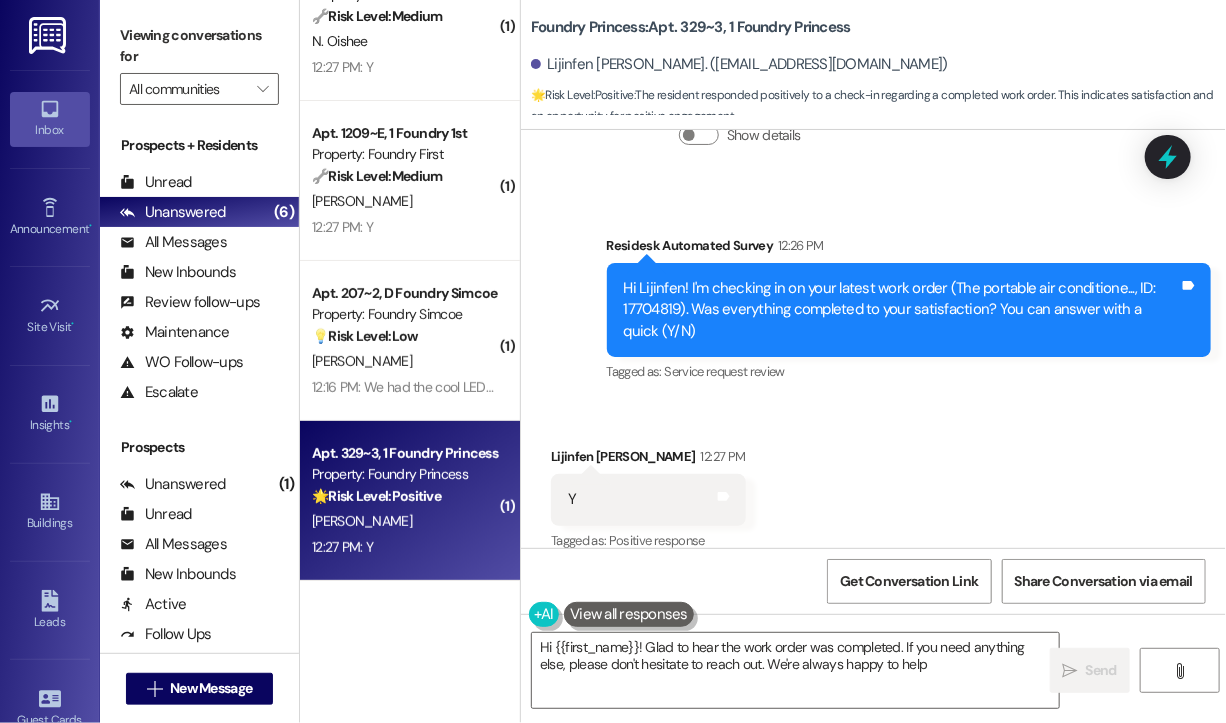 type on "Hi {{first_name}}! Glad to hear the work order was completed. If you need anything else, please don't hesitate to reach out. We're always happy to help!" 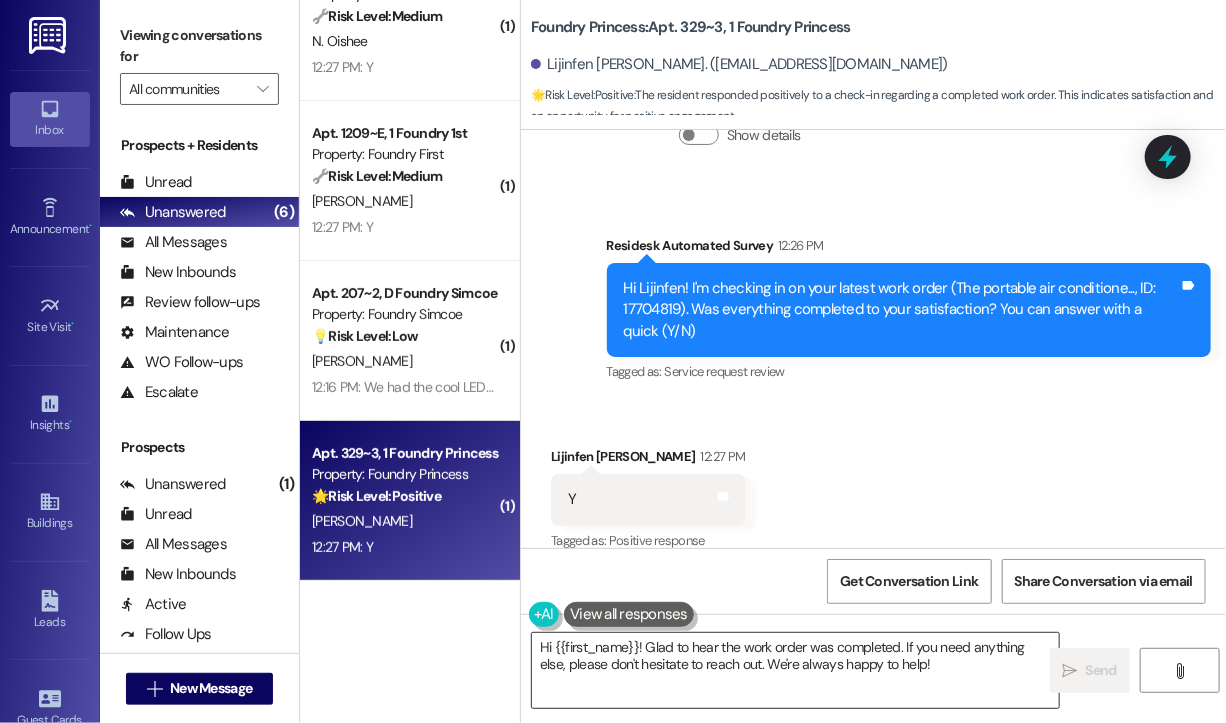 click on "Hi {{first_name}}! Glad to hear the work order was completed. If you need anything else, please don't hesitate to reach out. We're always happy to help!" at bounding box center (795, 670) 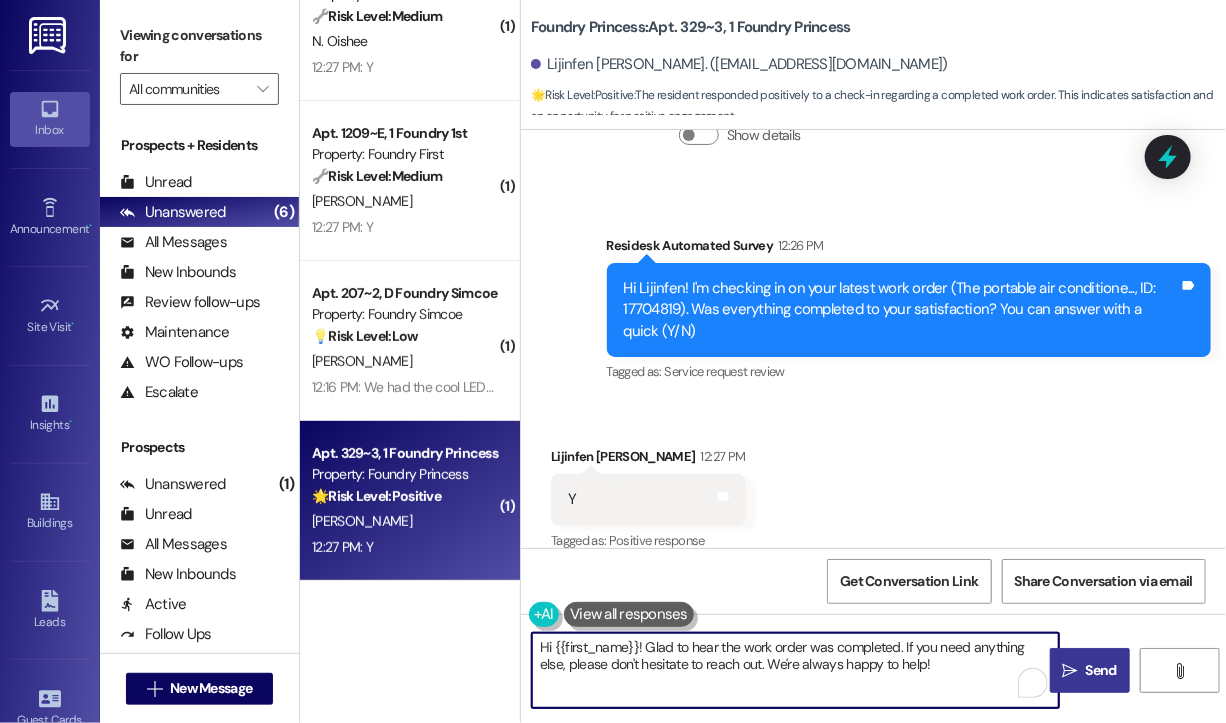 click on "" at bounding box center [1070, 671] 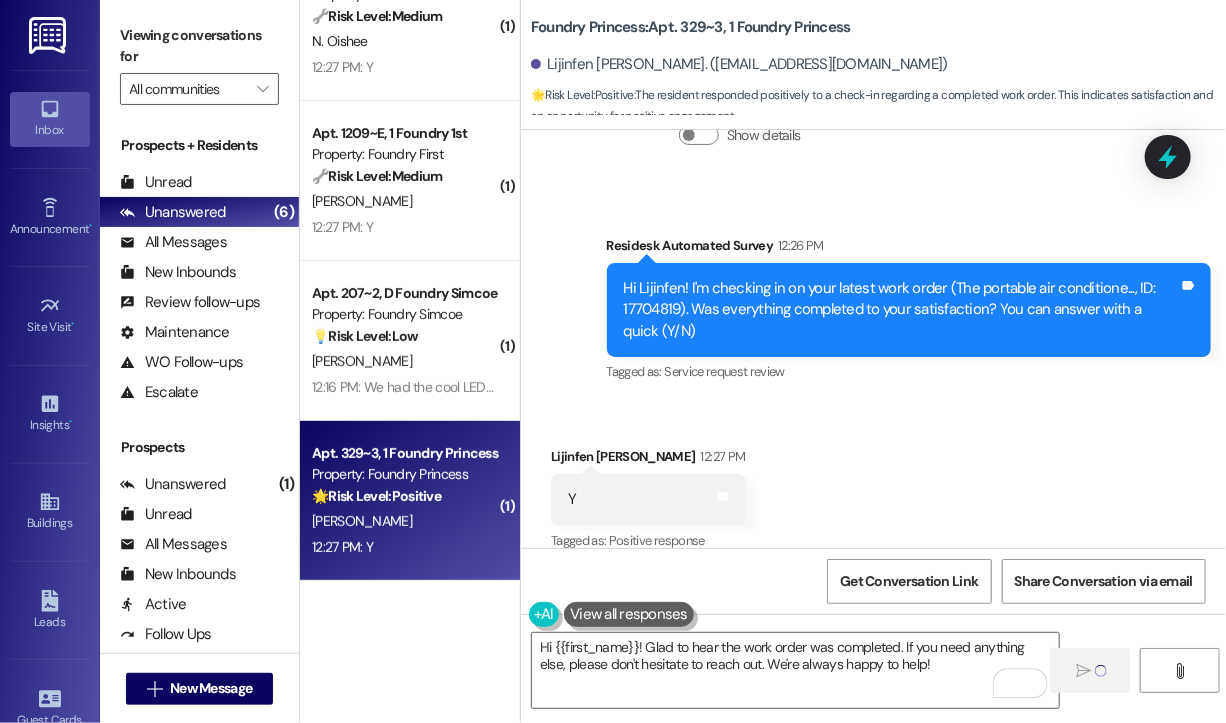 type 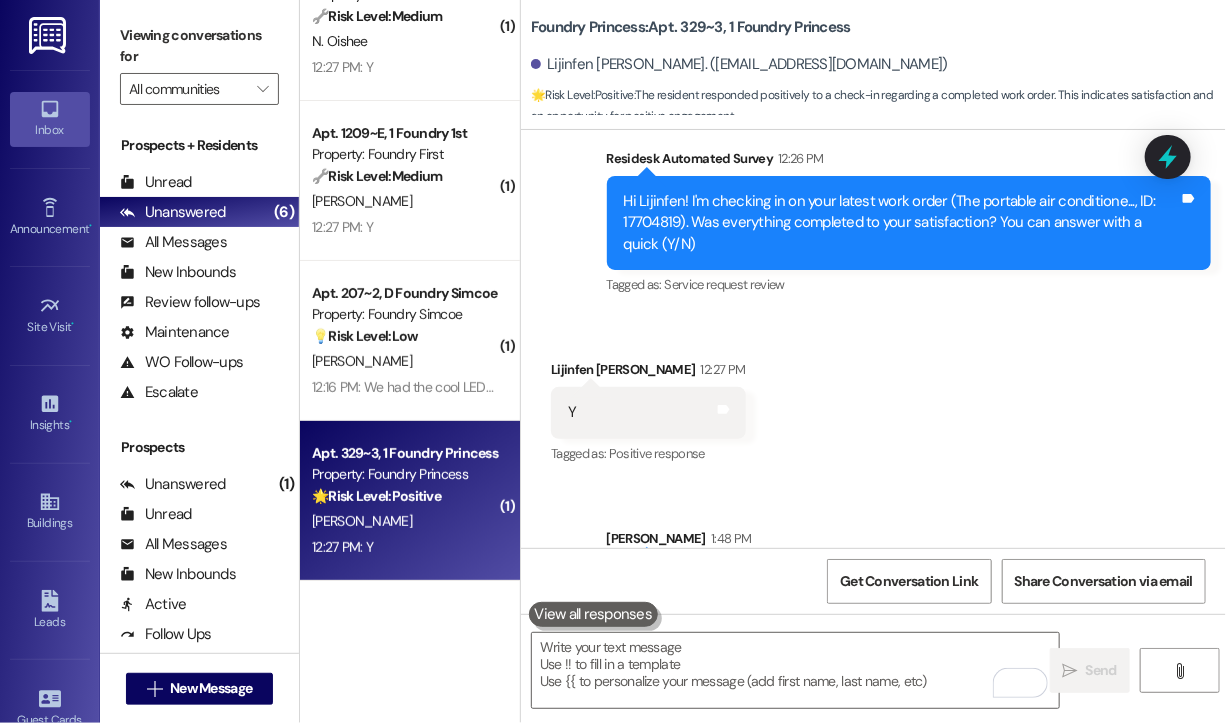 scroll, scrollTop: 7538, scrollLeft: 0, axis: vertical 